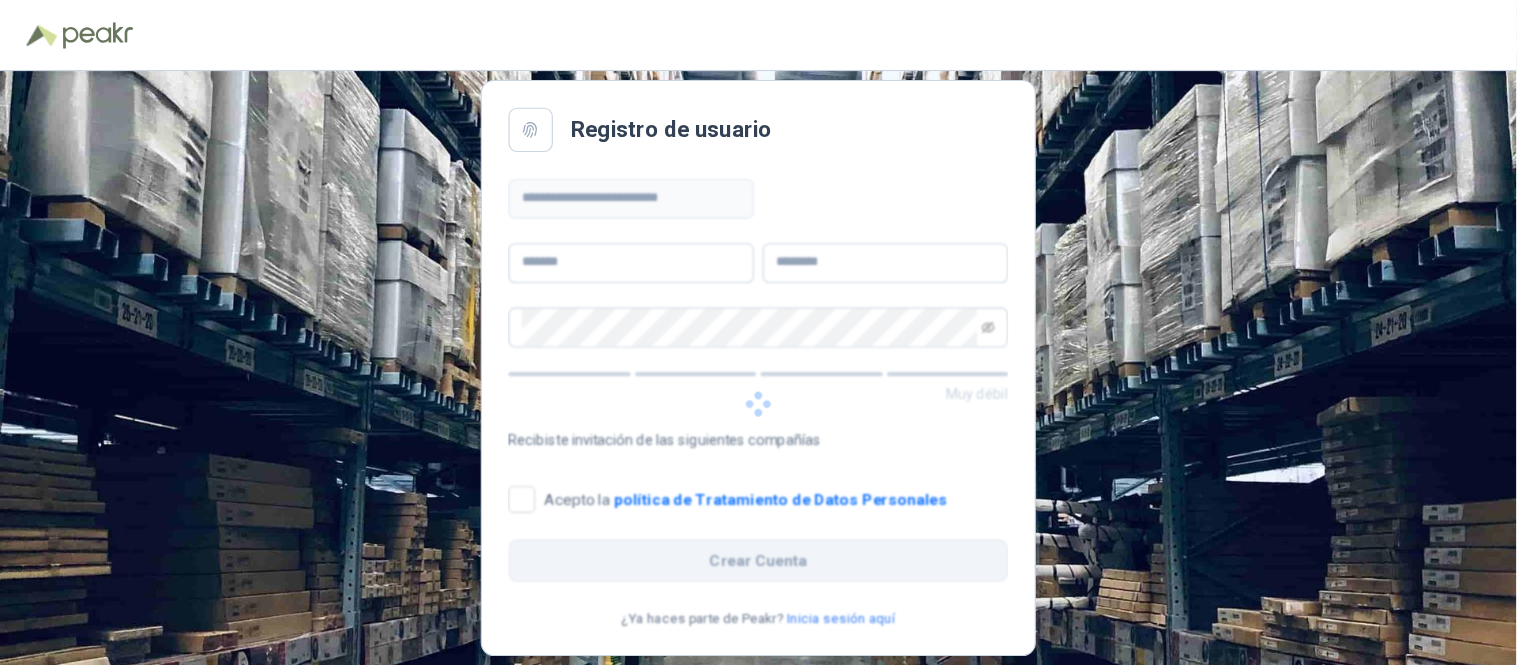 scroll, scrollTop: 0, scrollLeft: 0, axis: both 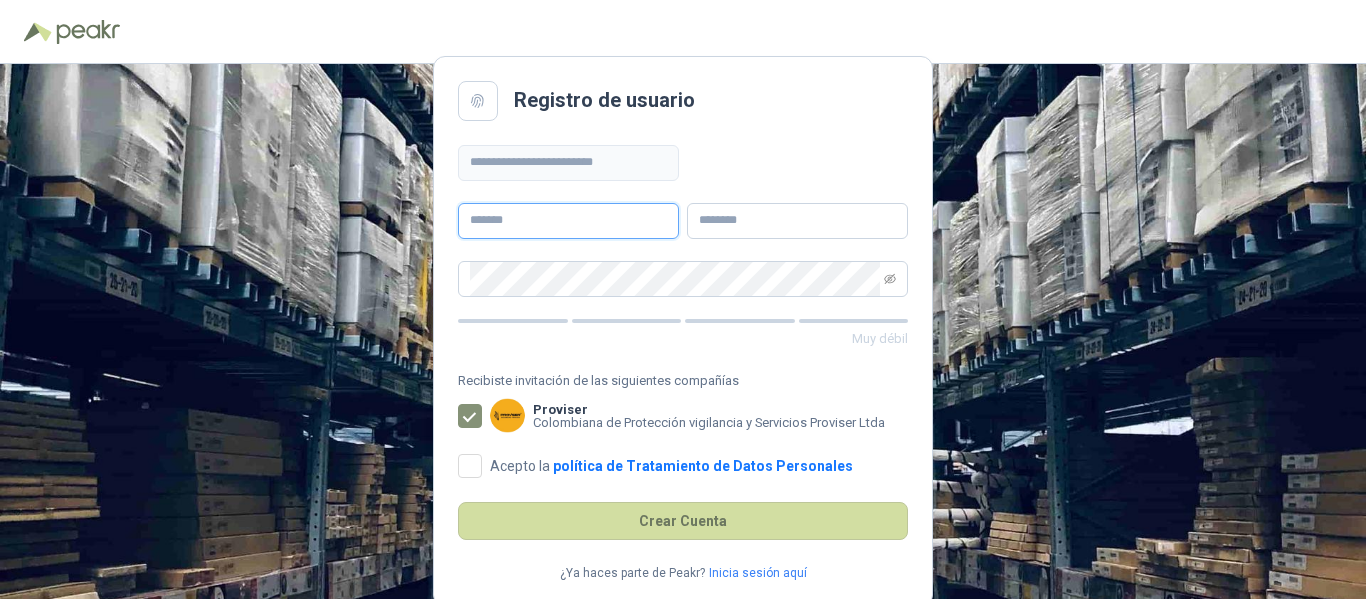 click at bounding box center (568, 221) 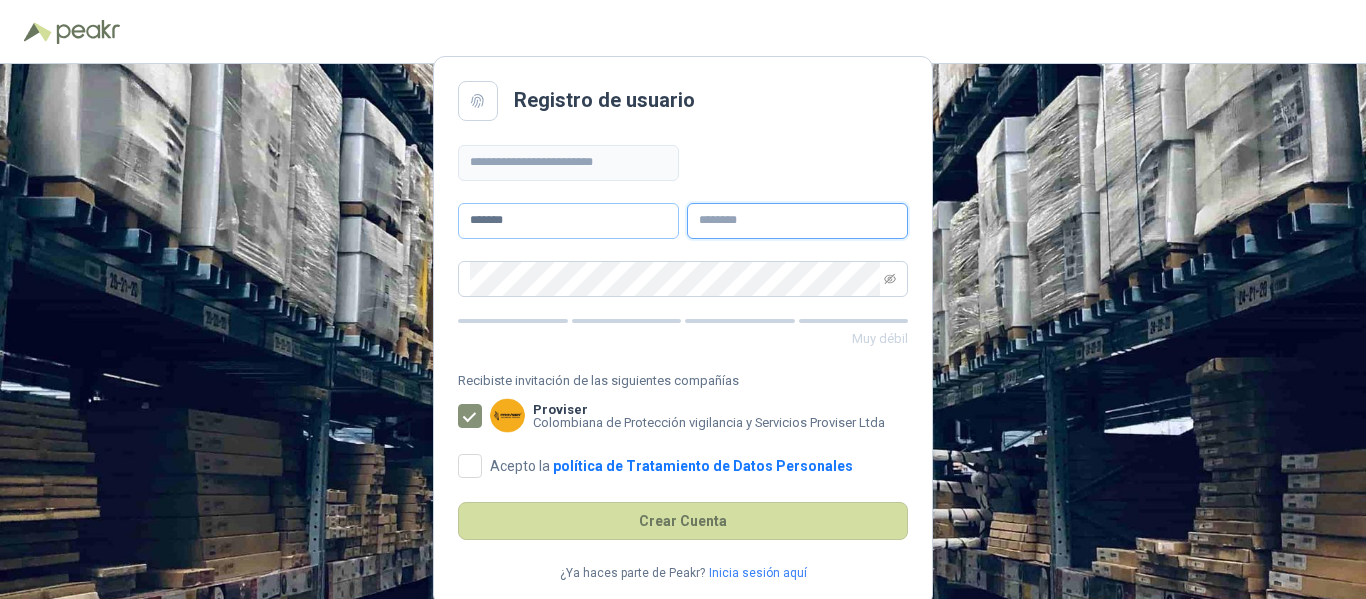 type on "*****" 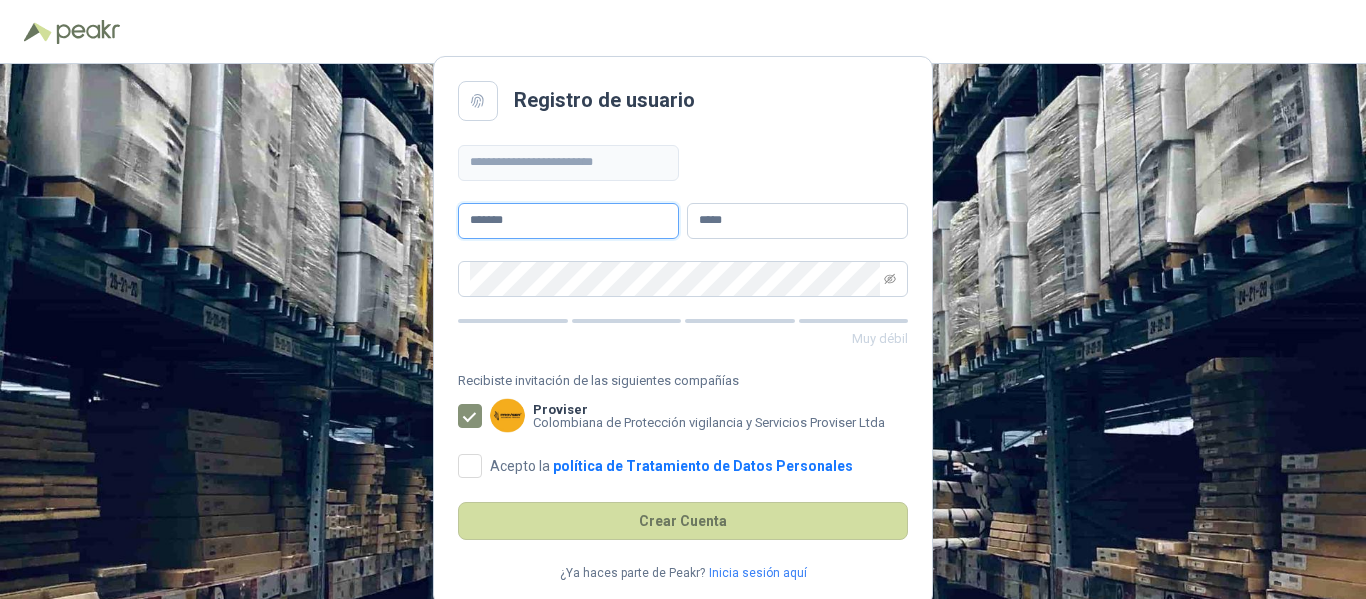 drag, startPoint x: 541, startPoint y: 223, endPoint x: 356, endPoint y: 216, distance: 185.13239 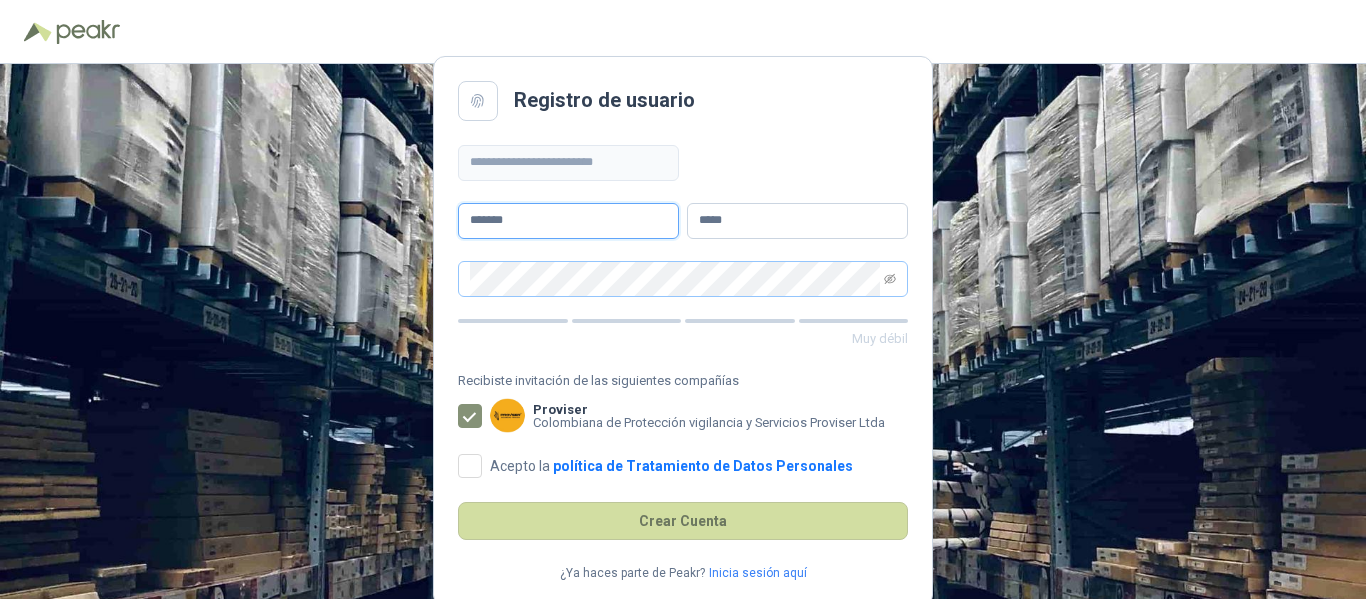 type on "*******" 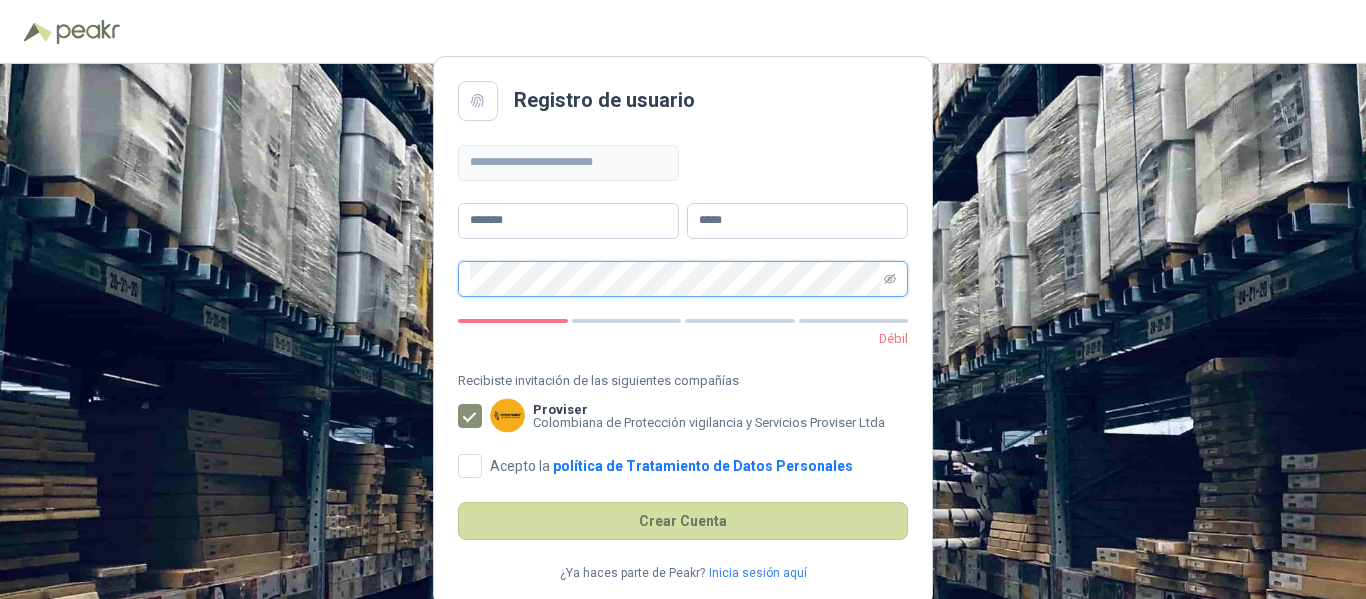 click on "**********" at bounding box center (683, 331) 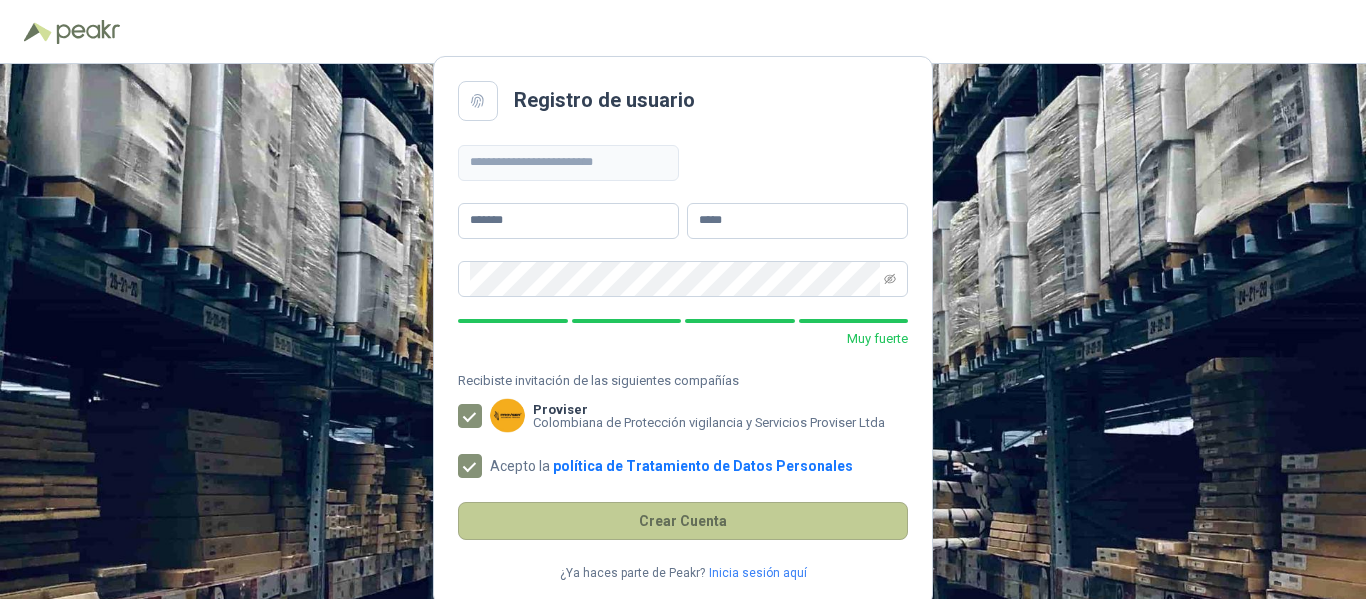 click on "Crear Cuenta" at bounding box center (683, 521) 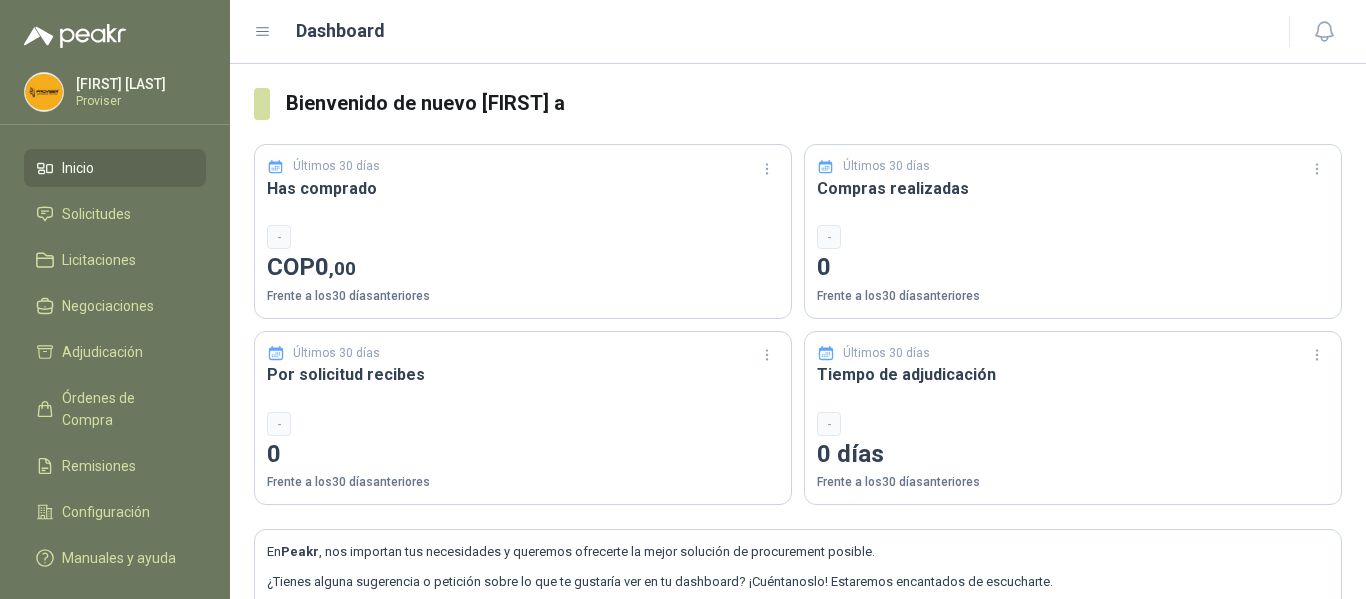 type 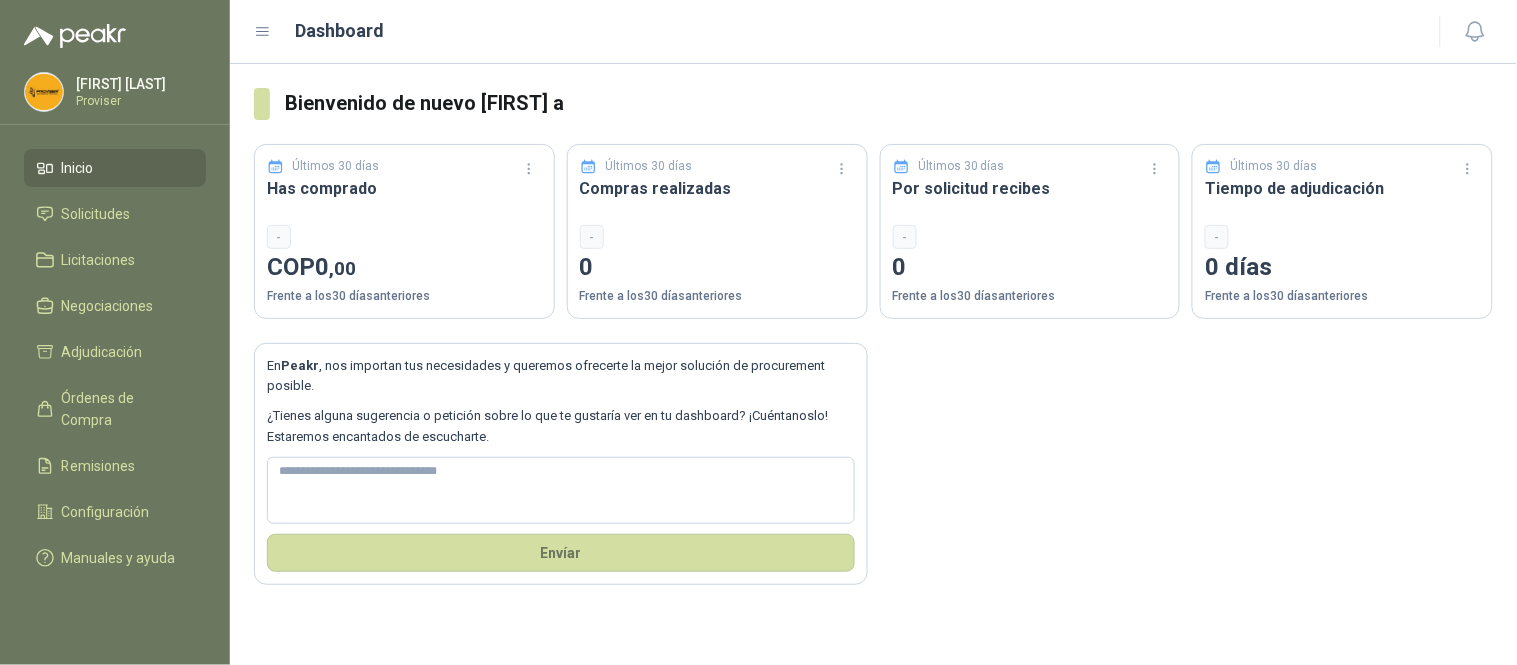 drag, startPoint x: 1365, startPoint y: 28, endPoint x: 966, endPoint y: 434, distance: 569.2425 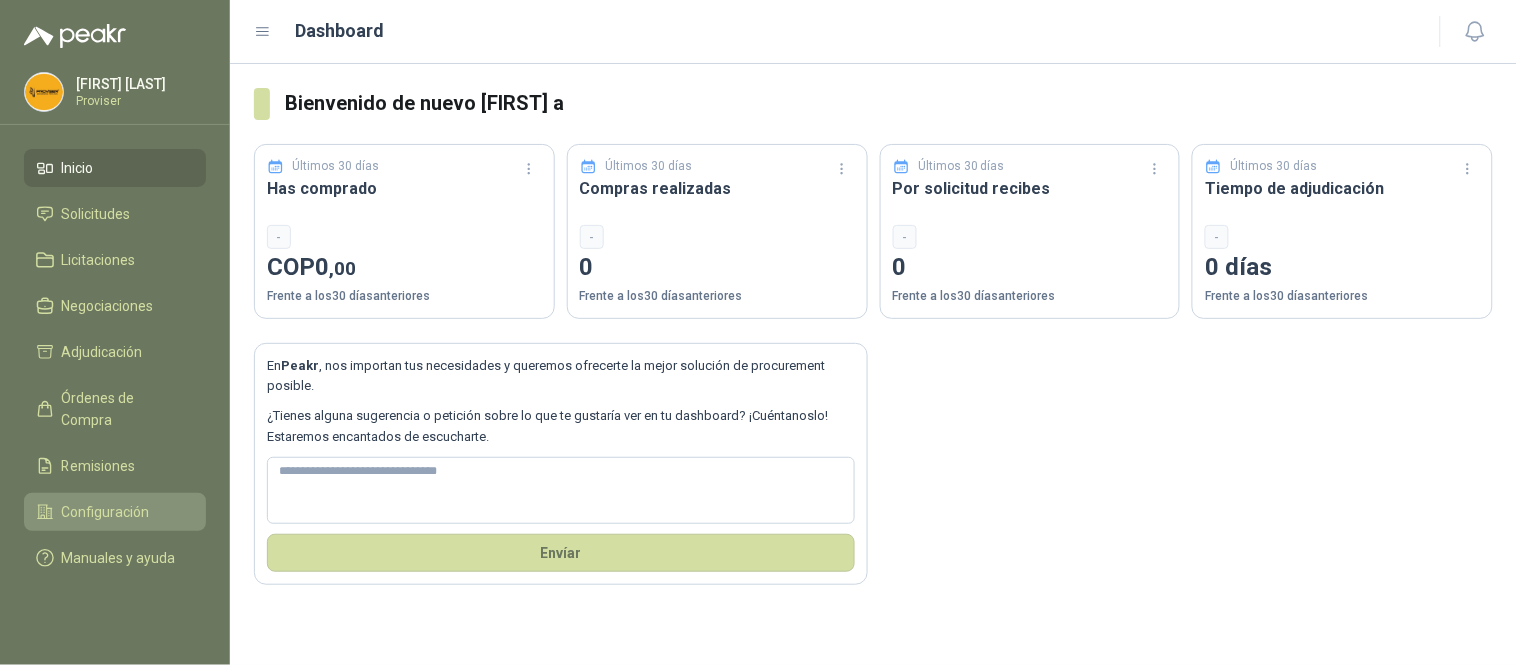 click on "Configuración" at bounding box center (106, 512) 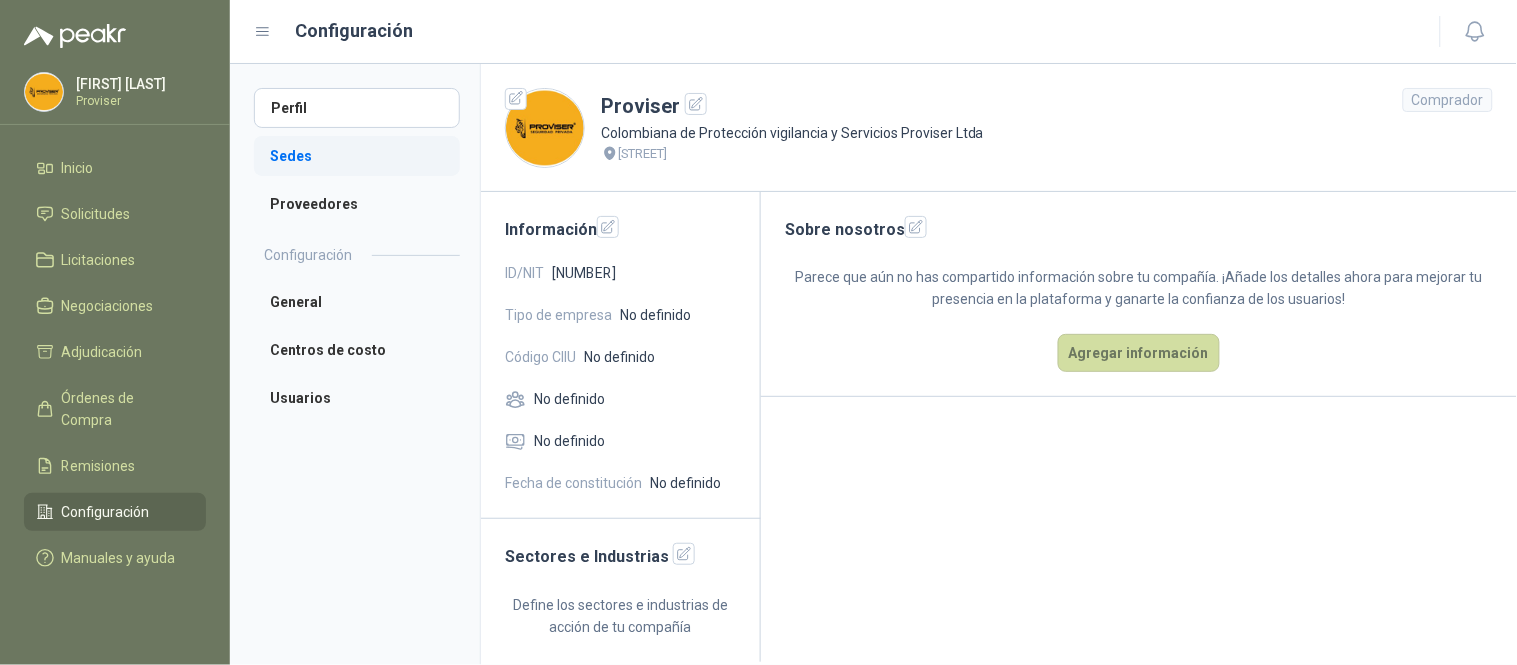 click on "Sedes" at bounding box center [357, 156] 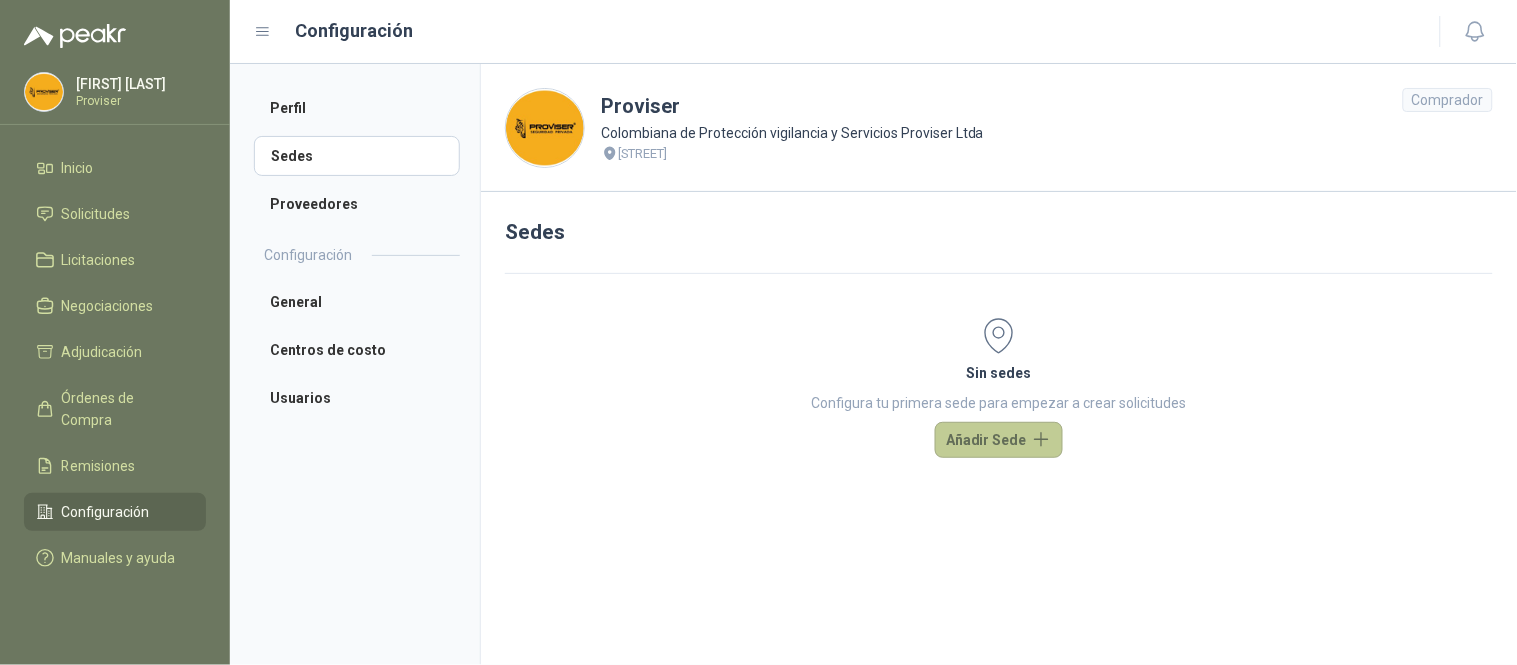 click on "Añadir Sede" at bounding box center (999, 440) 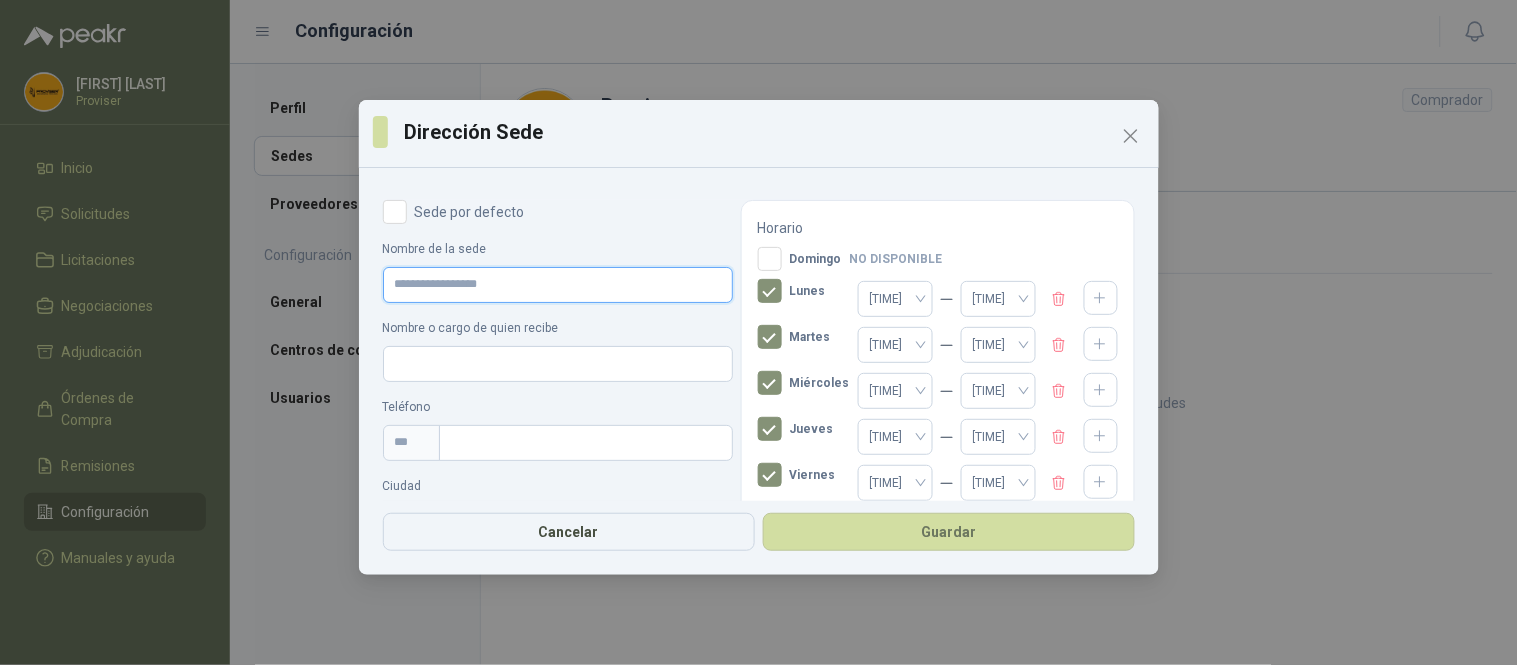 click on "Nombre de la sede" at bounding box center [558, 285] 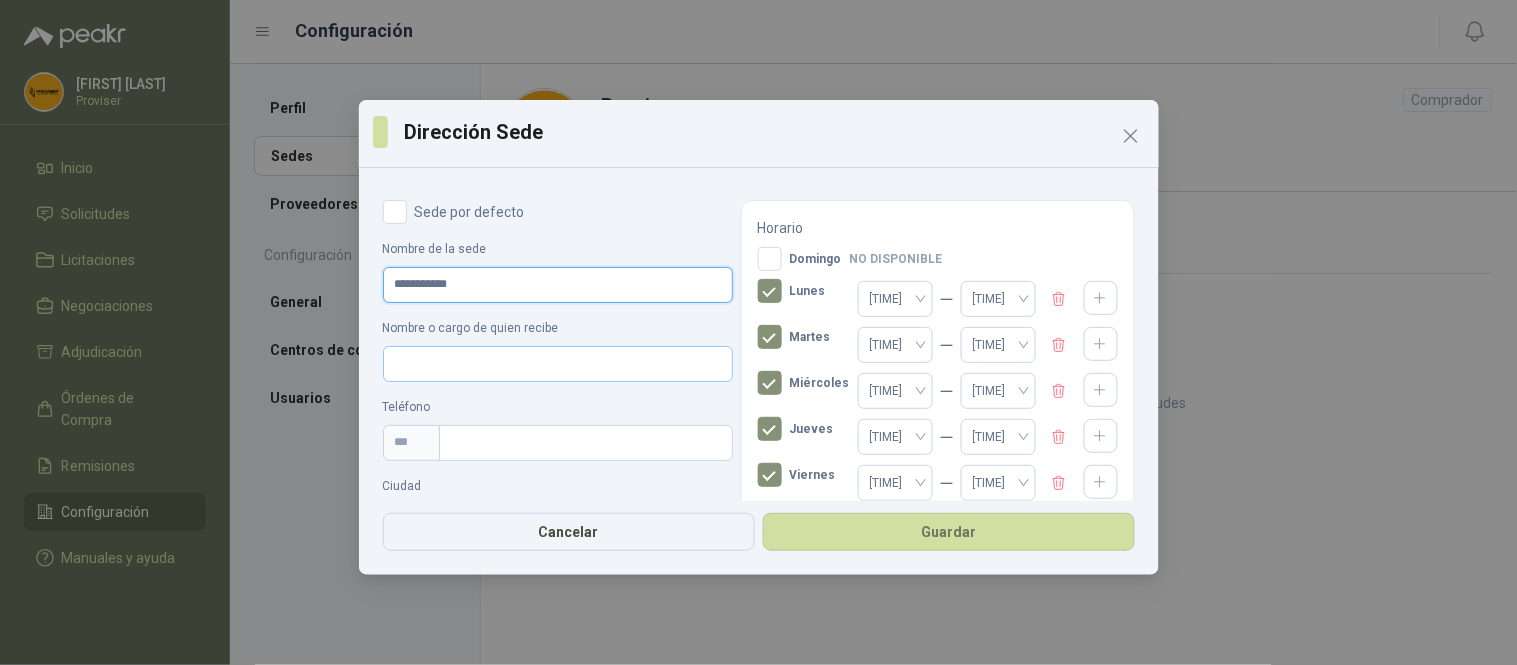 type on "**********" 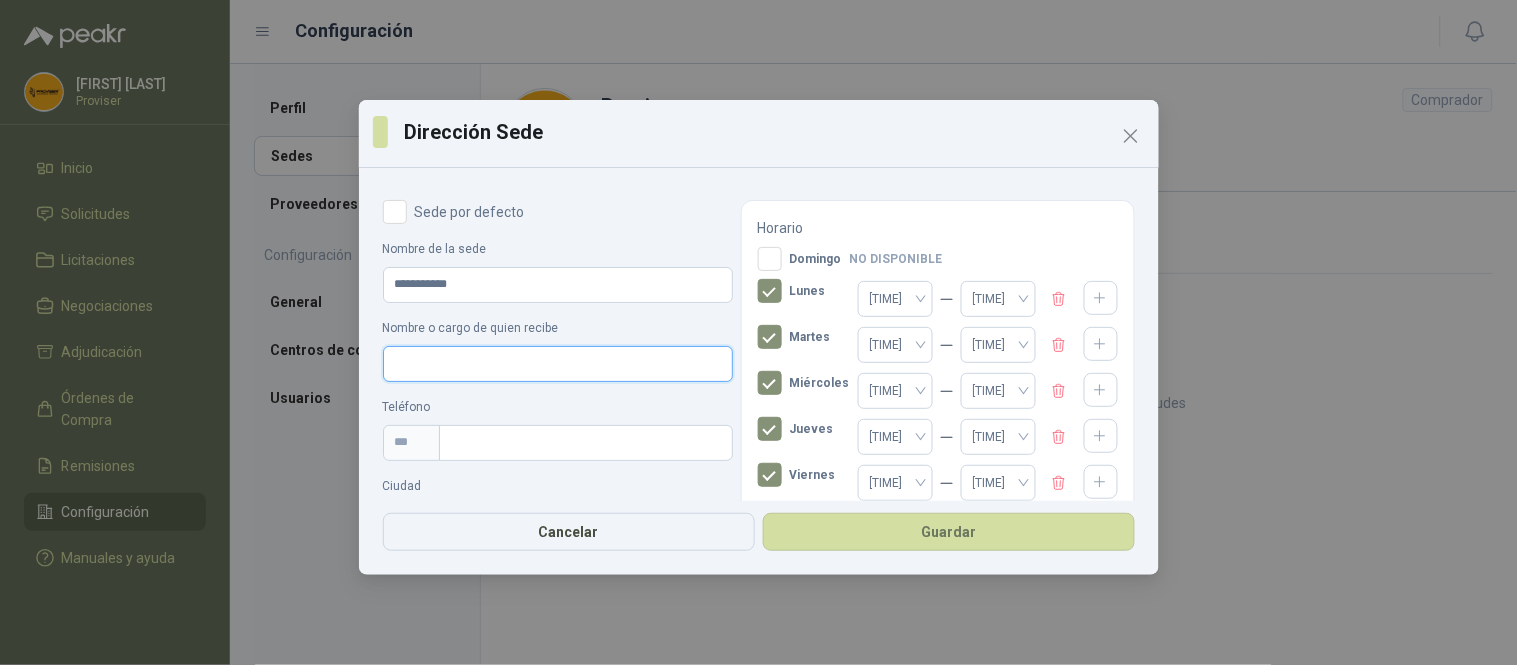 click on "Nombre o cargo de quien recibe" at bounding box center (558, 364) 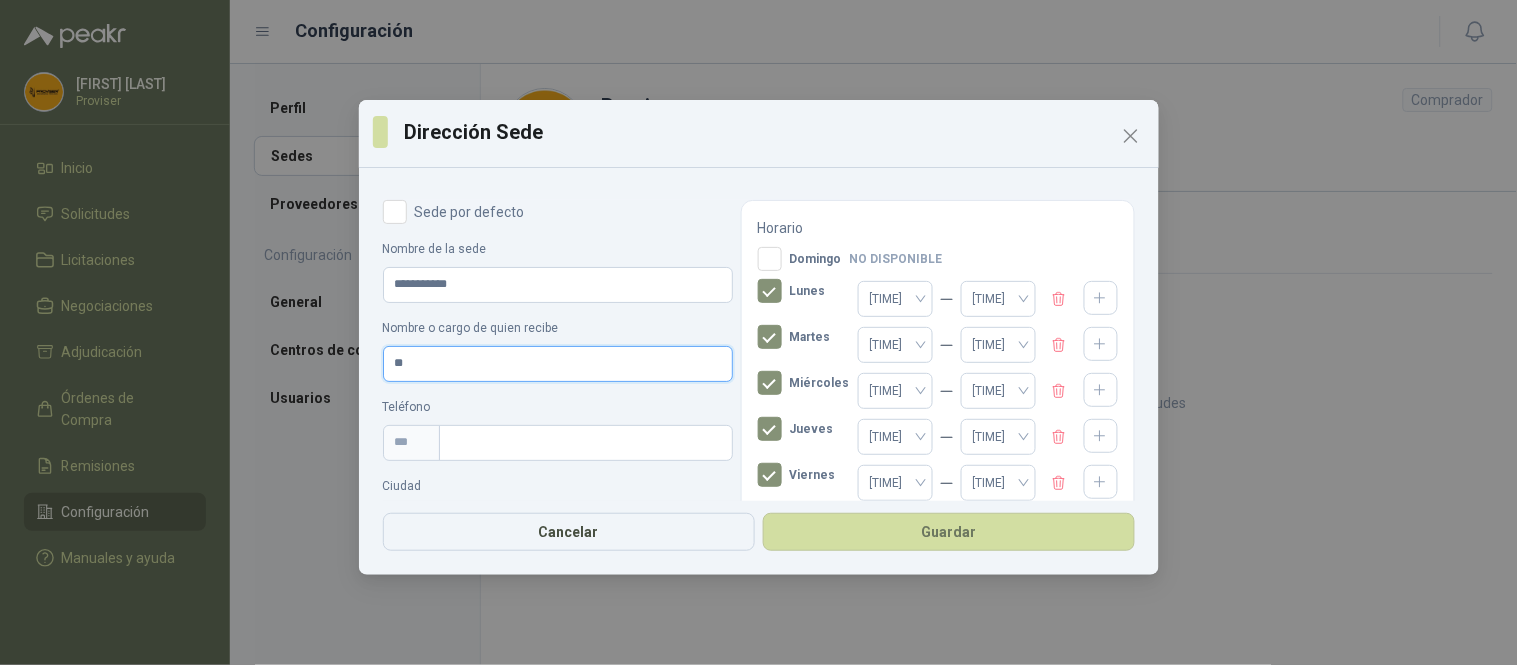 type on "*" 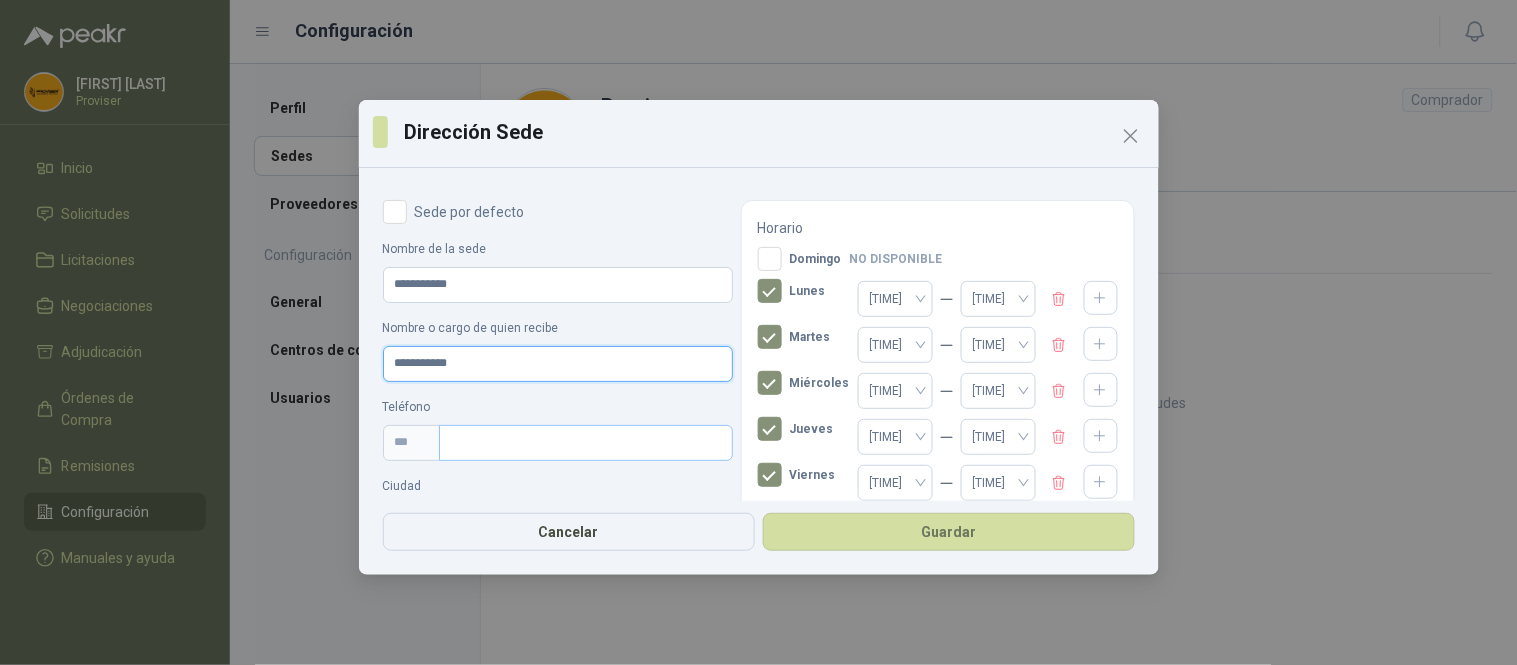 type on "**********" 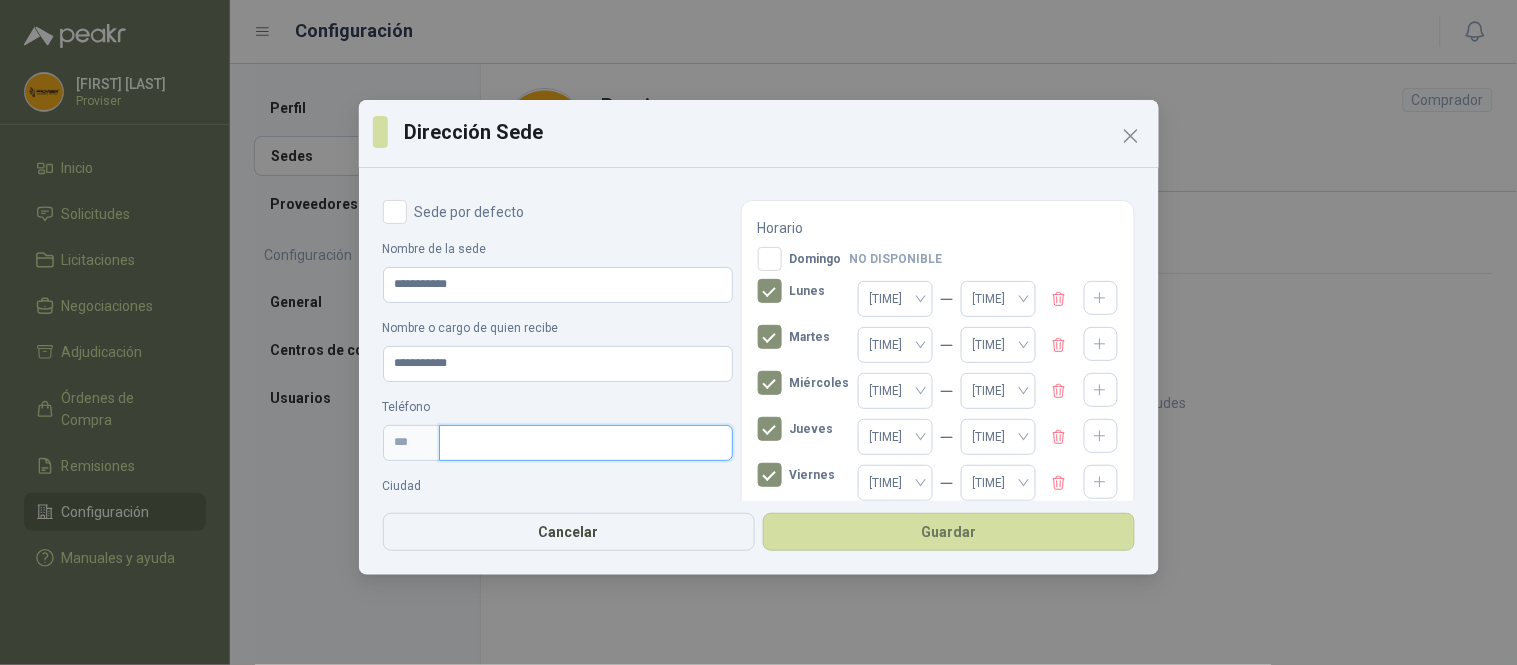 click at bounding box center (585, 443) 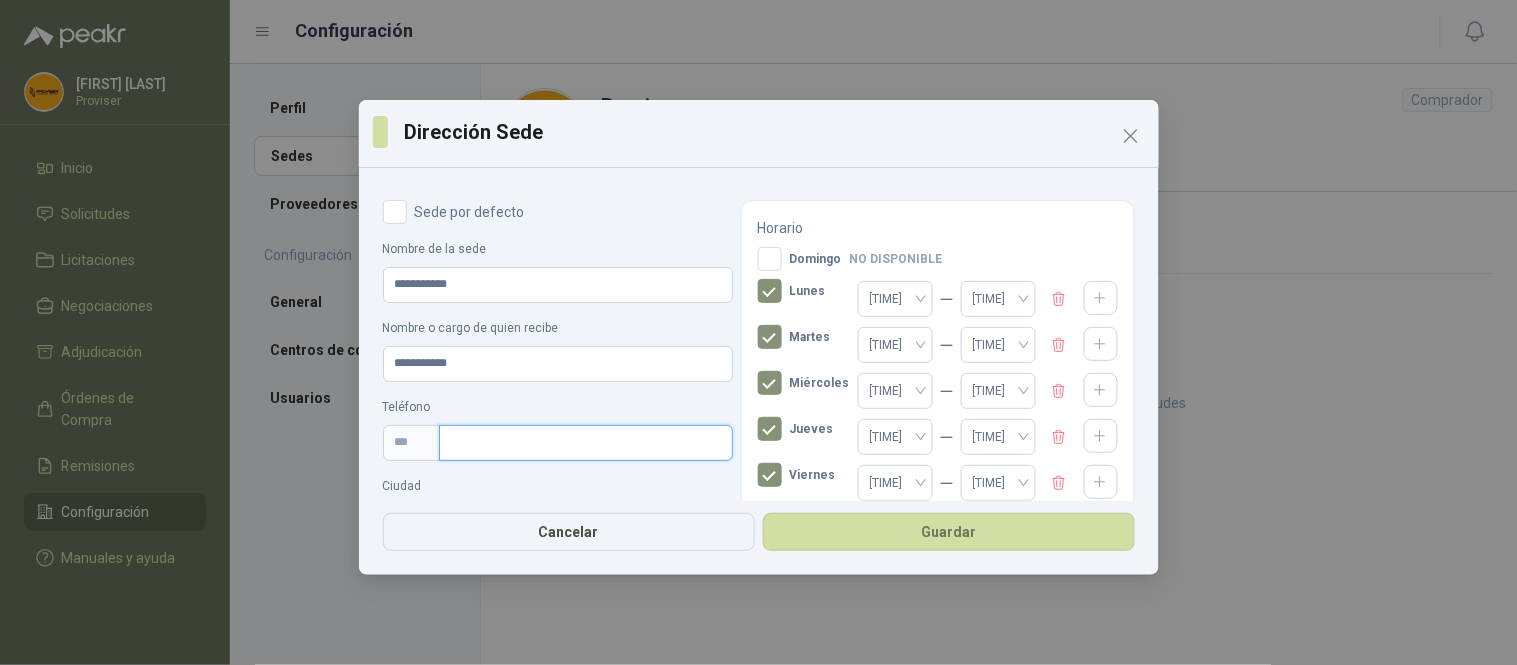 click at bounding box center (585, 443) 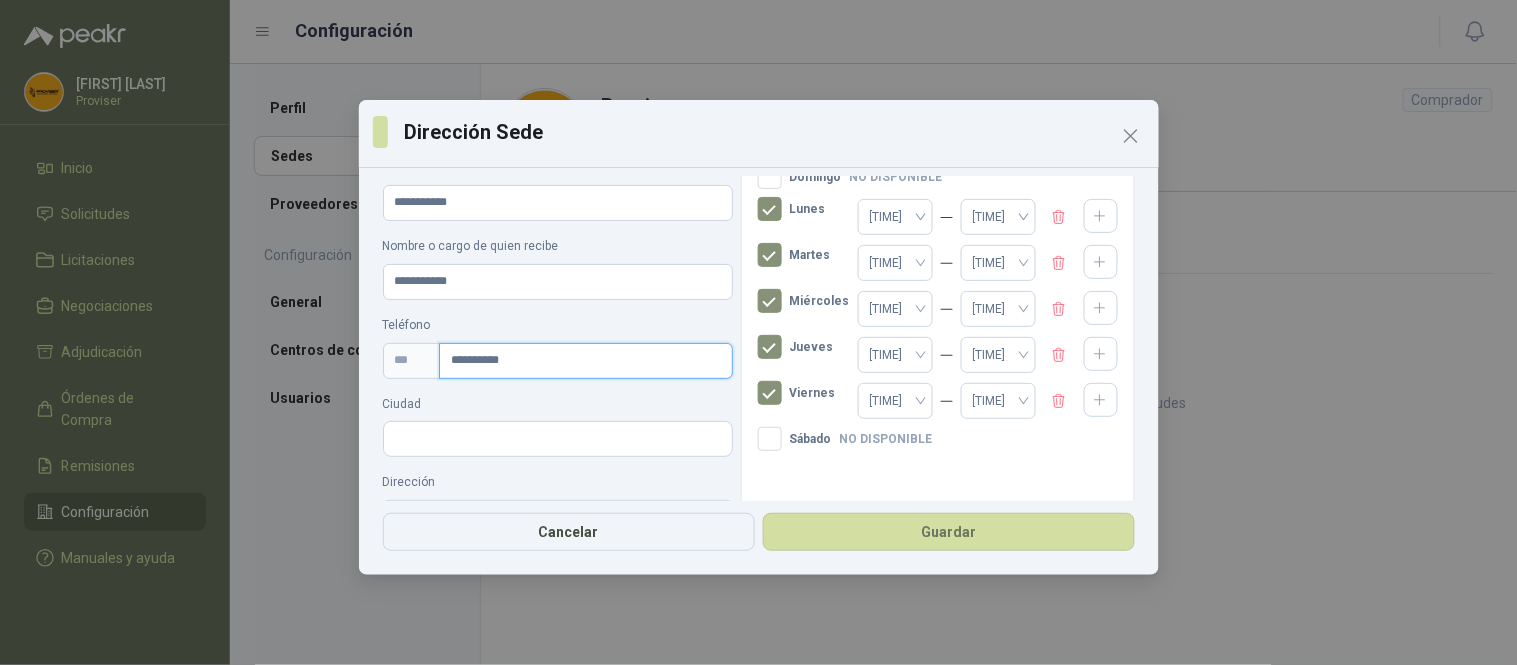 scroll, scrollTop: 222, scrollLeft: 0, axis: vertical 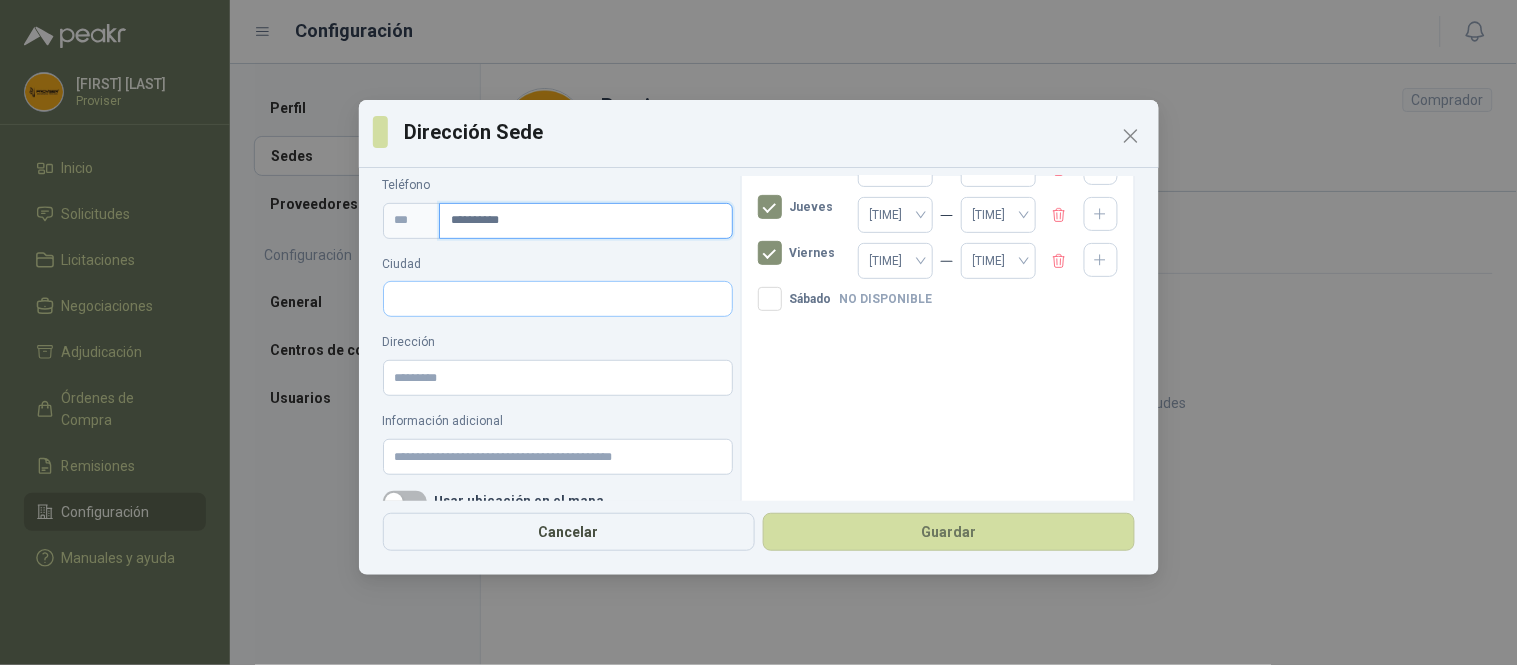 type on "**********" 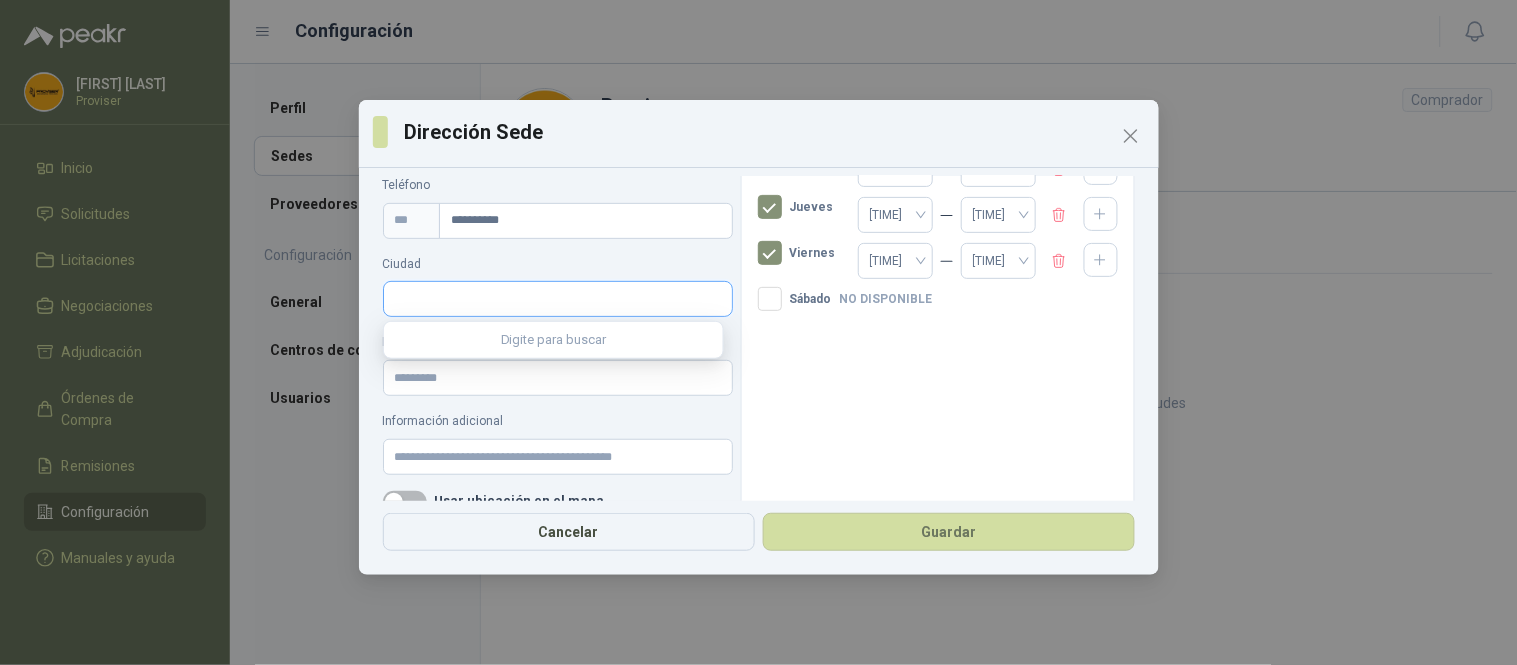 click on "Ciudad" at bounding box center (558, 300) 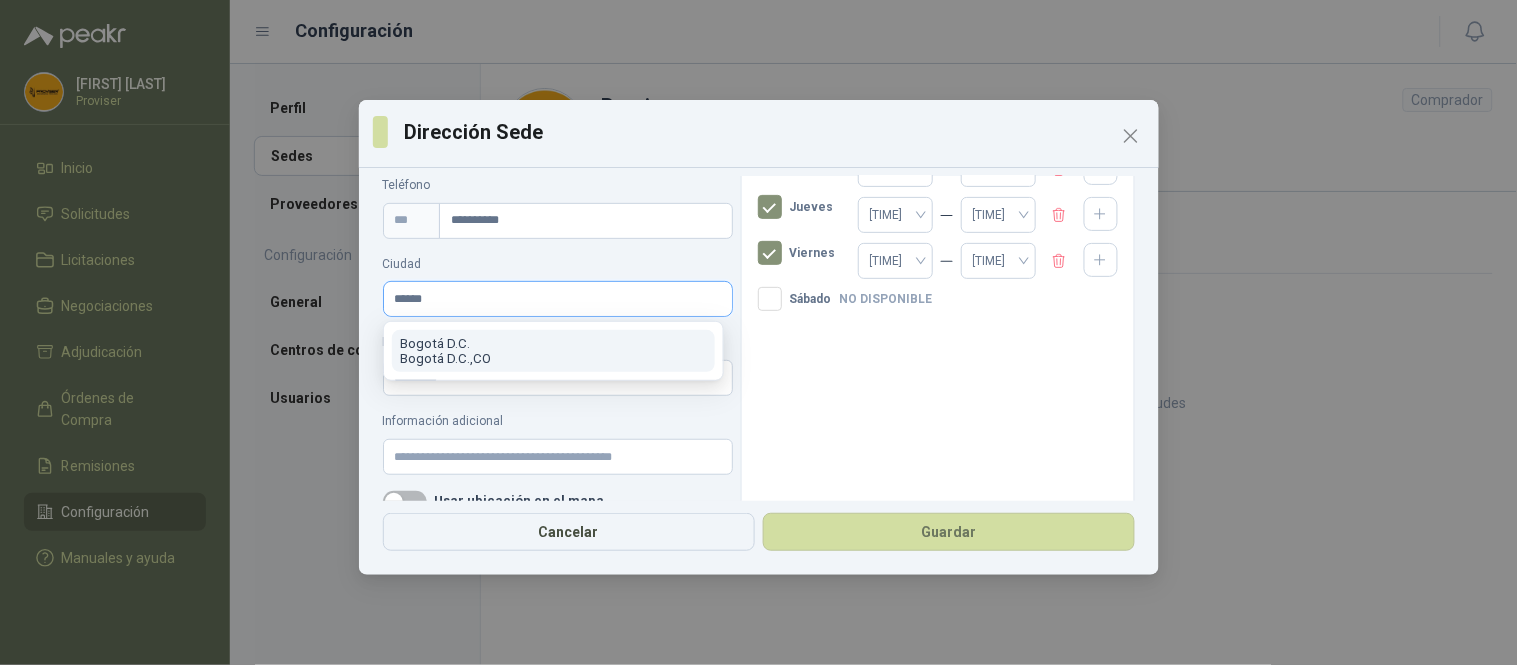 type on "******" 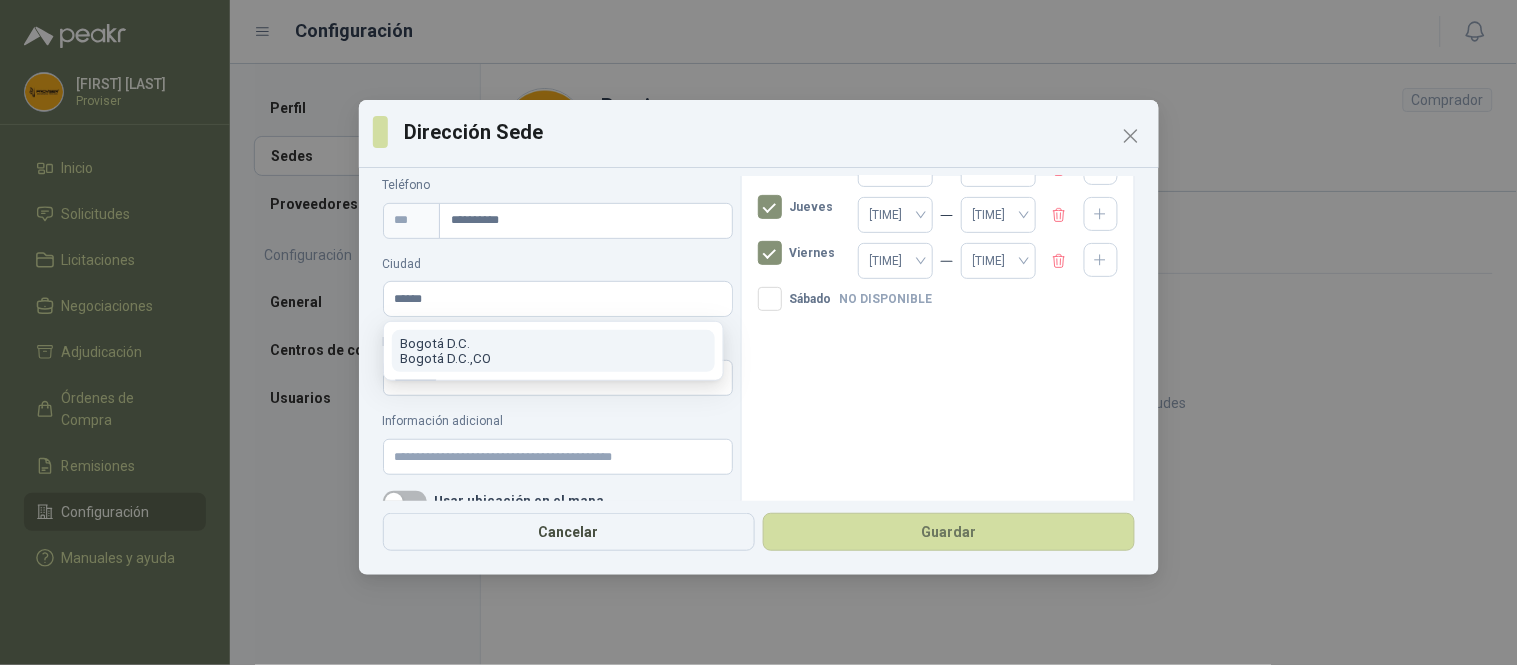 click on "[CITY] D.C. [CITY] D.C. , CO" at bounding box center (553, 351) 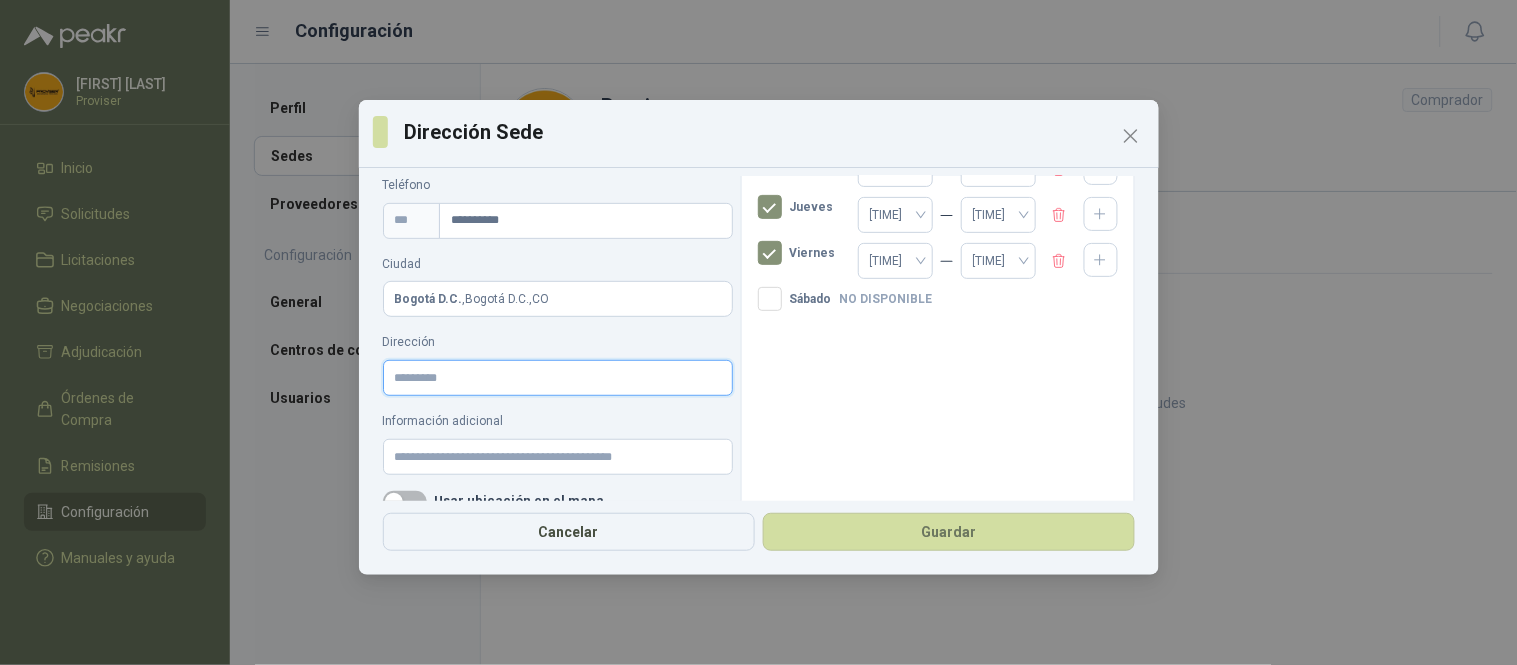 click on "Dirección" at bounding box center (558, 378) 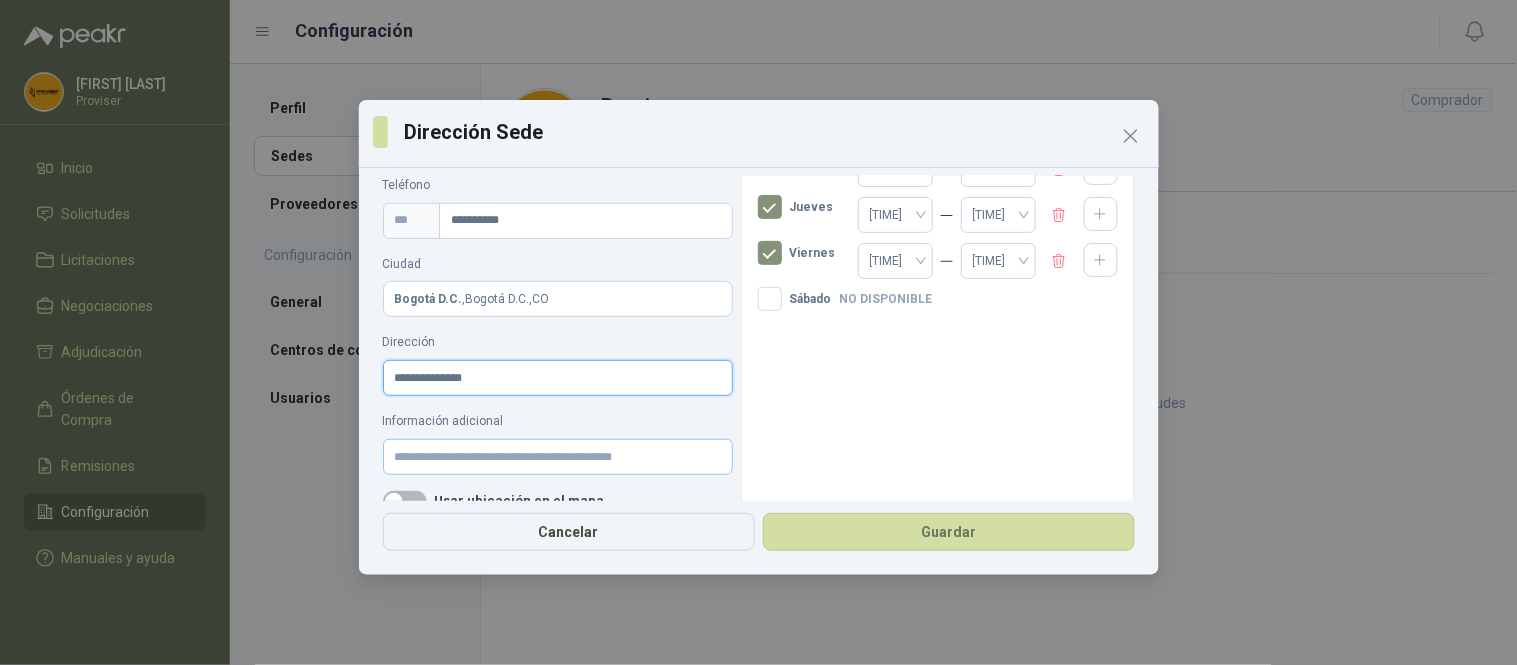 type on "**********" 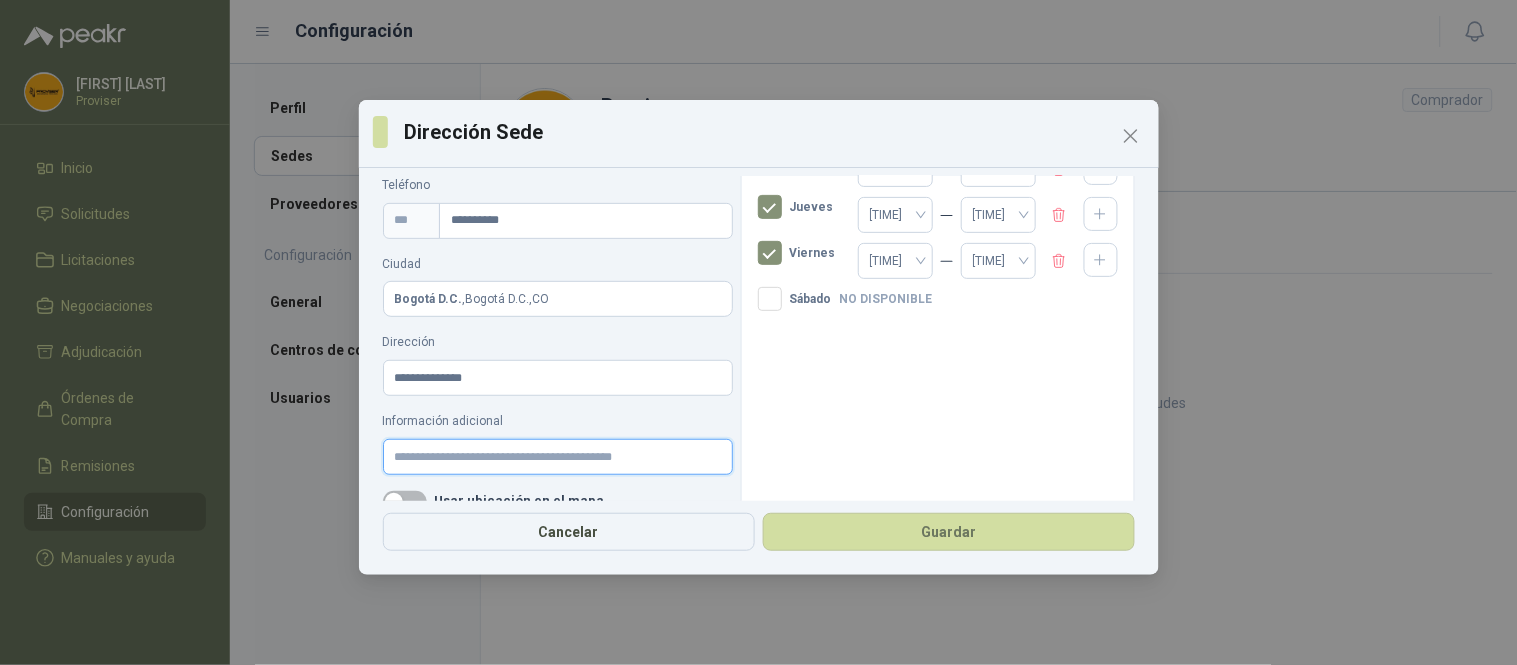 click on "Información adicional" at bounding box center [558, 457] 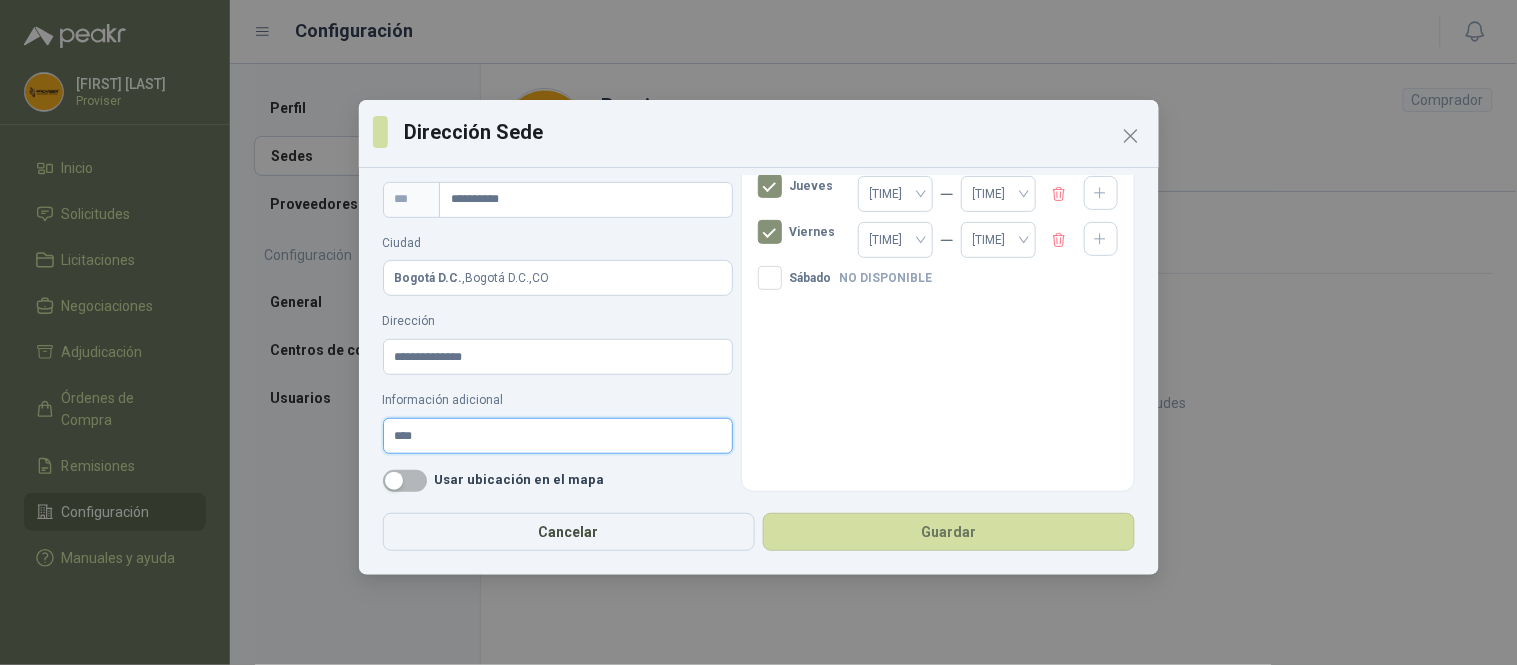 scroll, scrollTop: 248, scrollLeft: 0, axis: vertical 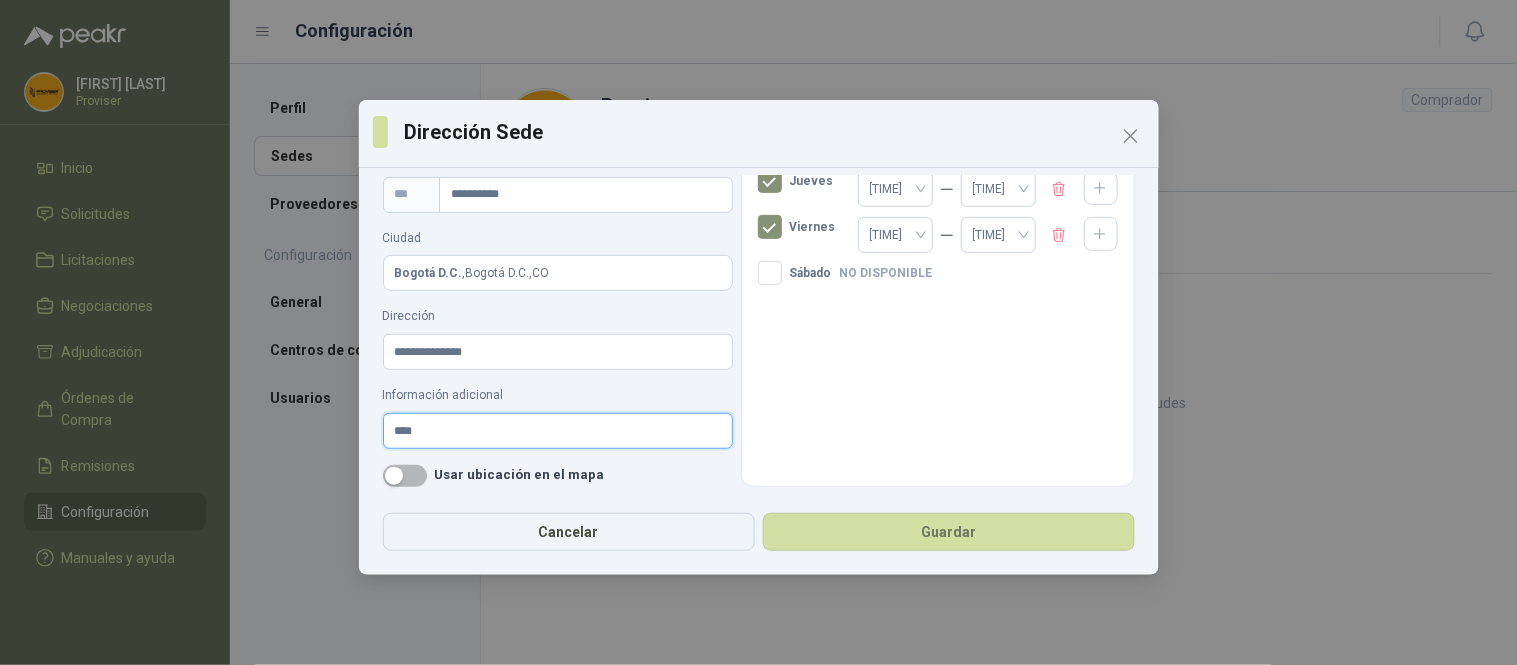 type on "****" 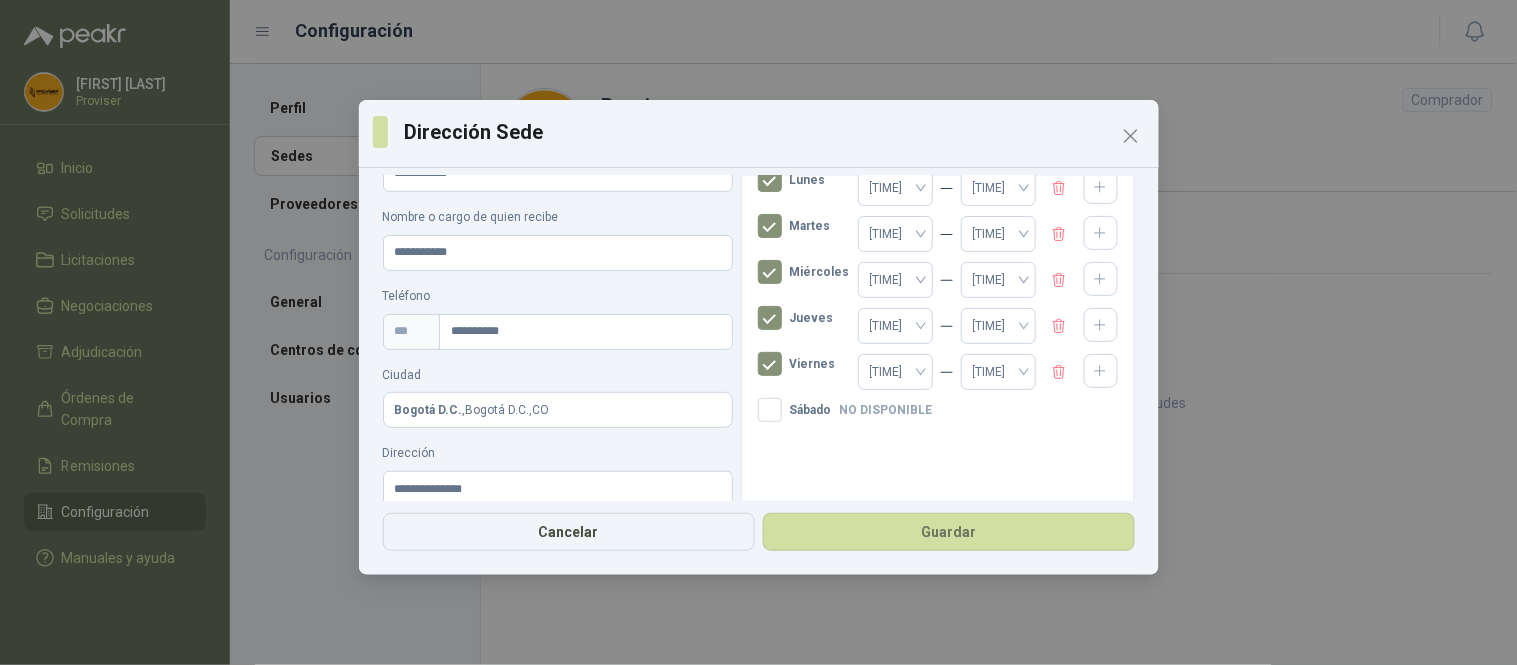 scroll, scrollTop: 83, scrollLeft: 0, axis: vertical 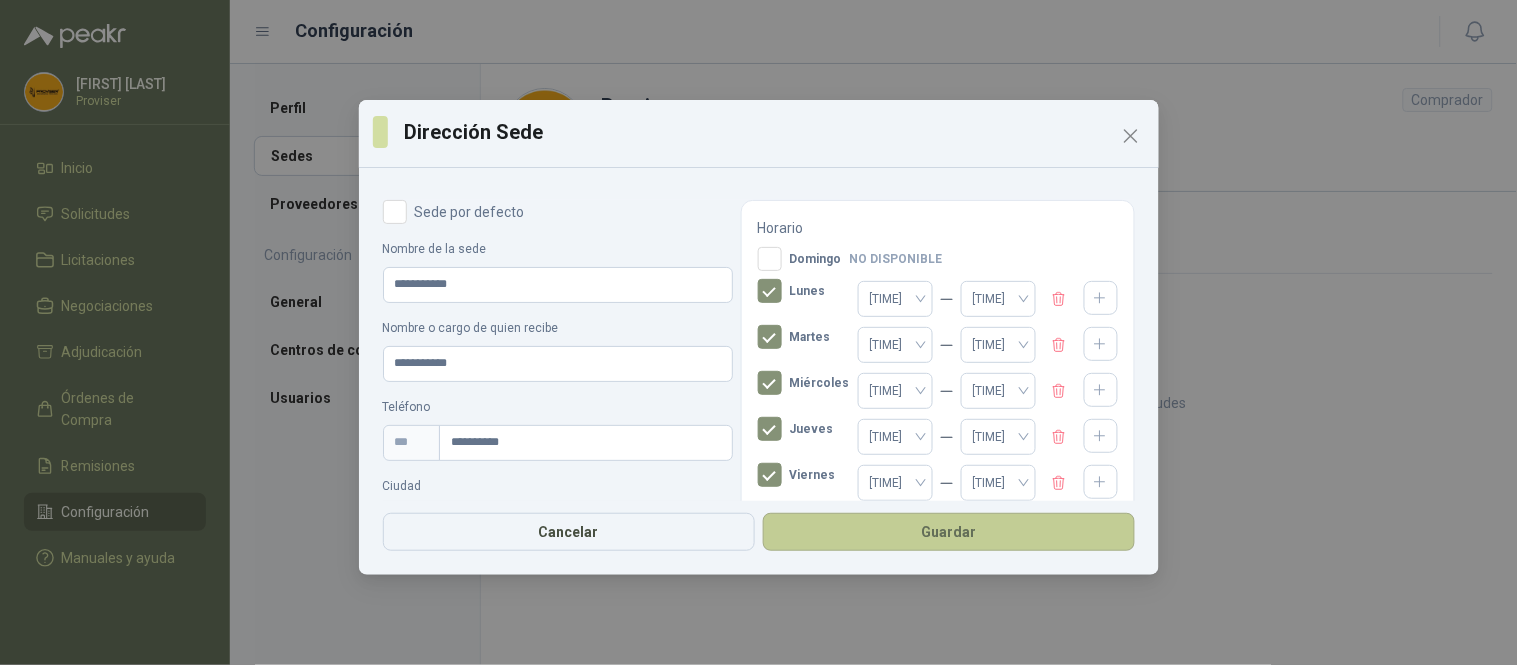 click on "Guardar" at bounding box center [949, 532] 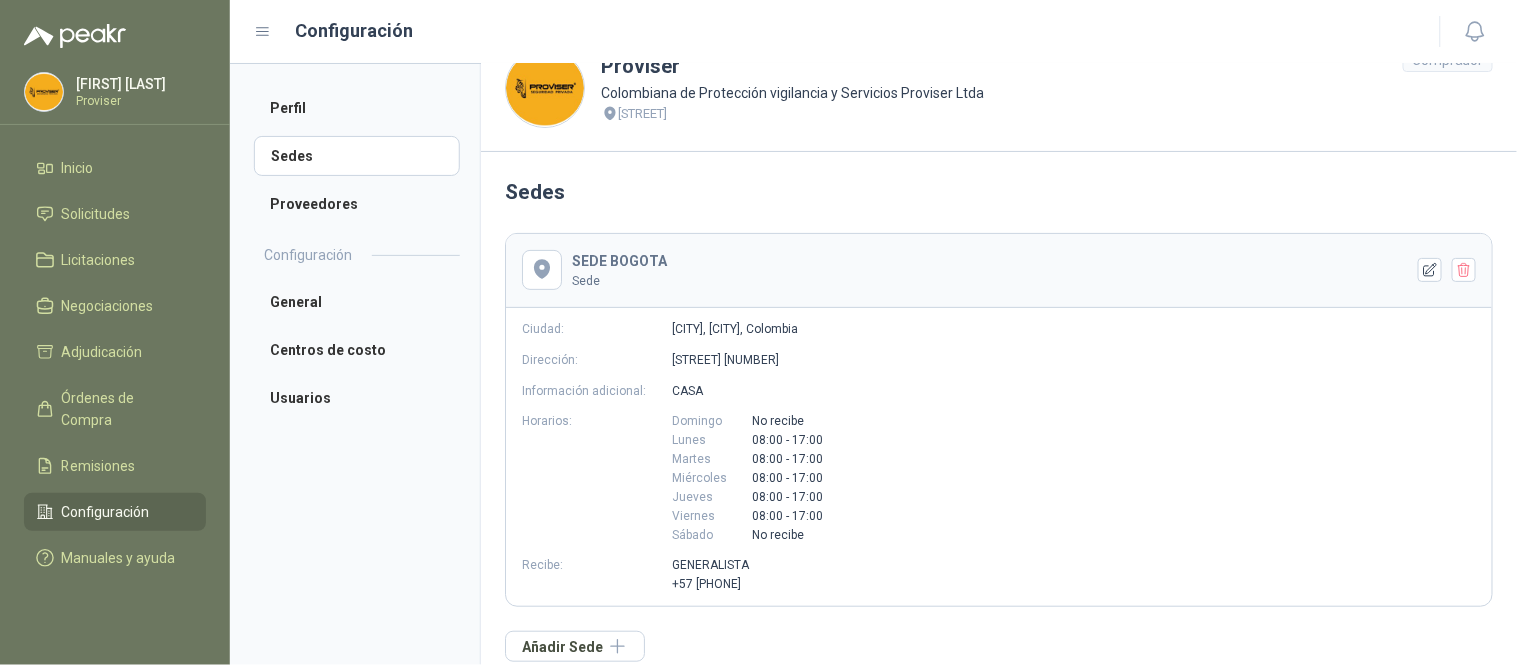 scroll, scrollTop: 61, scrollLeft: 0, axis: vertical 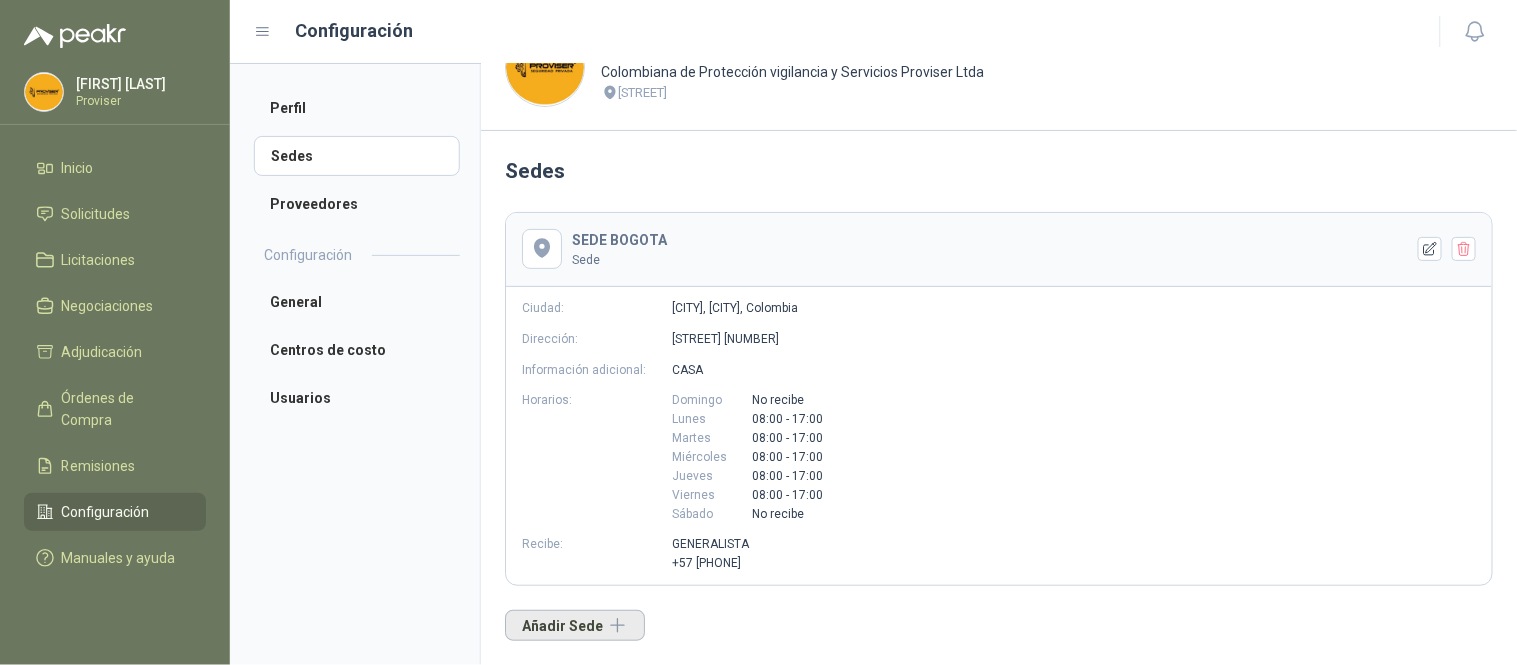 click on "Añadir Sede" at bounding box center [575, 625] 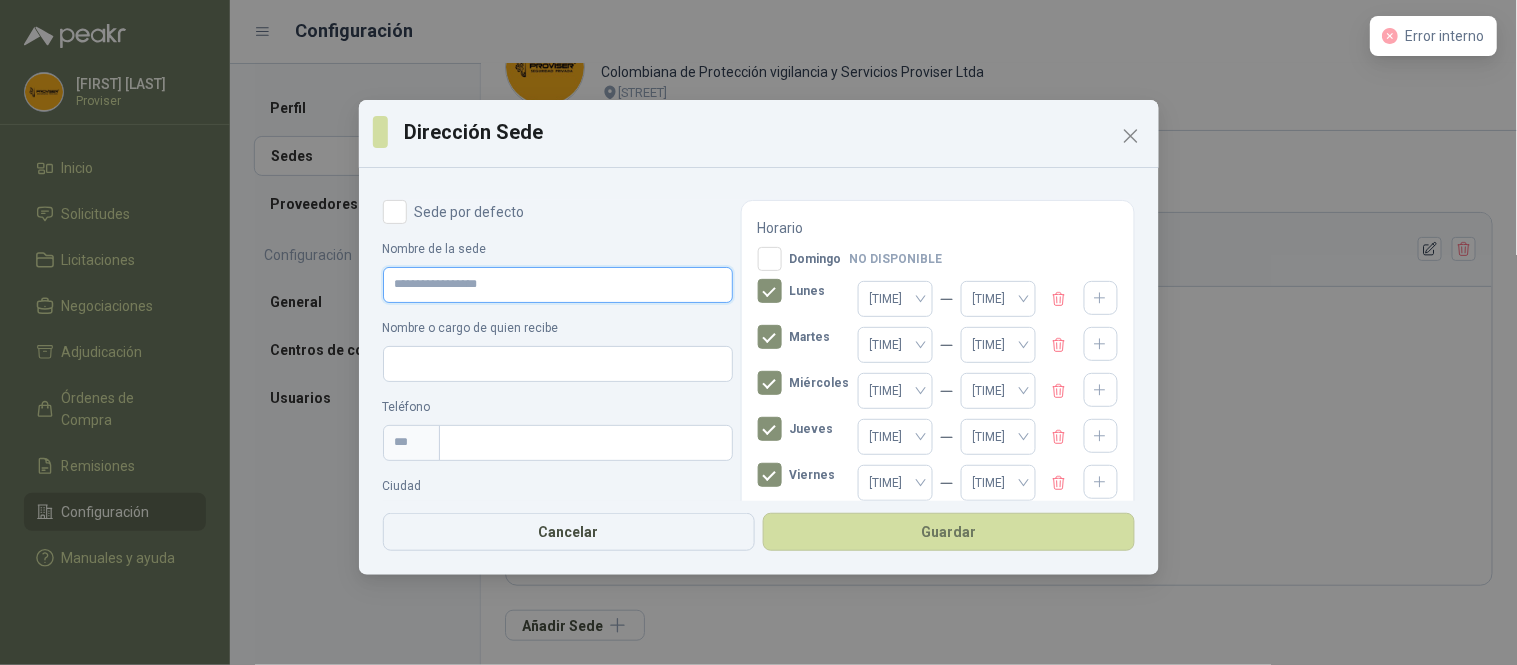click on "Nombre de la sede" at bounding box center [558, 285] 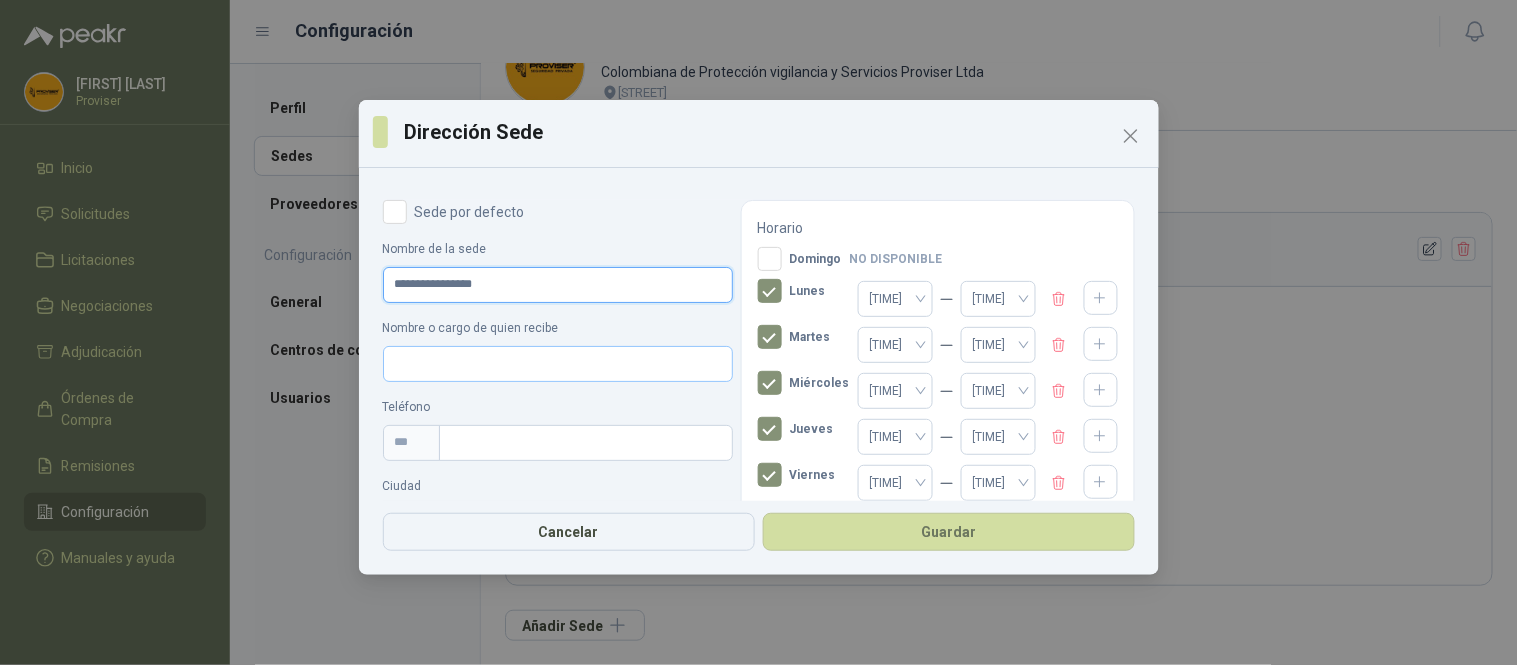 type on "**********" 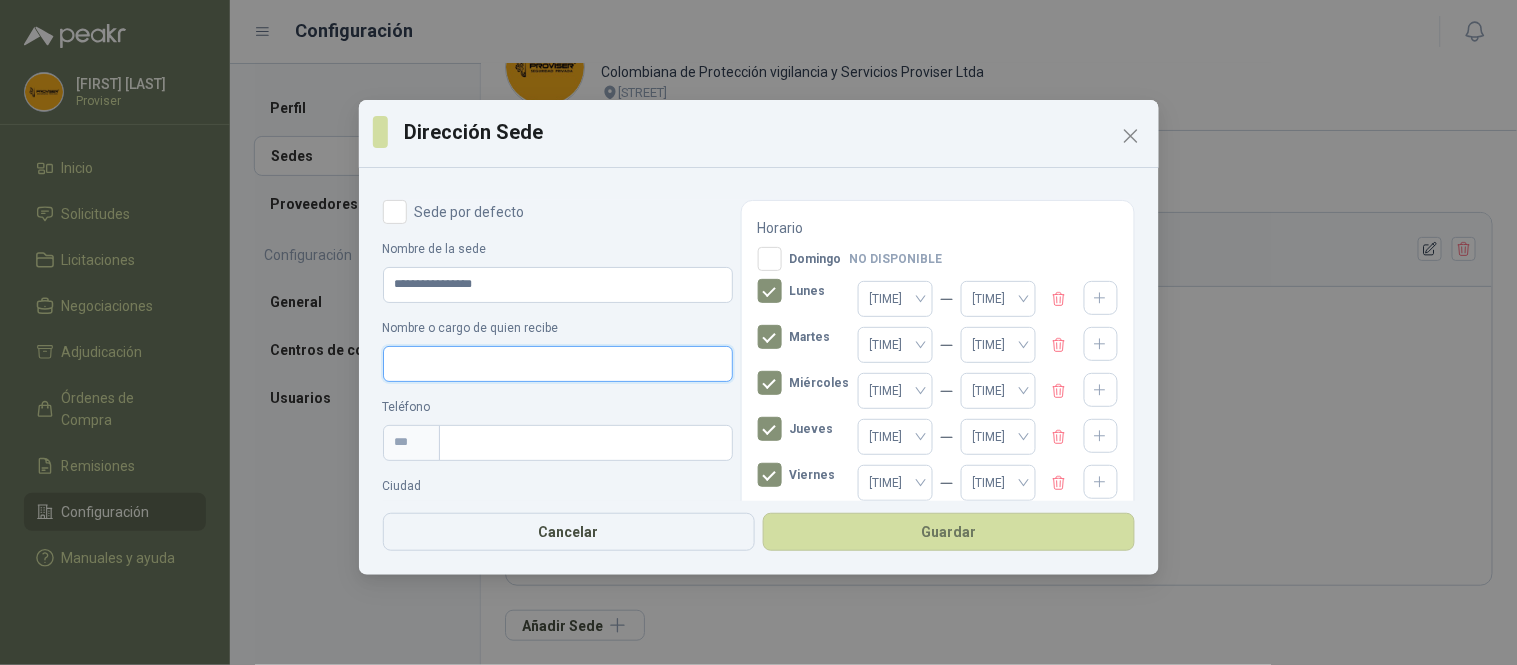 click on "Nombre o cargo de quien recibe" at bounding box center (558, 364) 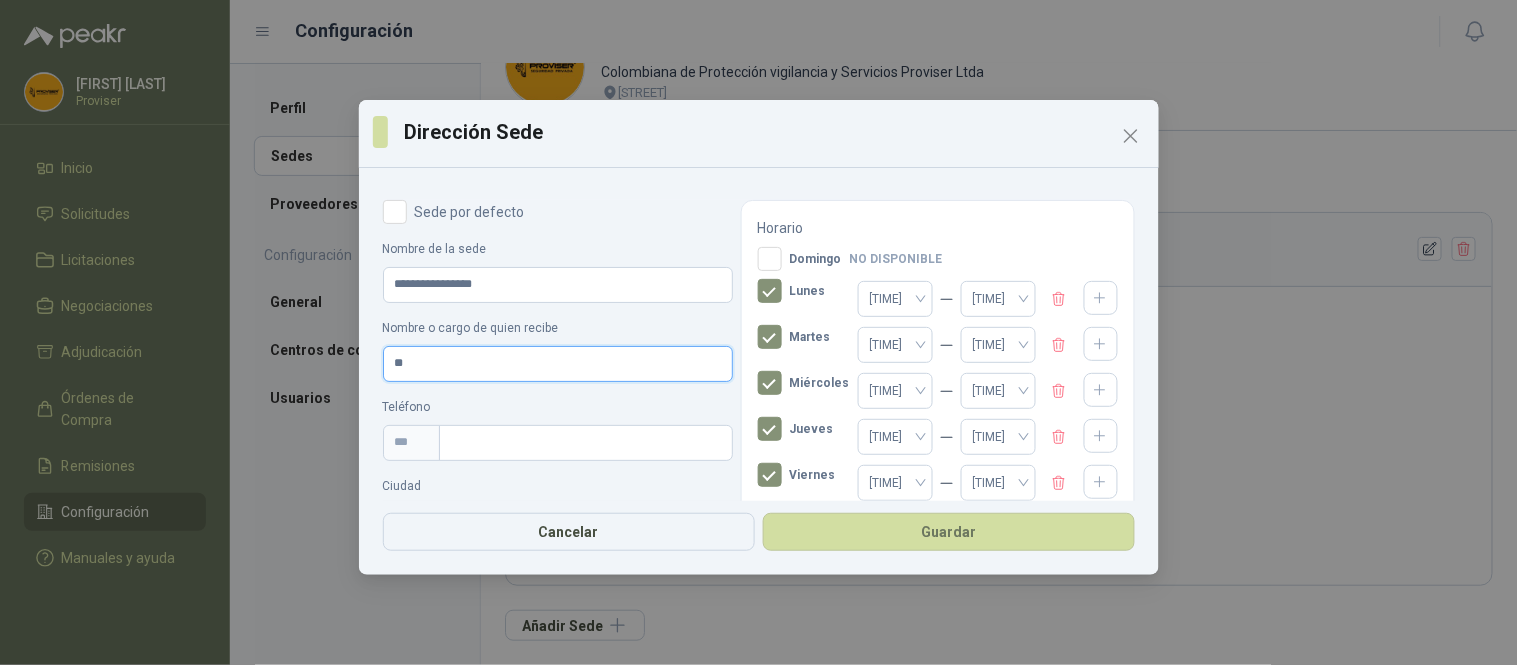 type on "*" 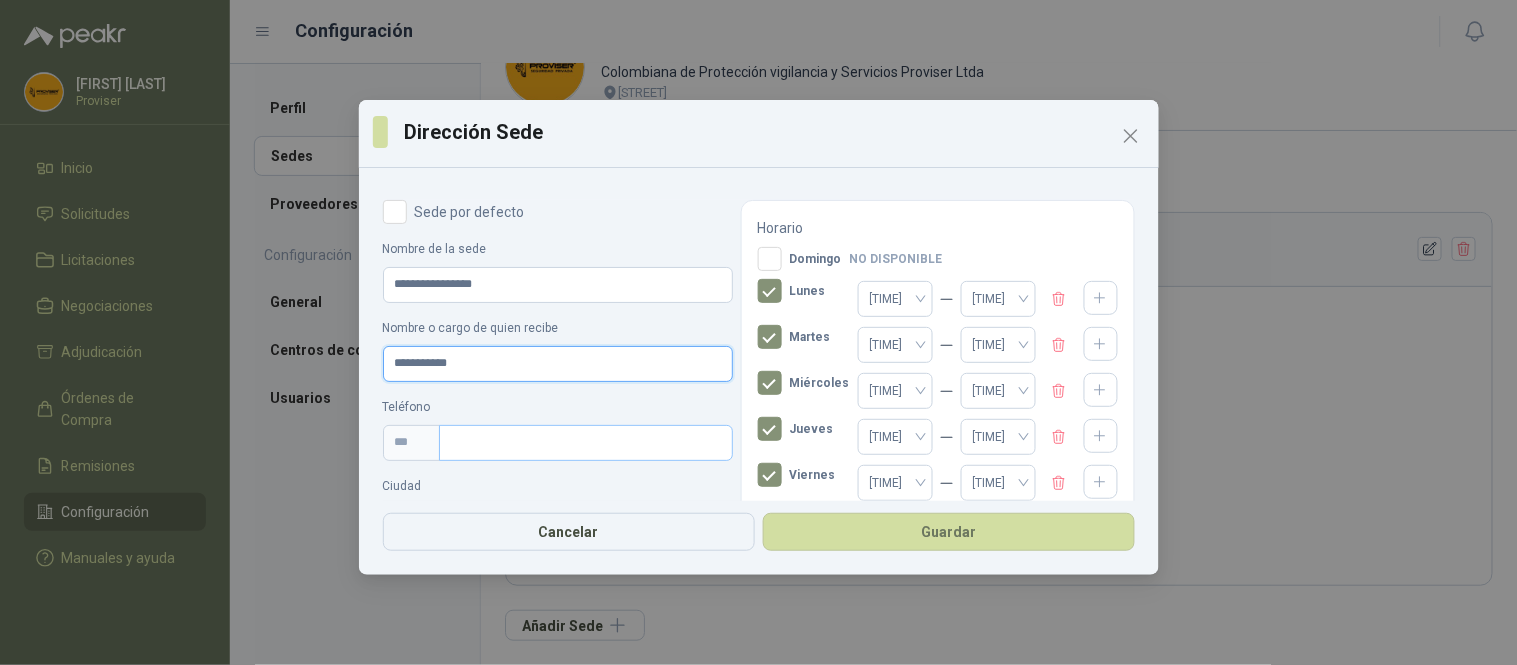 type on "**********" 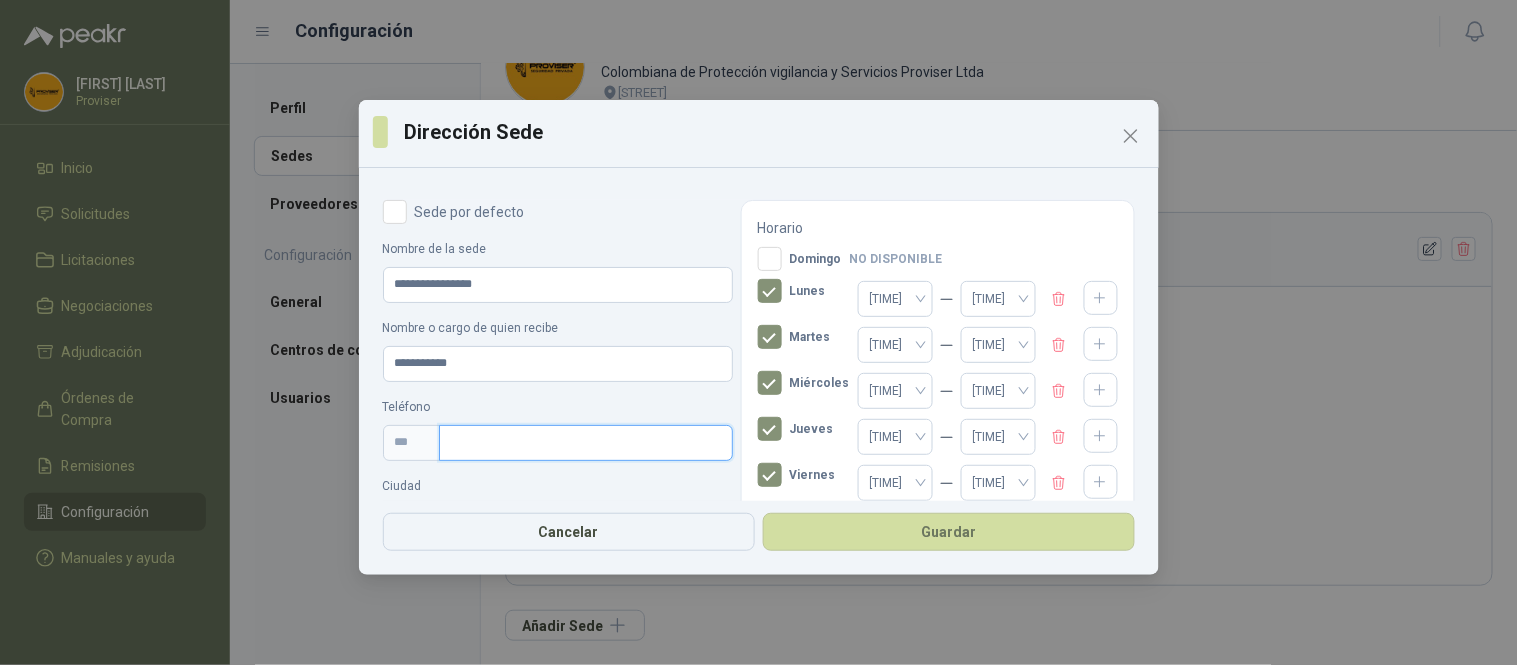 click at bounding box center [585, 443] 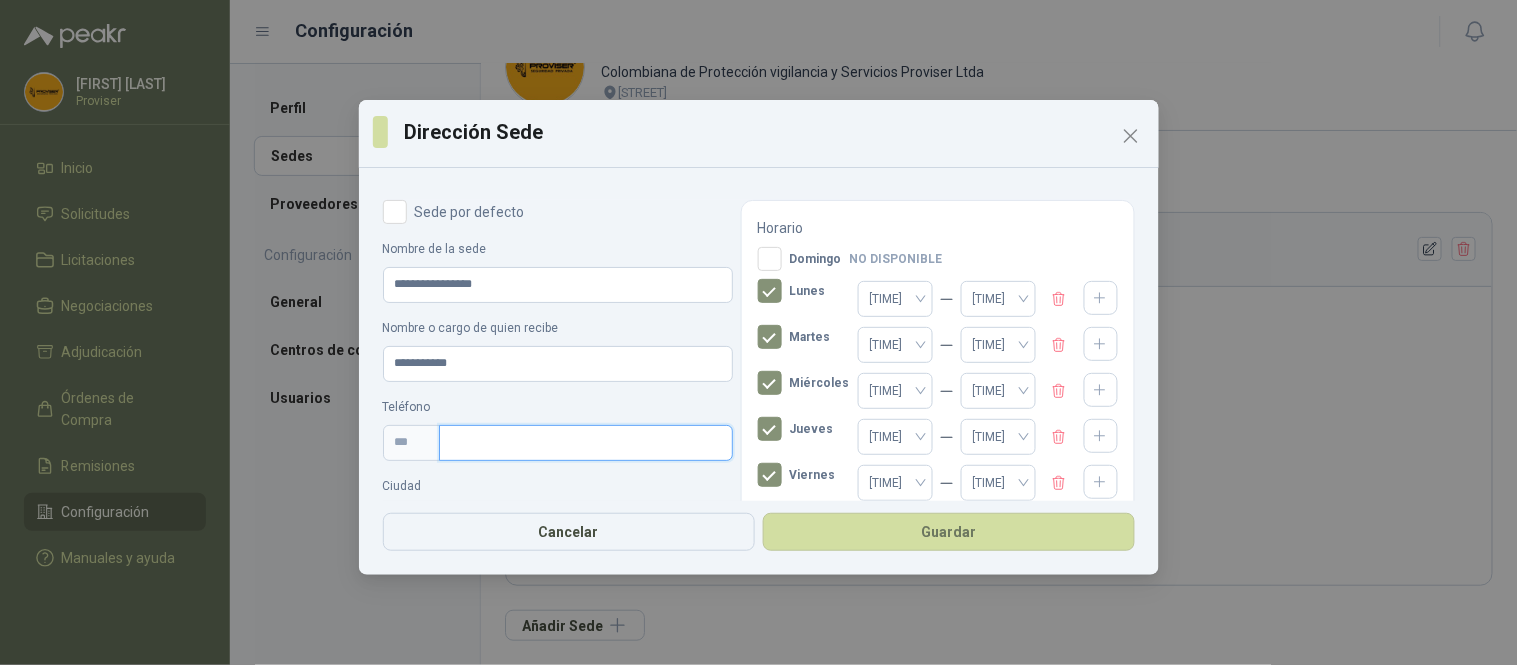 type on "**********" 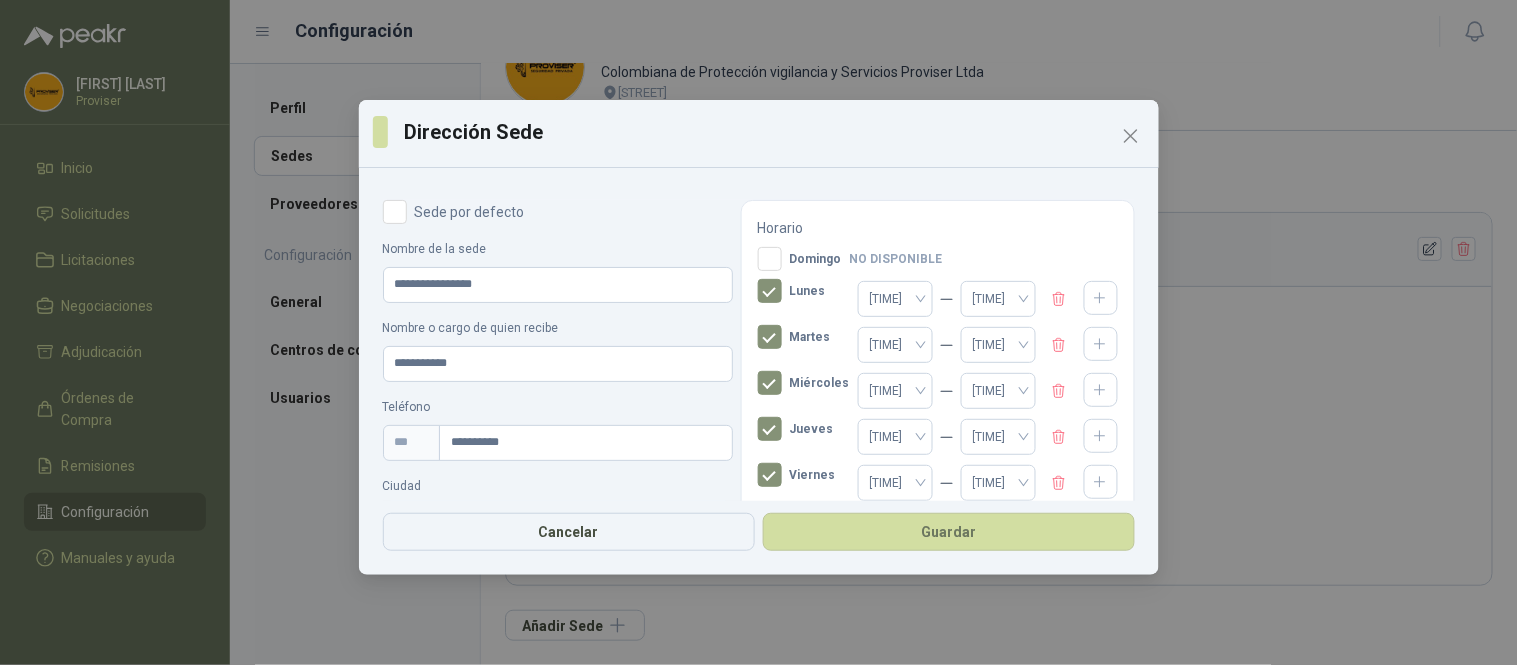 type on "**********" 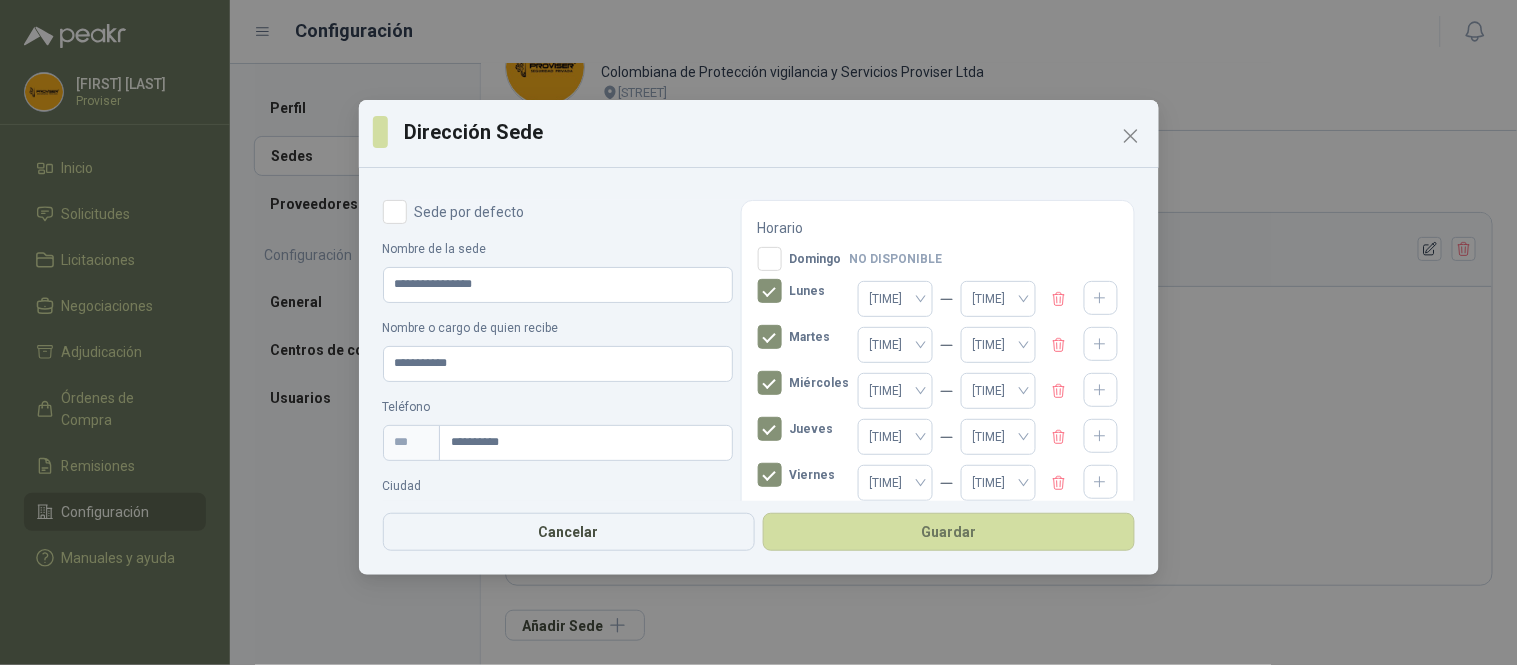 type on "**********" 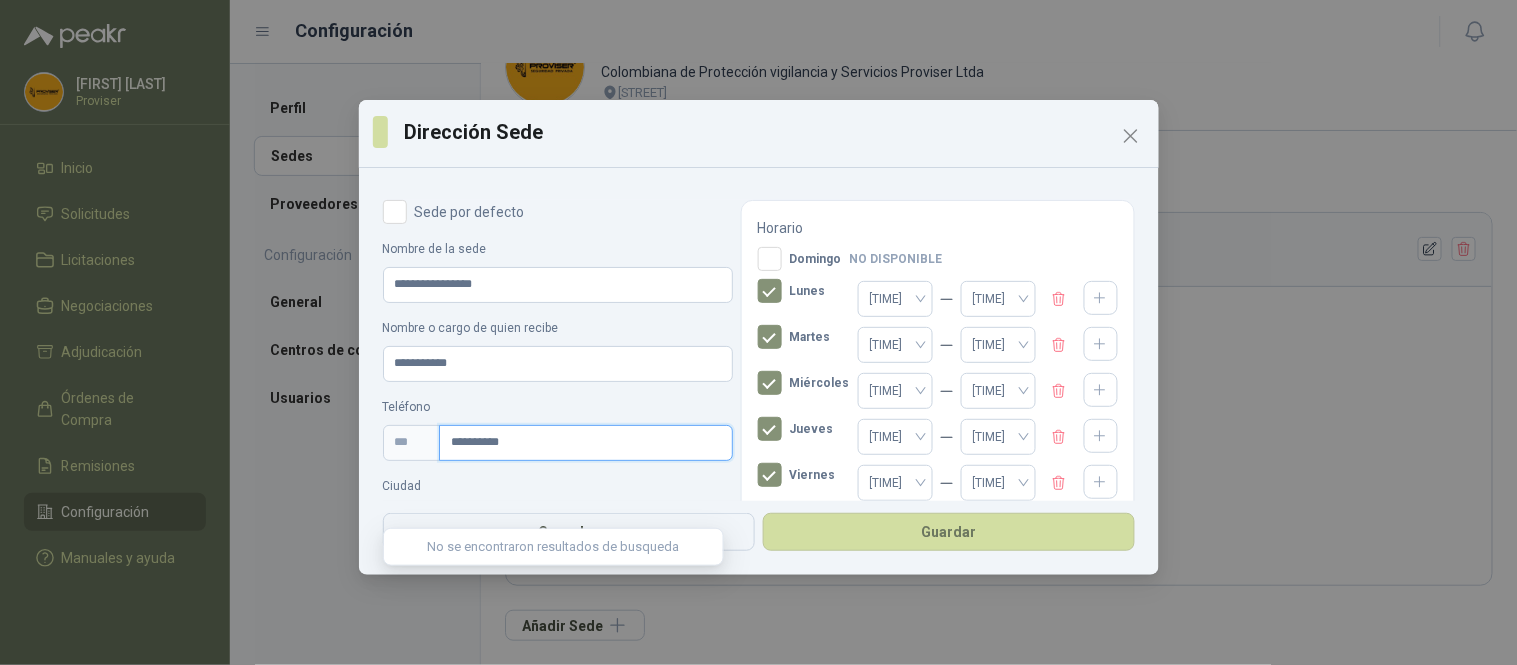 scroll, scrollTop: 222, scrollLeft: 0, axis: vertical 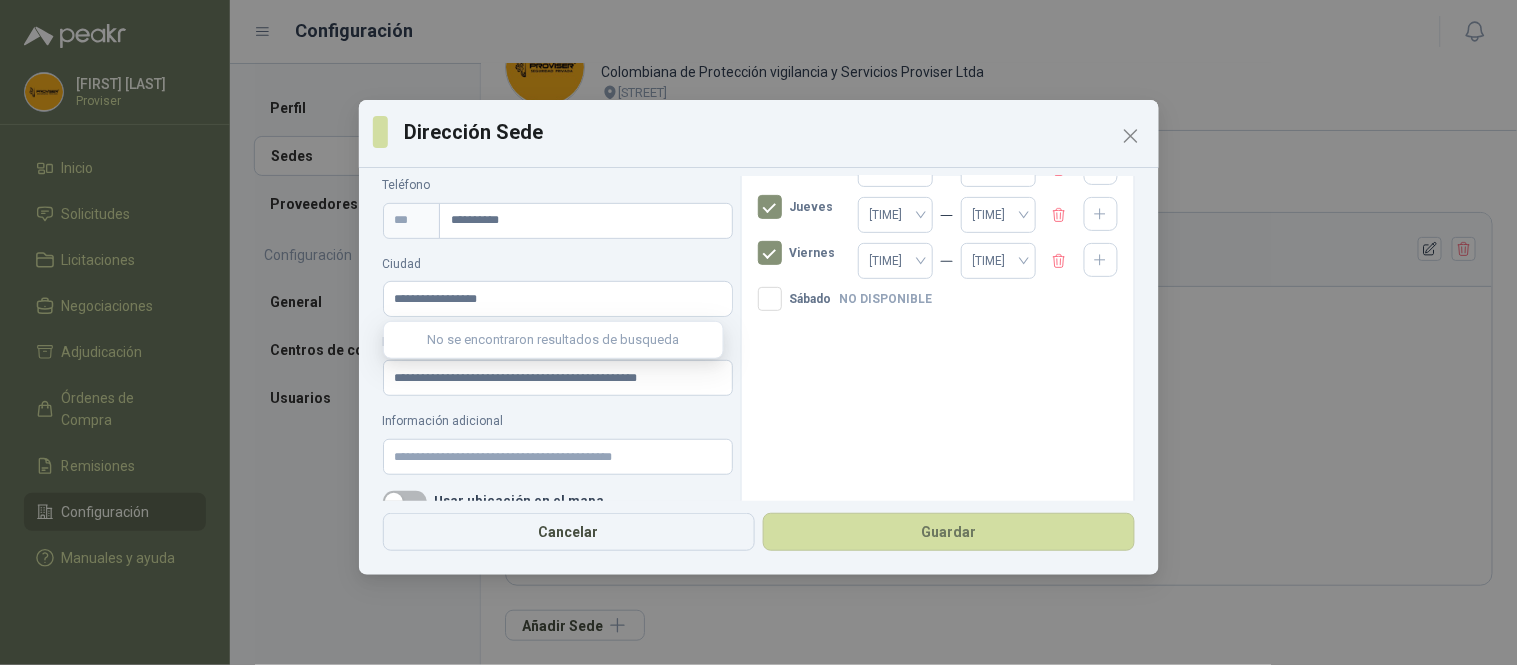 click on "No se encontraron resultados de busqueda" at bounding box center (553, 340) 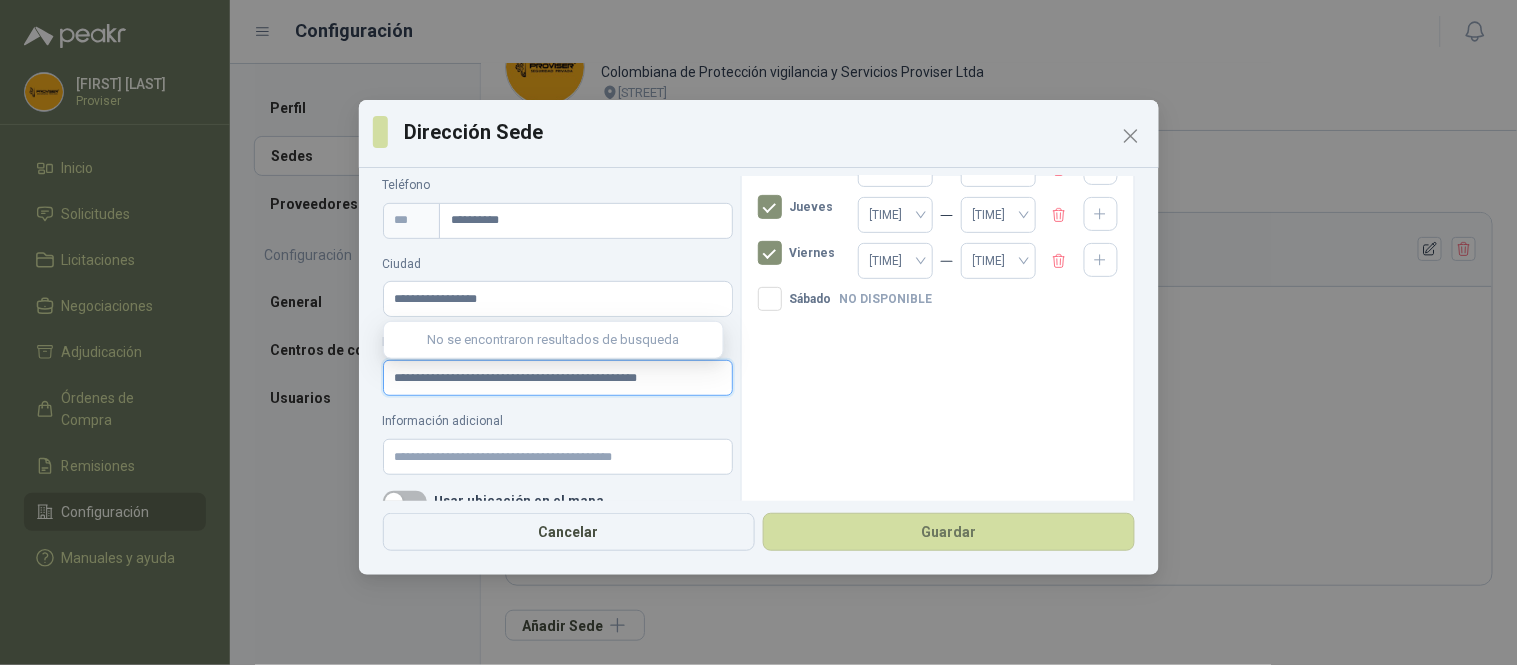 type 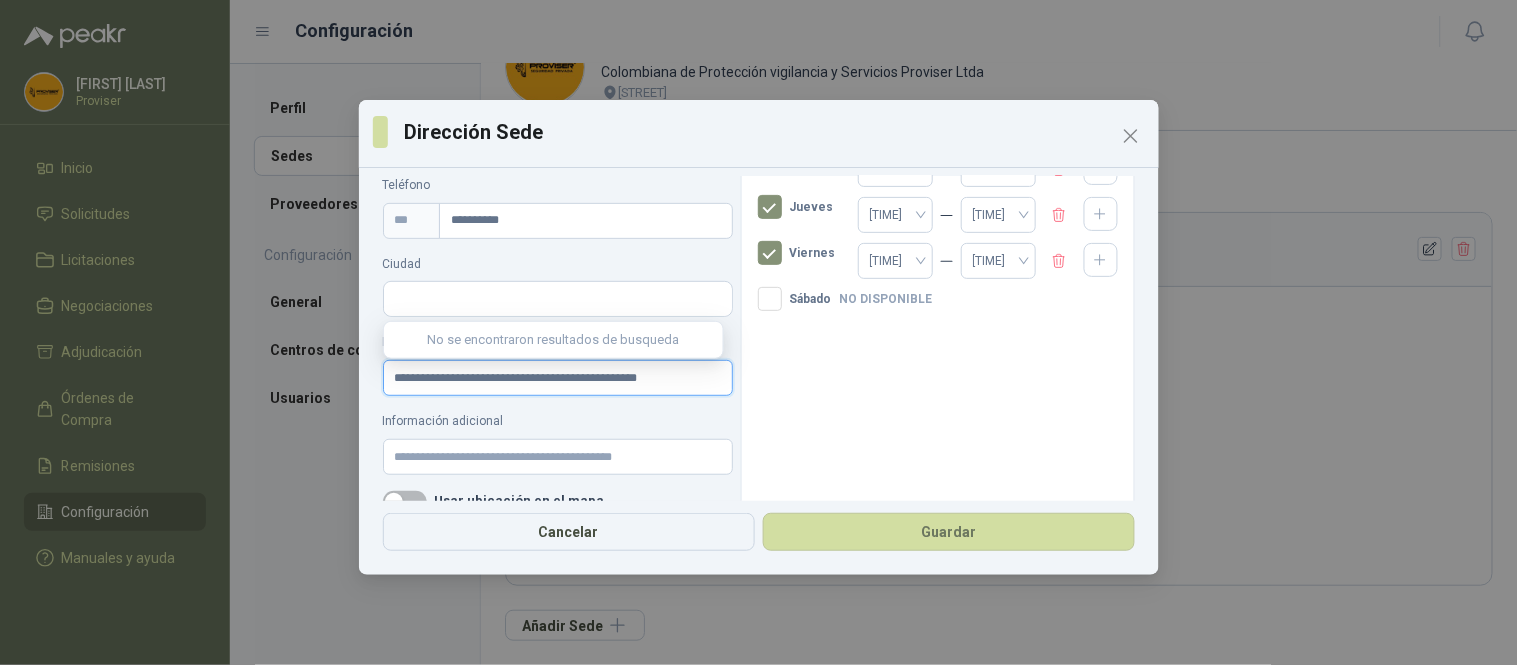 click on "**********" at bounding box center (558, 378) 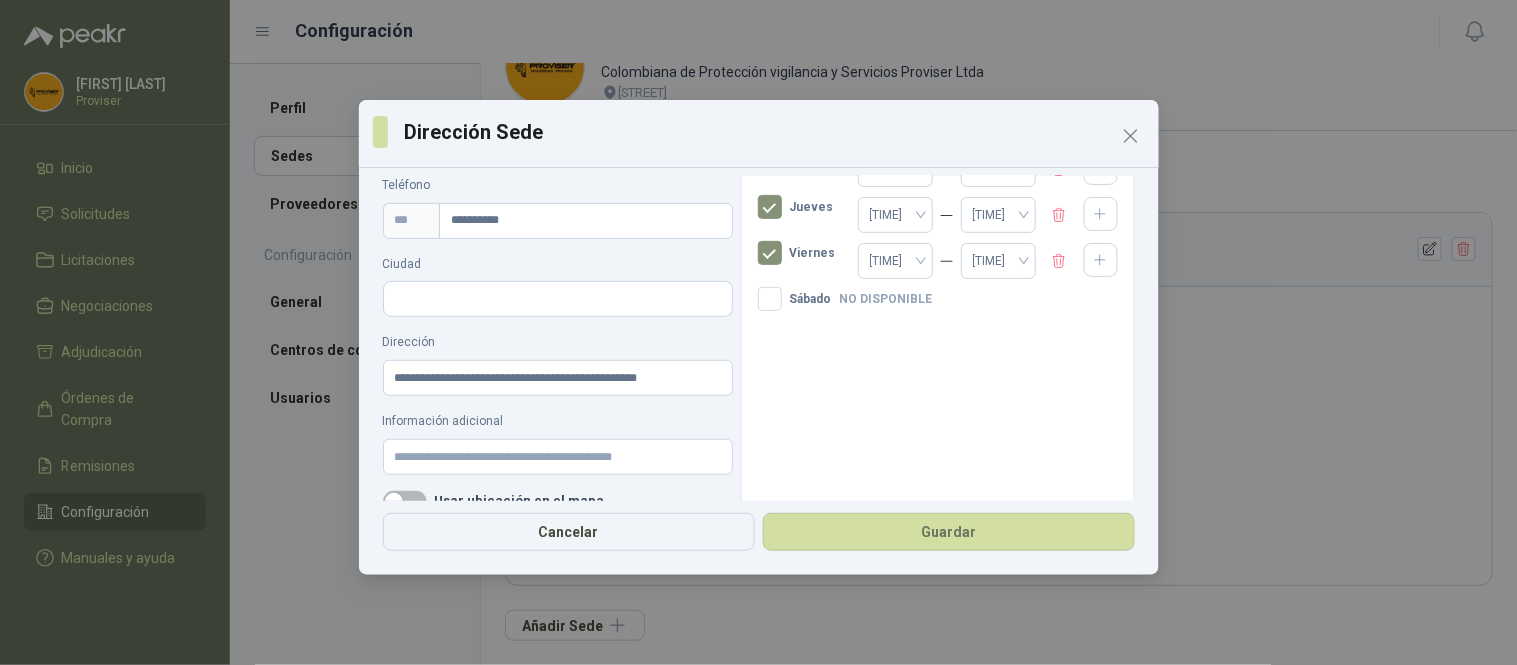 click on "Dirección" at bounding box center [558, 342] 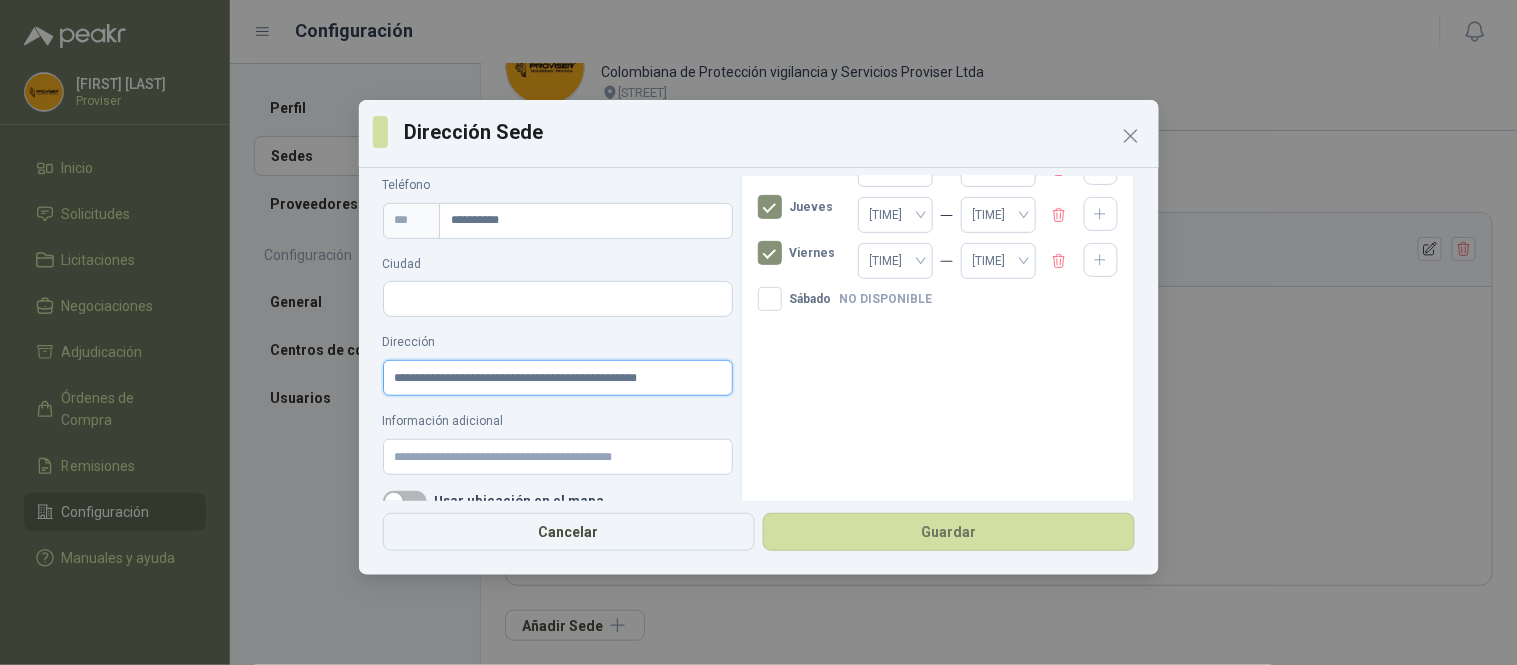 click on "**********" at bounding box center [558, 378] 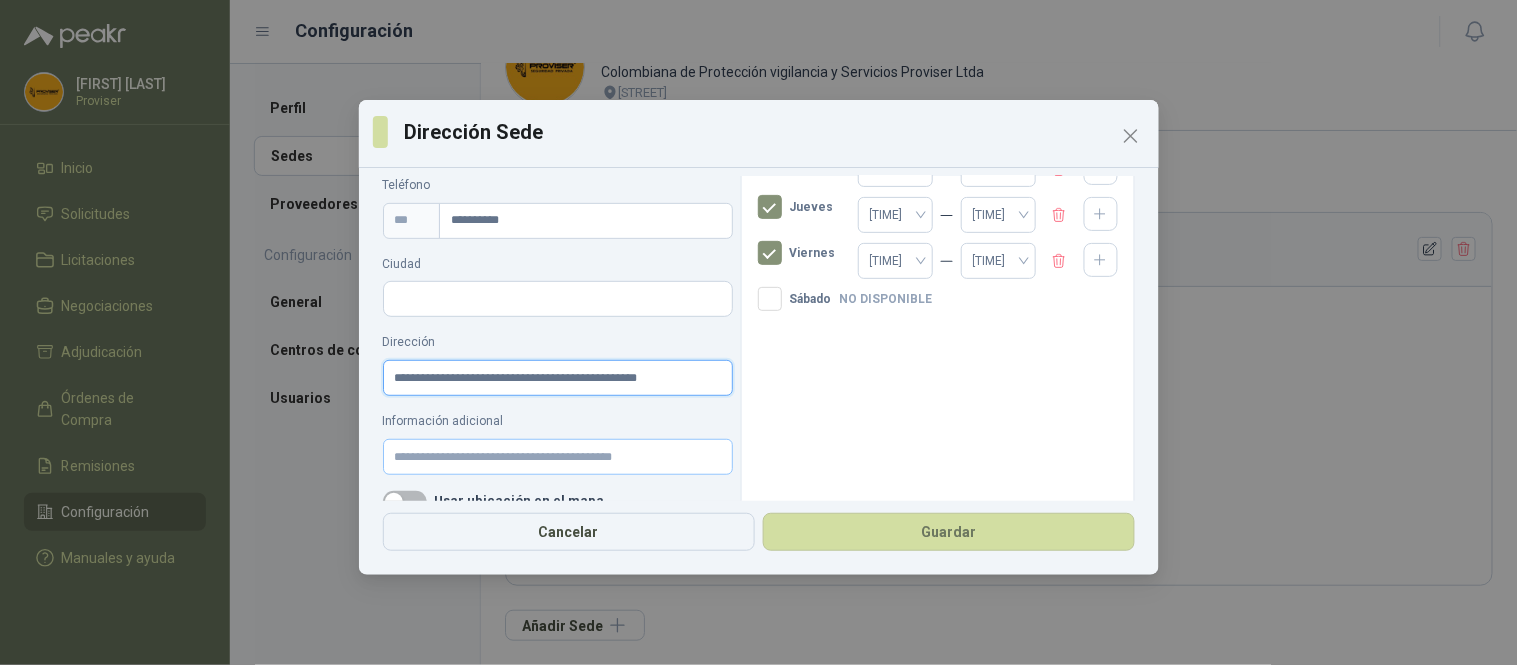 scroll, scrollTop: 248, scrollLeft: 0, axis: vertical 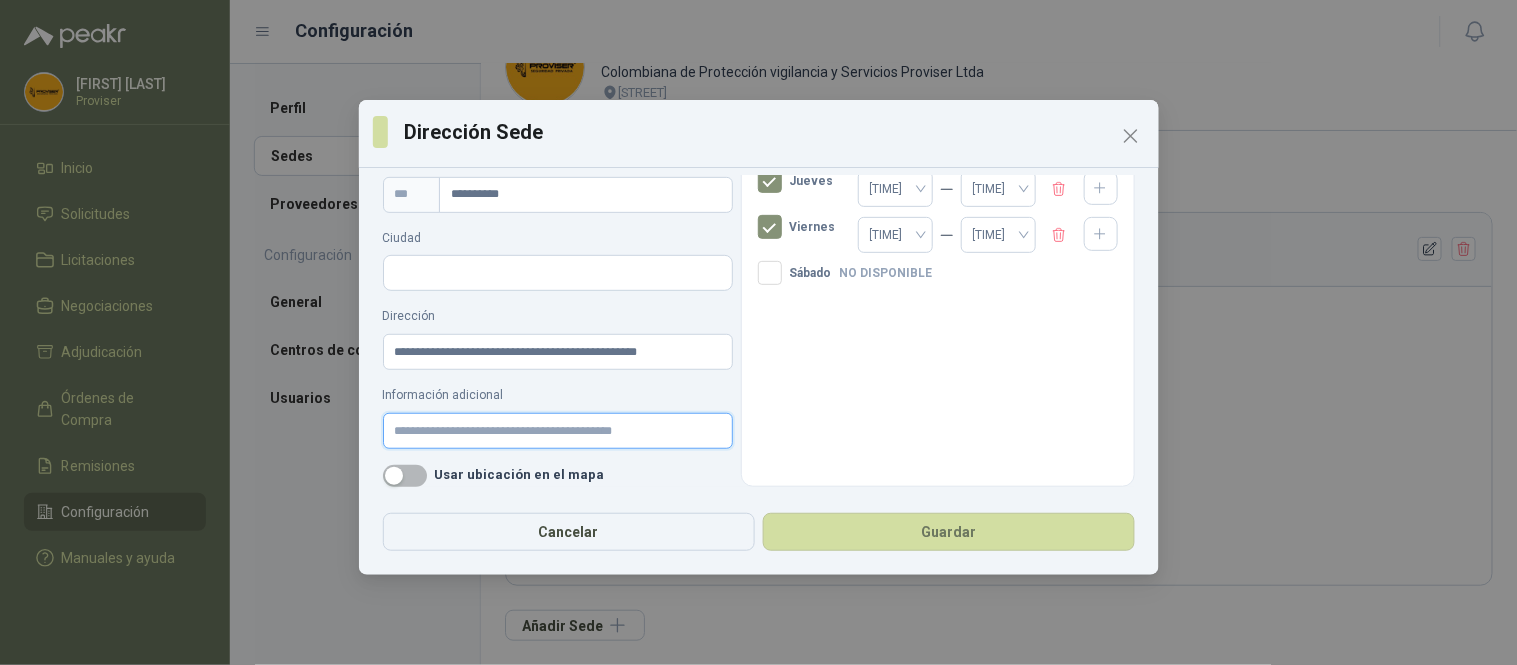 click on "Información adicional" at bounding box center [558, 431] 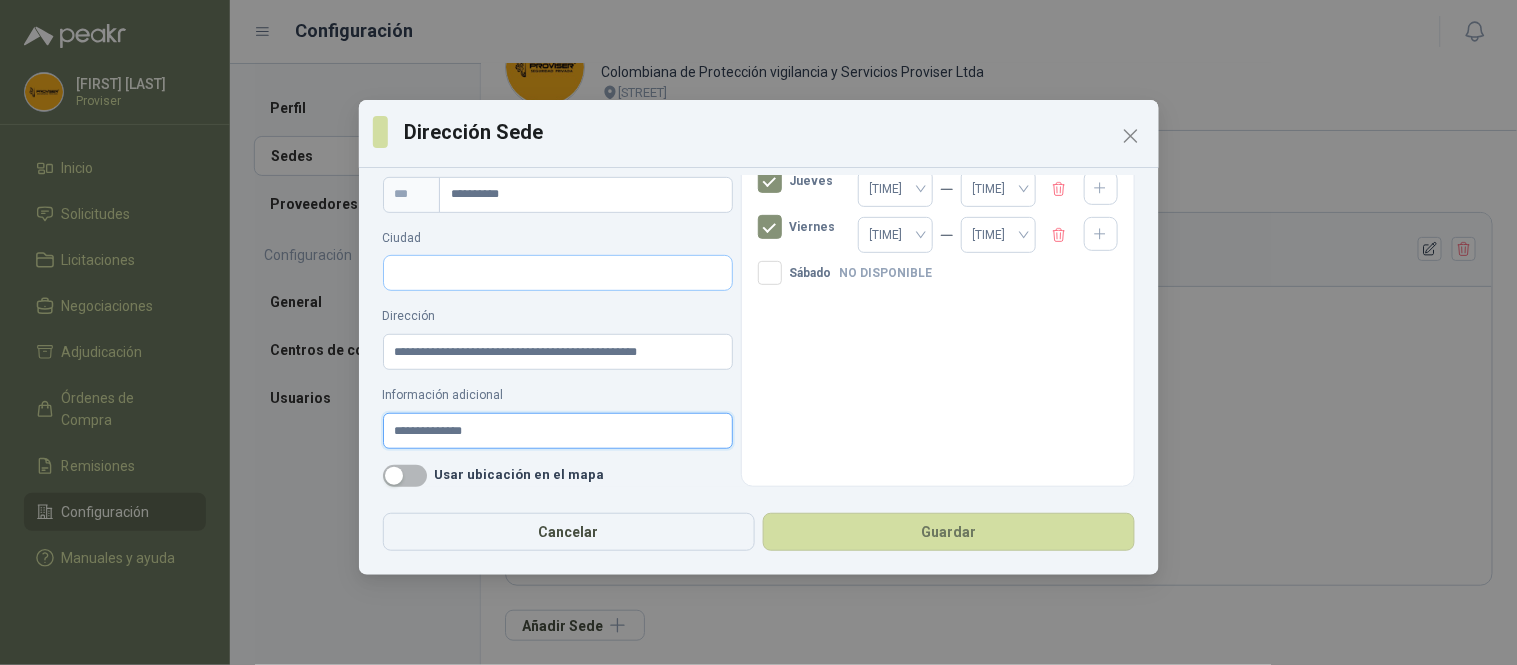 type on "**********" 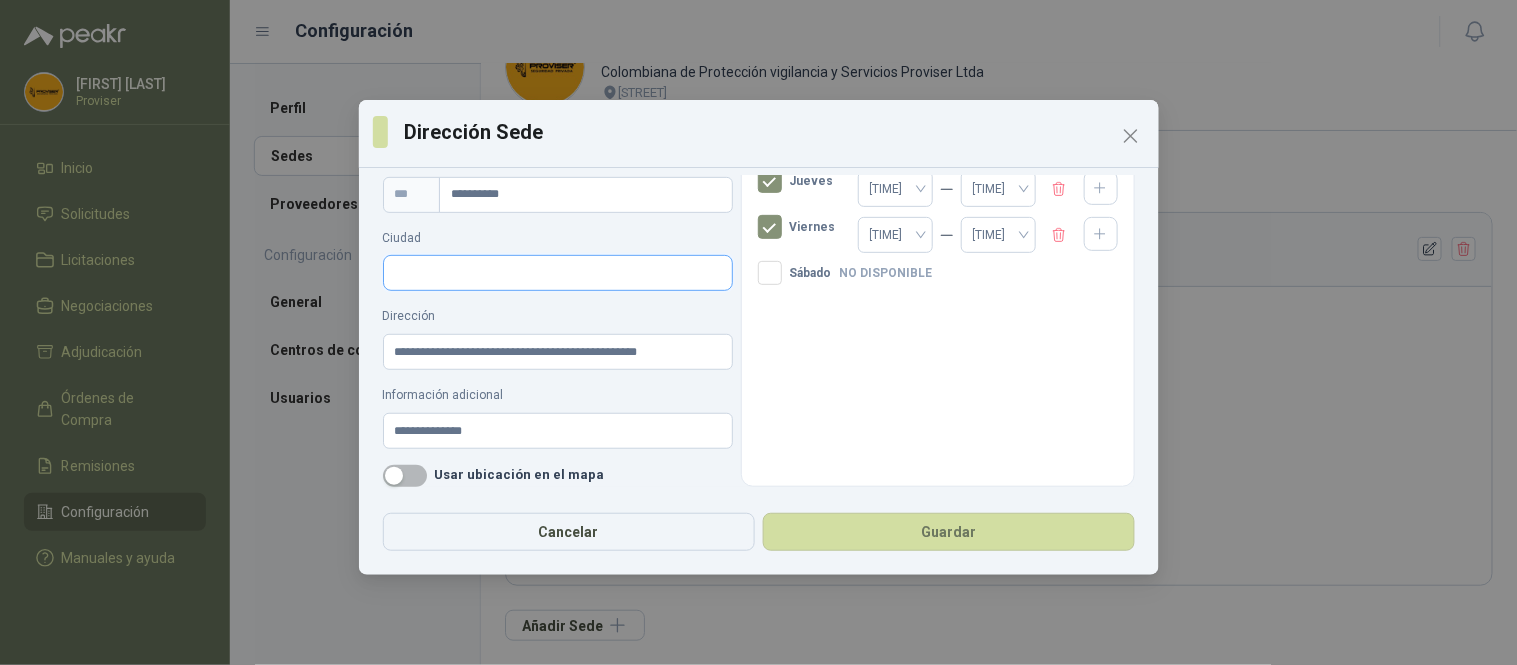click on "Ciudad" at bounding box center (558, 274) 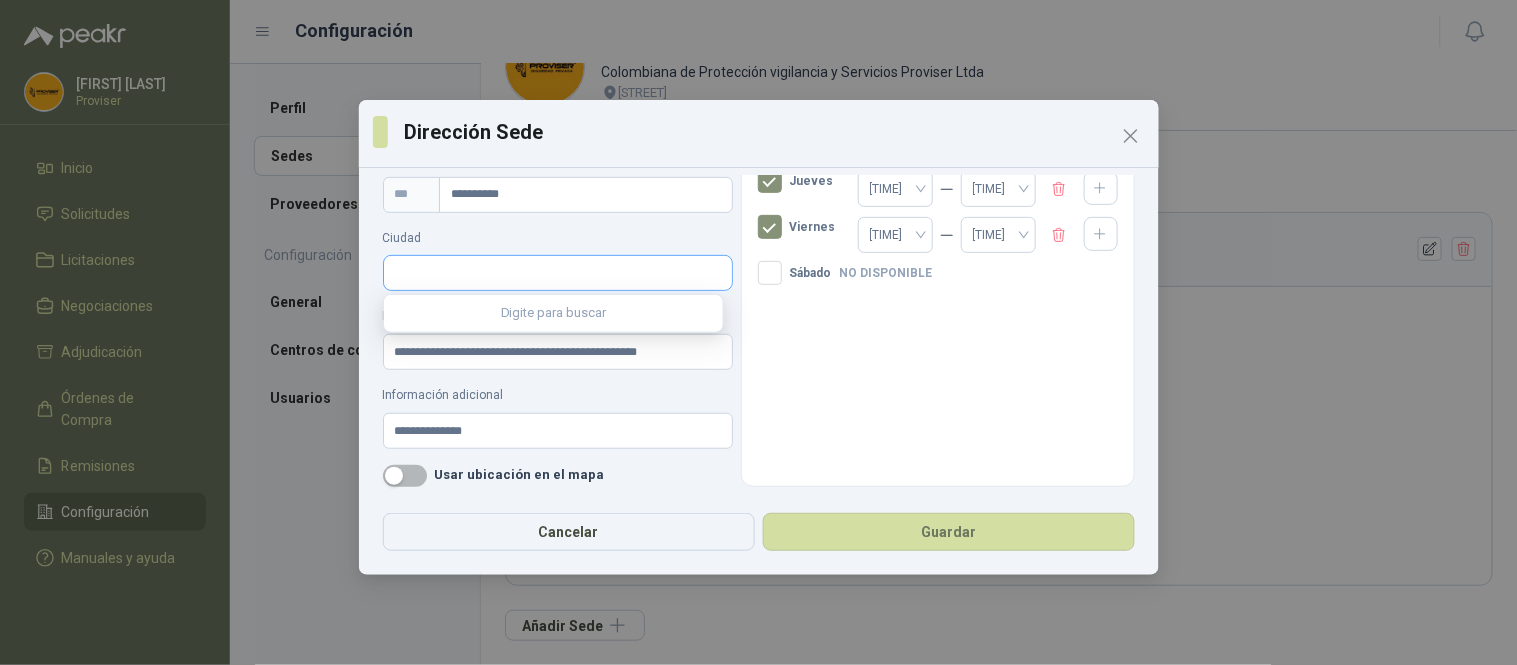 type on "****" 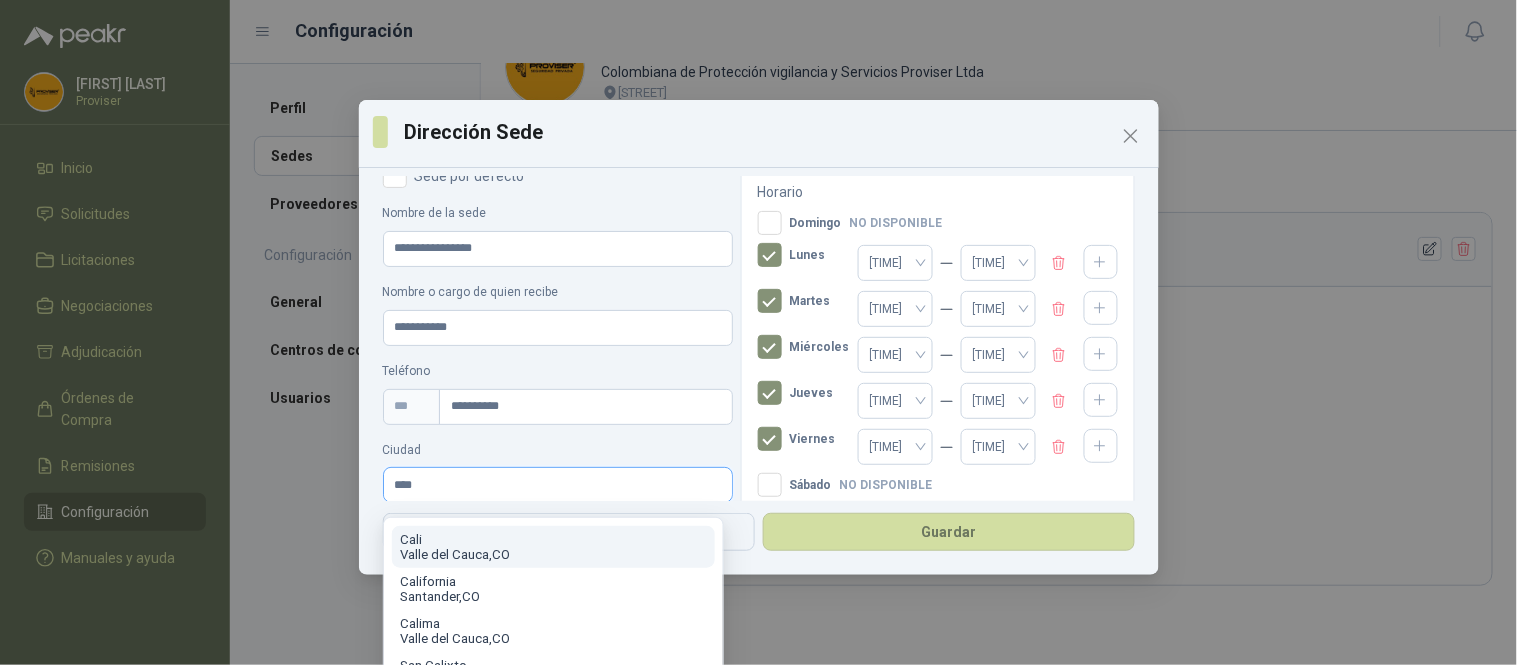 scroll, scrollTop: 26, scrollLeft: 0, axis: vertical 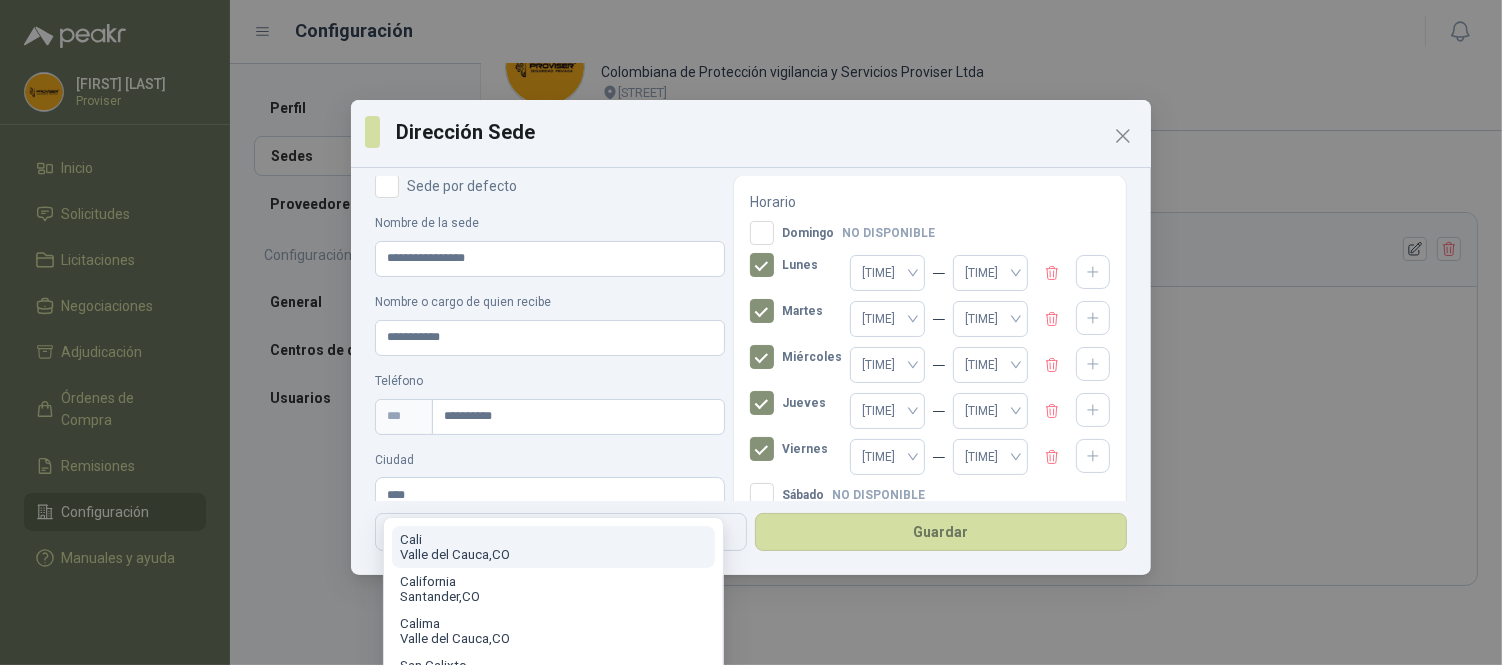 click on "[STATE] , CO" at bounding box center [553, 554] 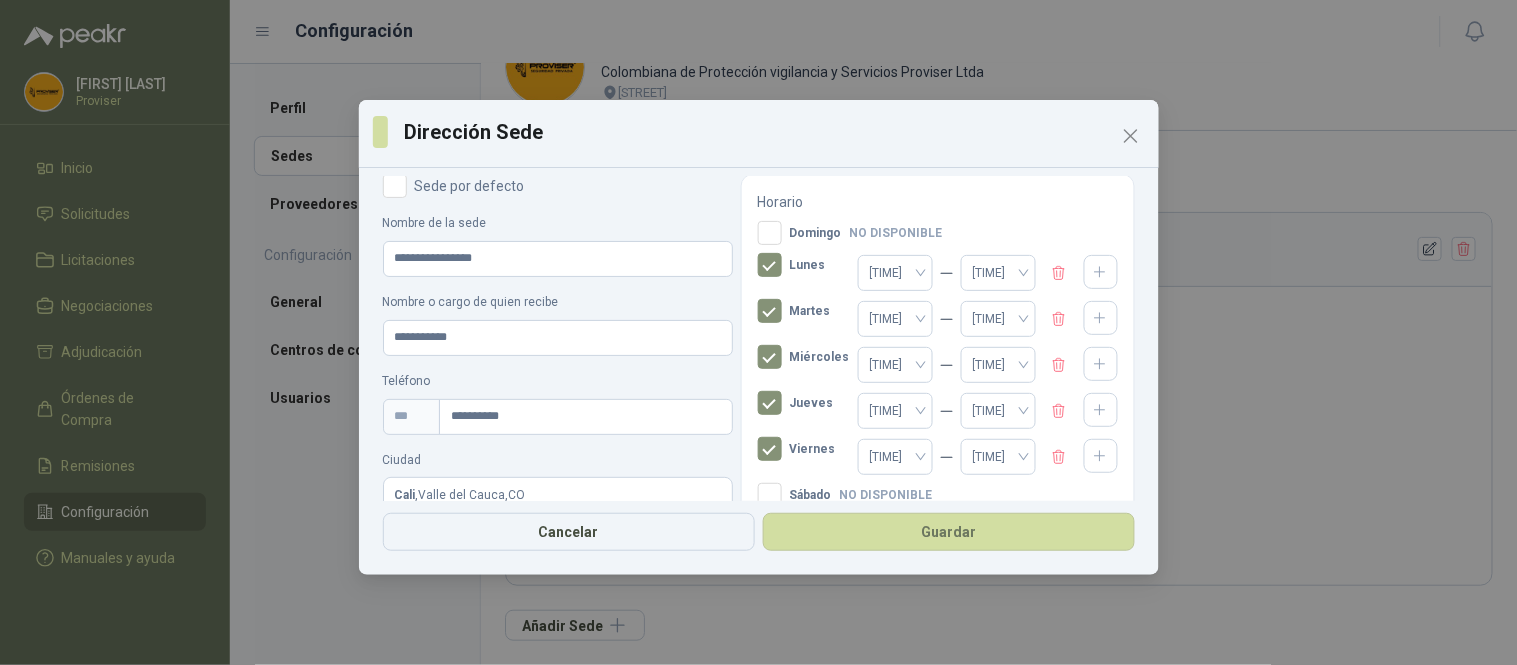 scroll, scrollTop: 248, scrollLeft: 0, axis: vertical 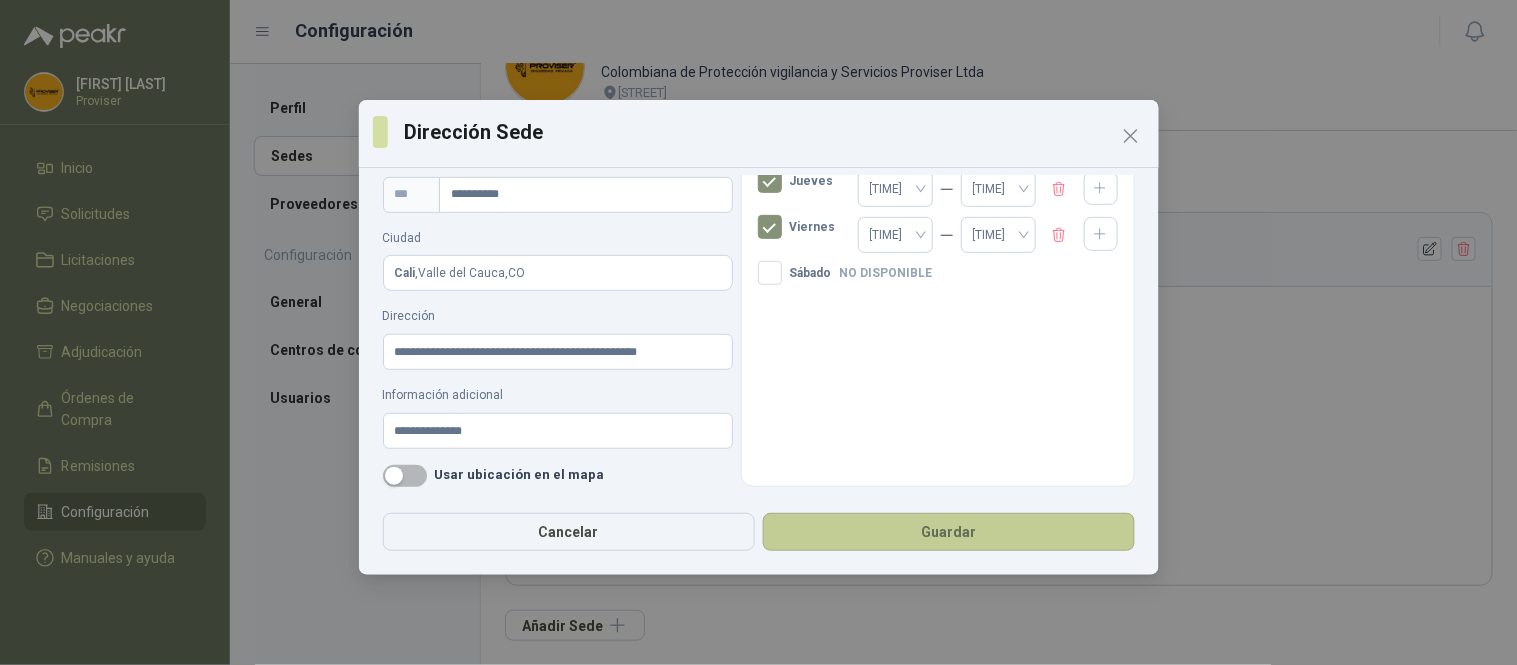 click on "Guardar" at bounding box center (949, 532) 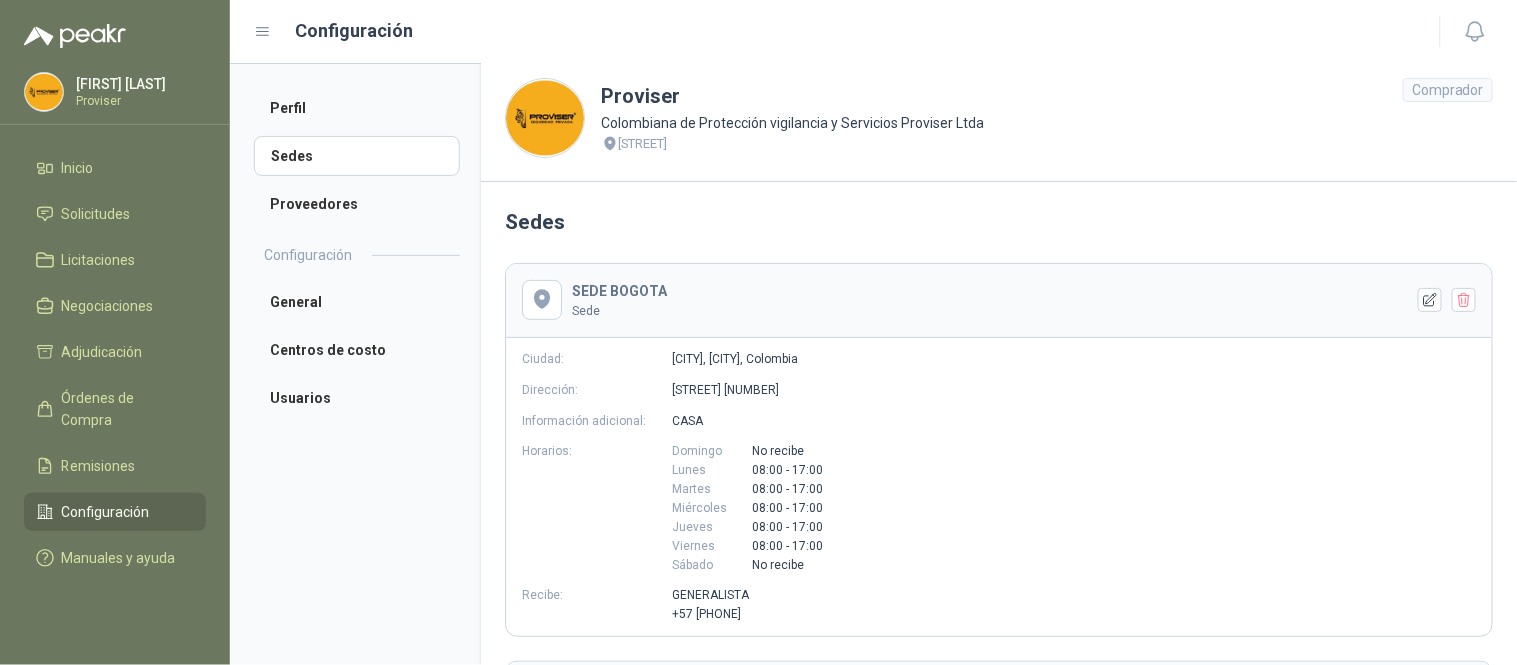 scroll, scrollTop: 0, scrollLeft: 0, axis: both 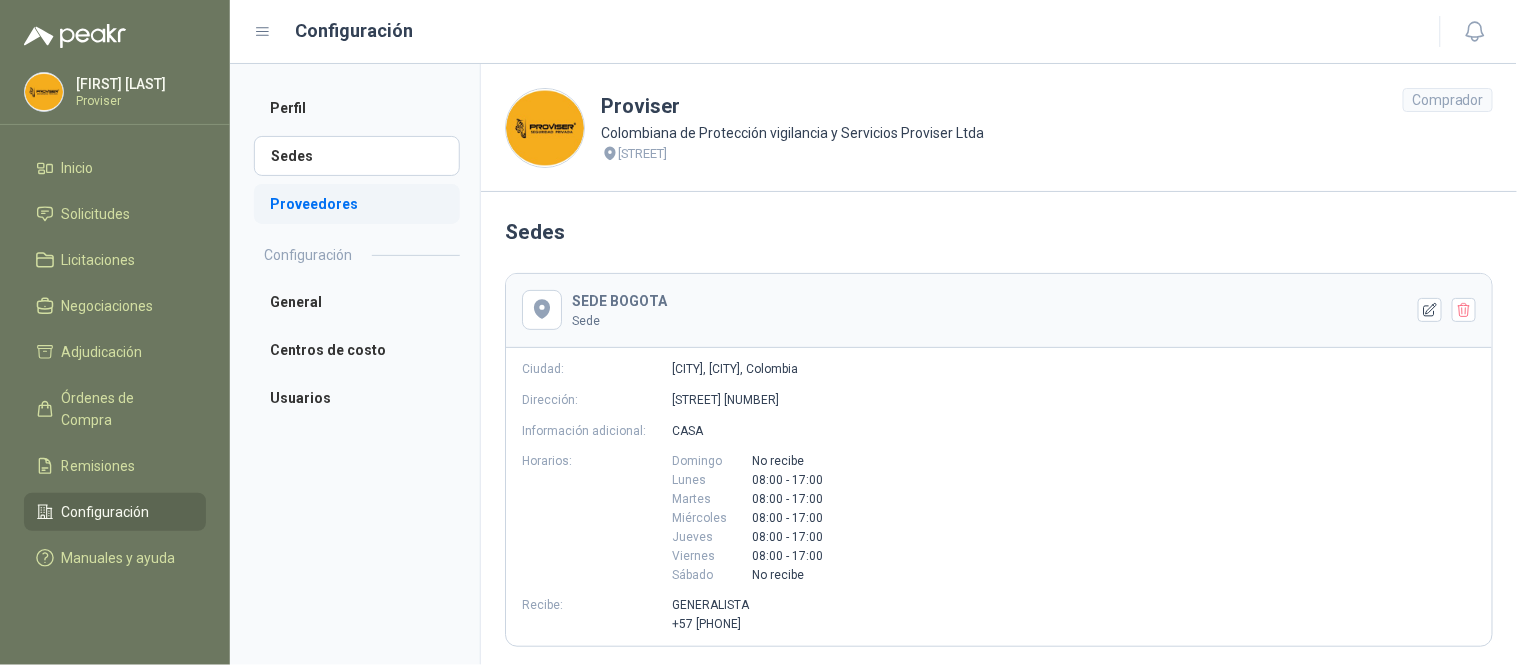 click on "Proveedores" at bounding box center [357, 204] 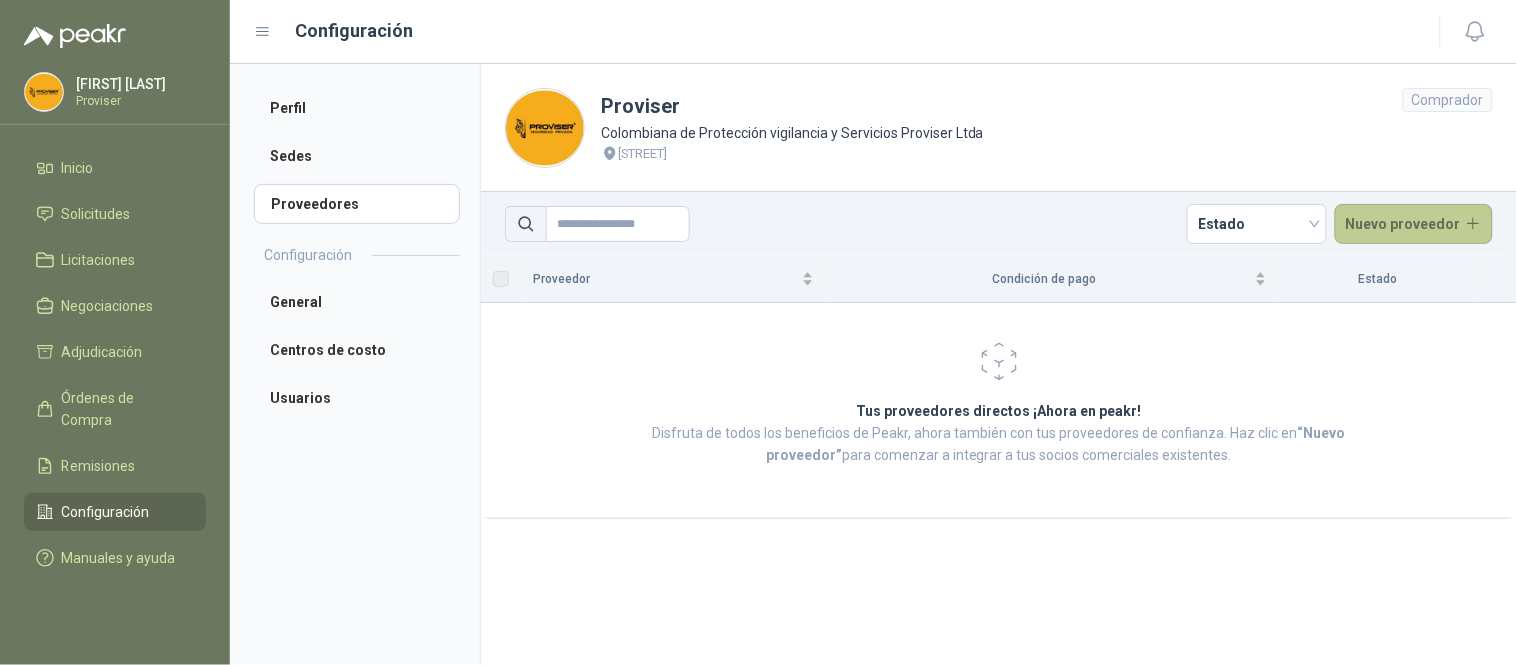 click on "Nuevo proveedor" at bounding box center [1414, 224] 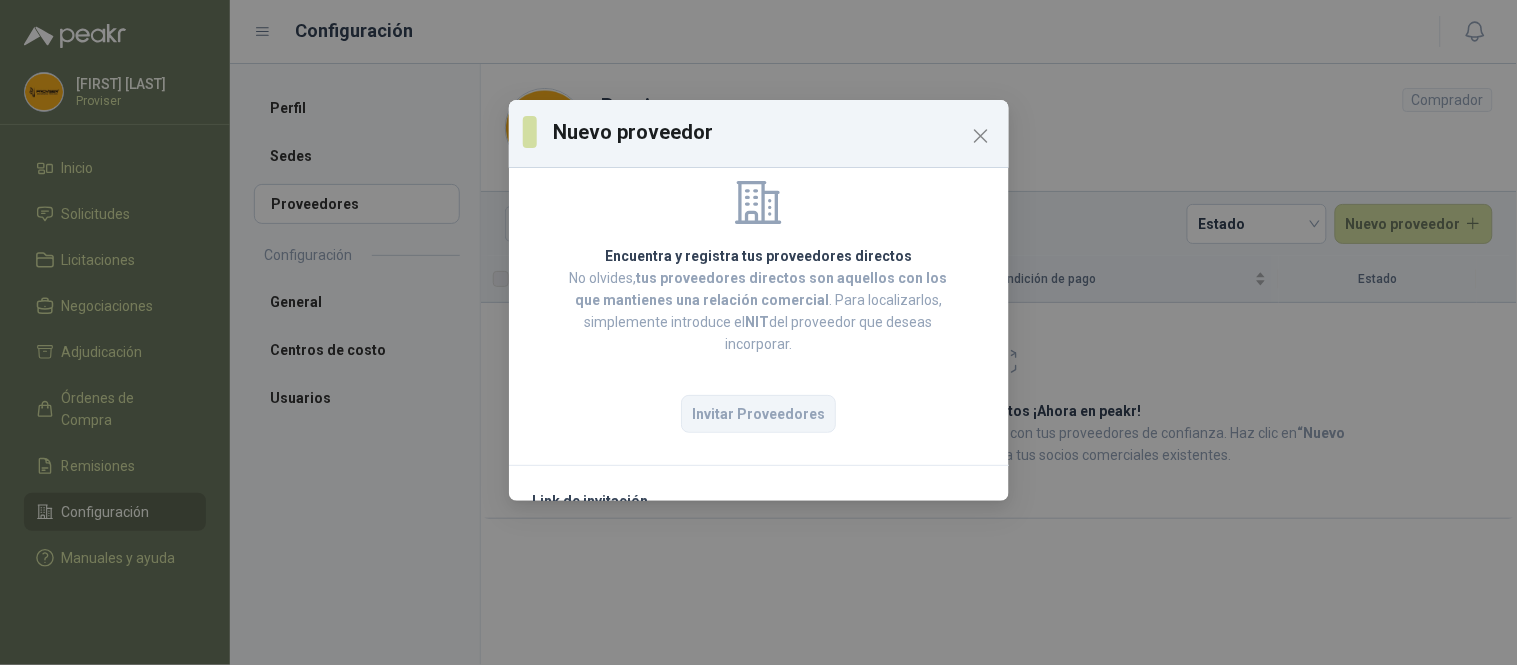 scroll, scrollTop: 161, scrollLeft: 0, axis: vertical 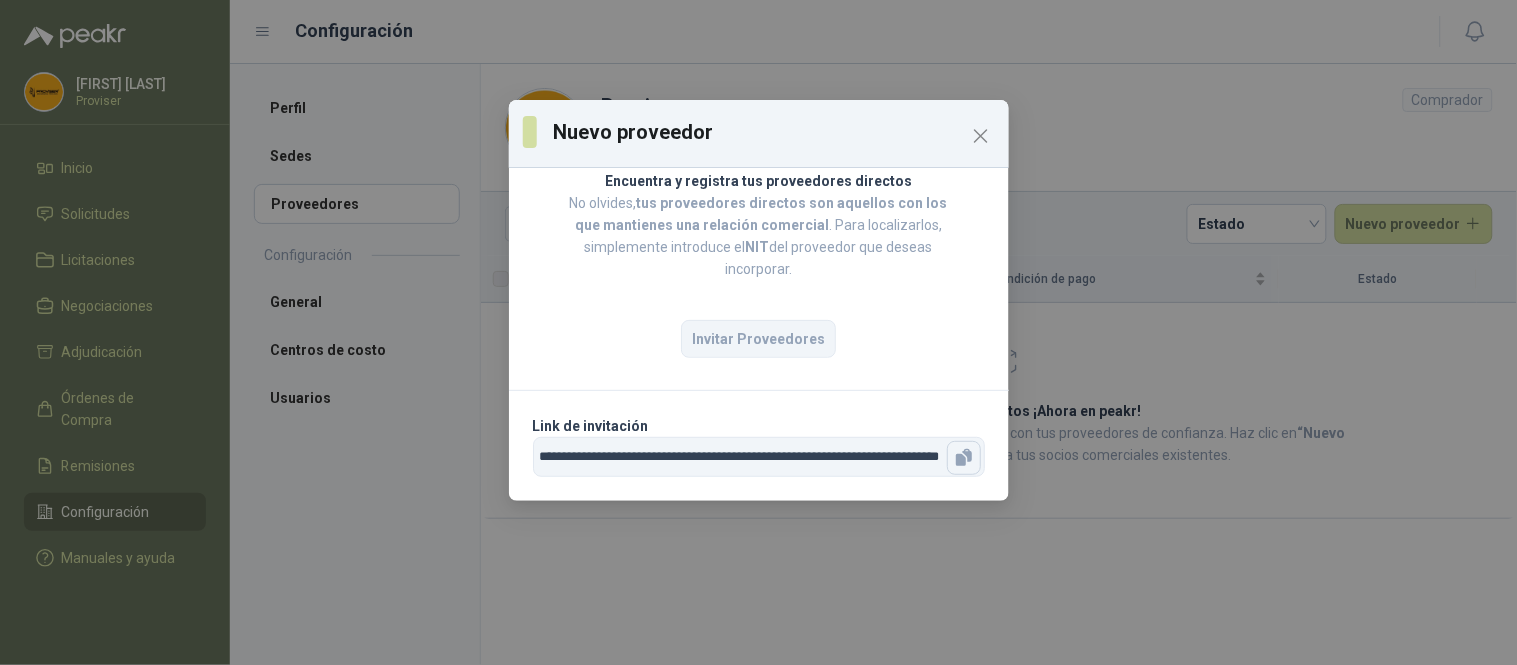 click 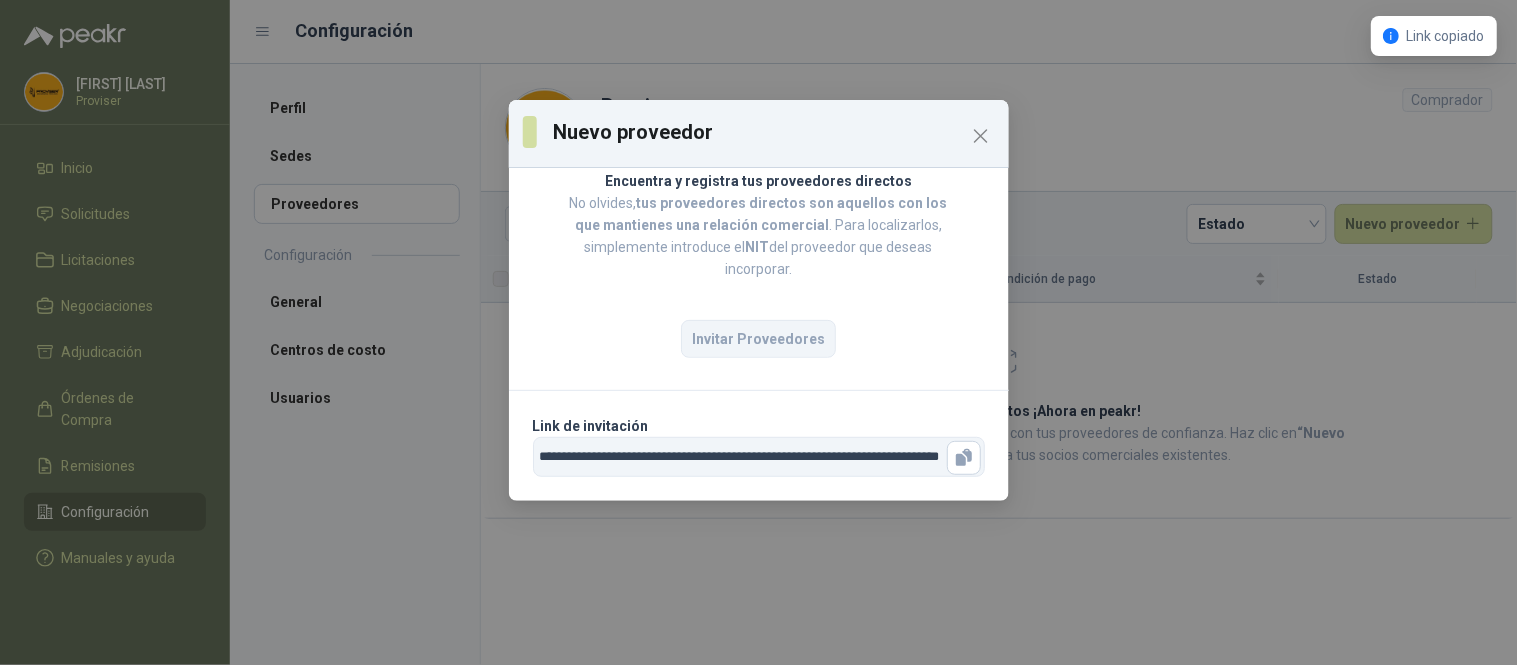 click on "**********" at bounding box center (758, 332) 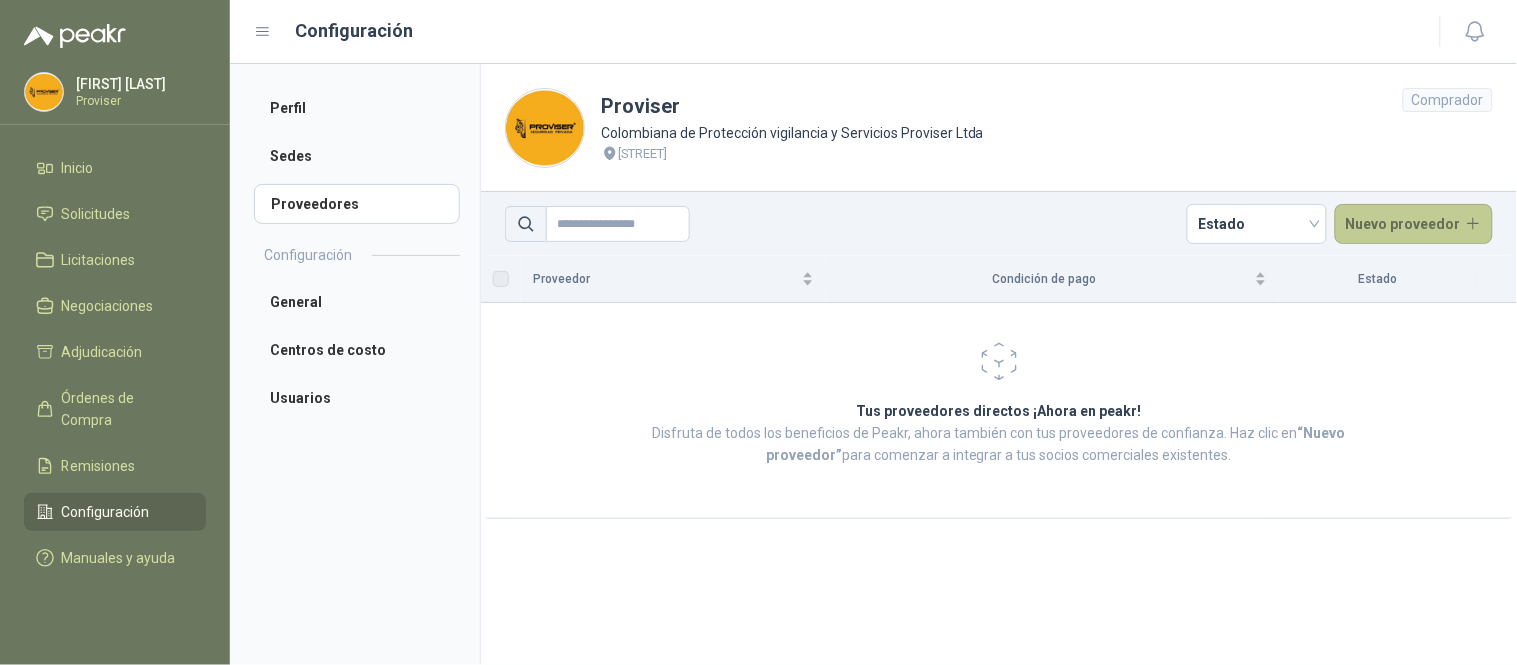 click on "Nuevo proveedor" at bounding box center [1414, 224] 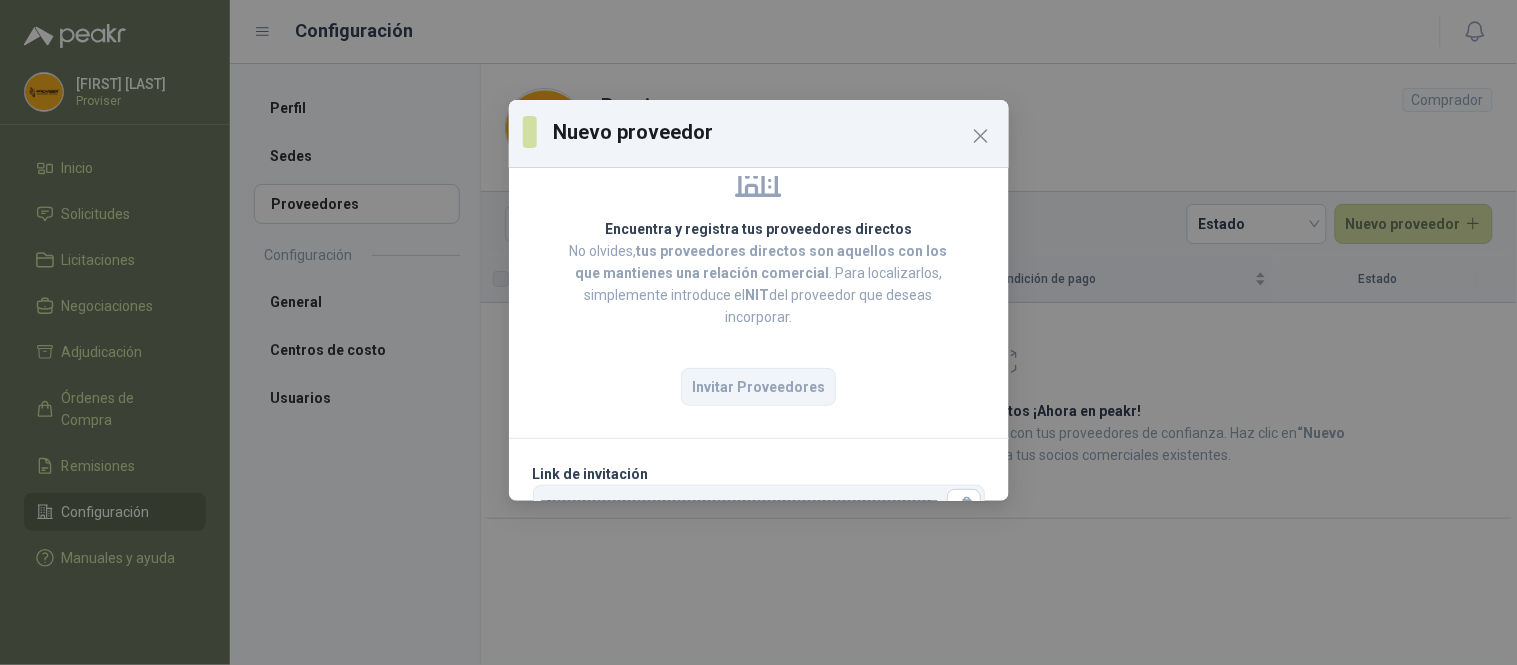 scroll, scrollTop: 161, scrollLeft: 0, axis: vertical 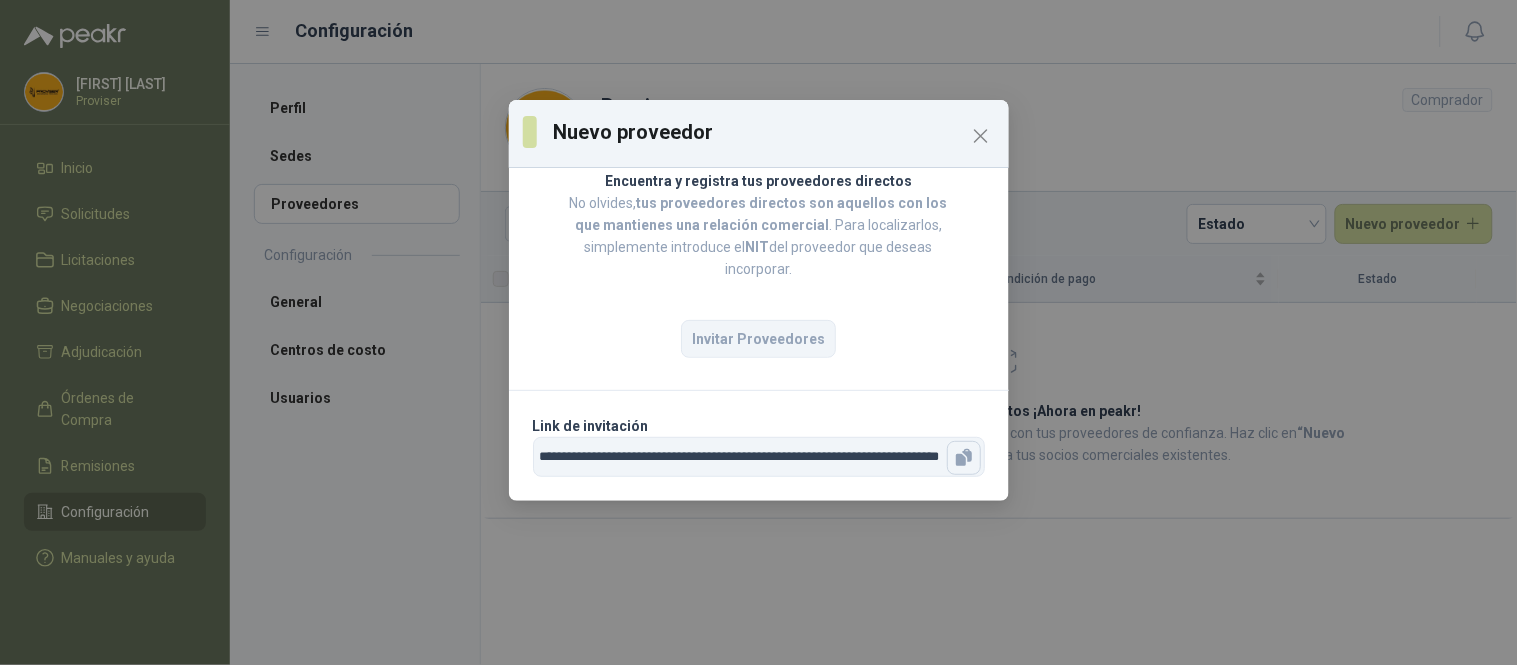 click 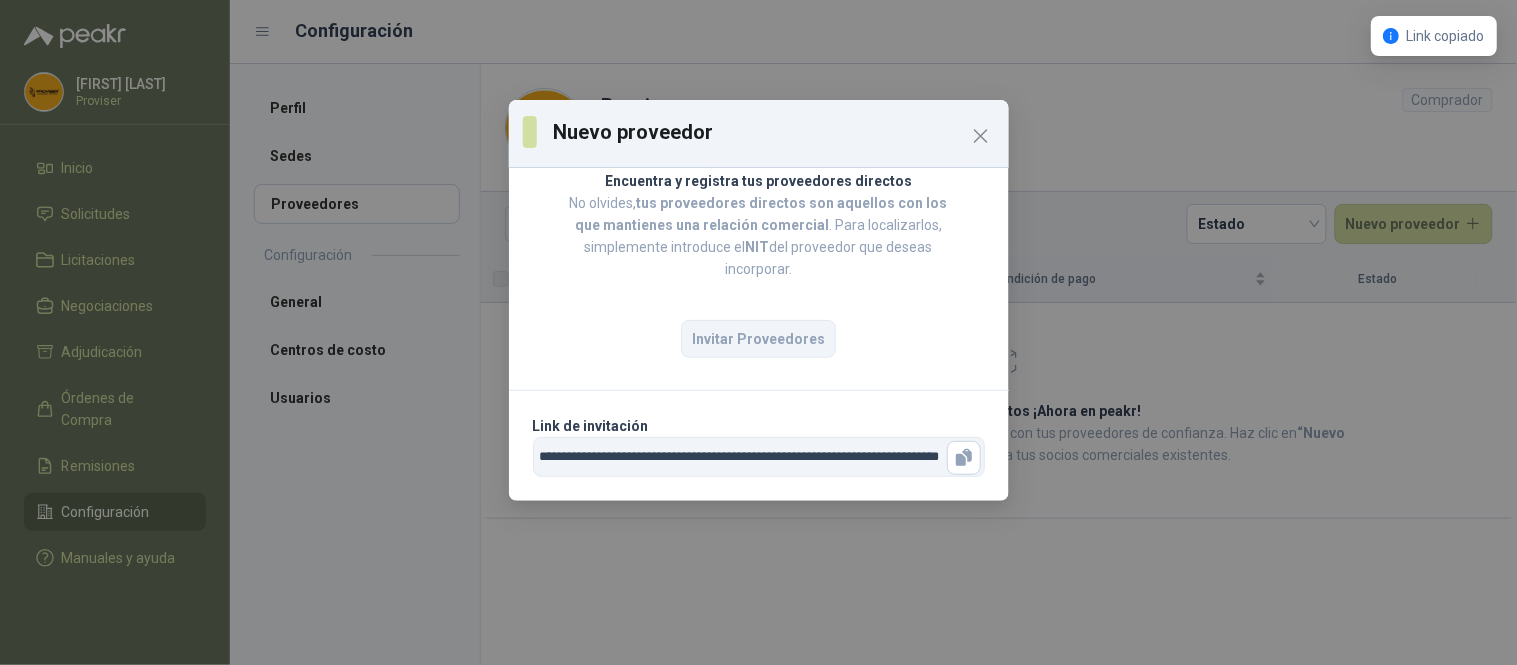 type 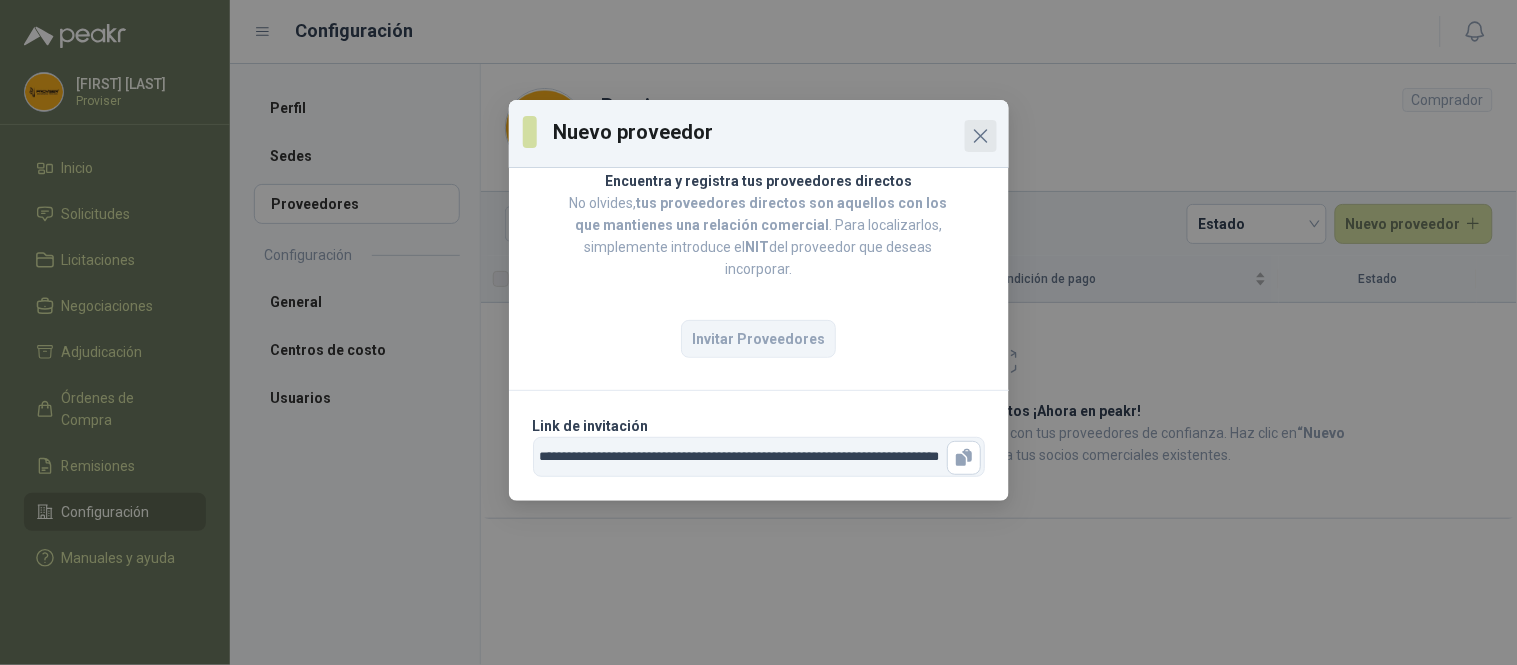 click 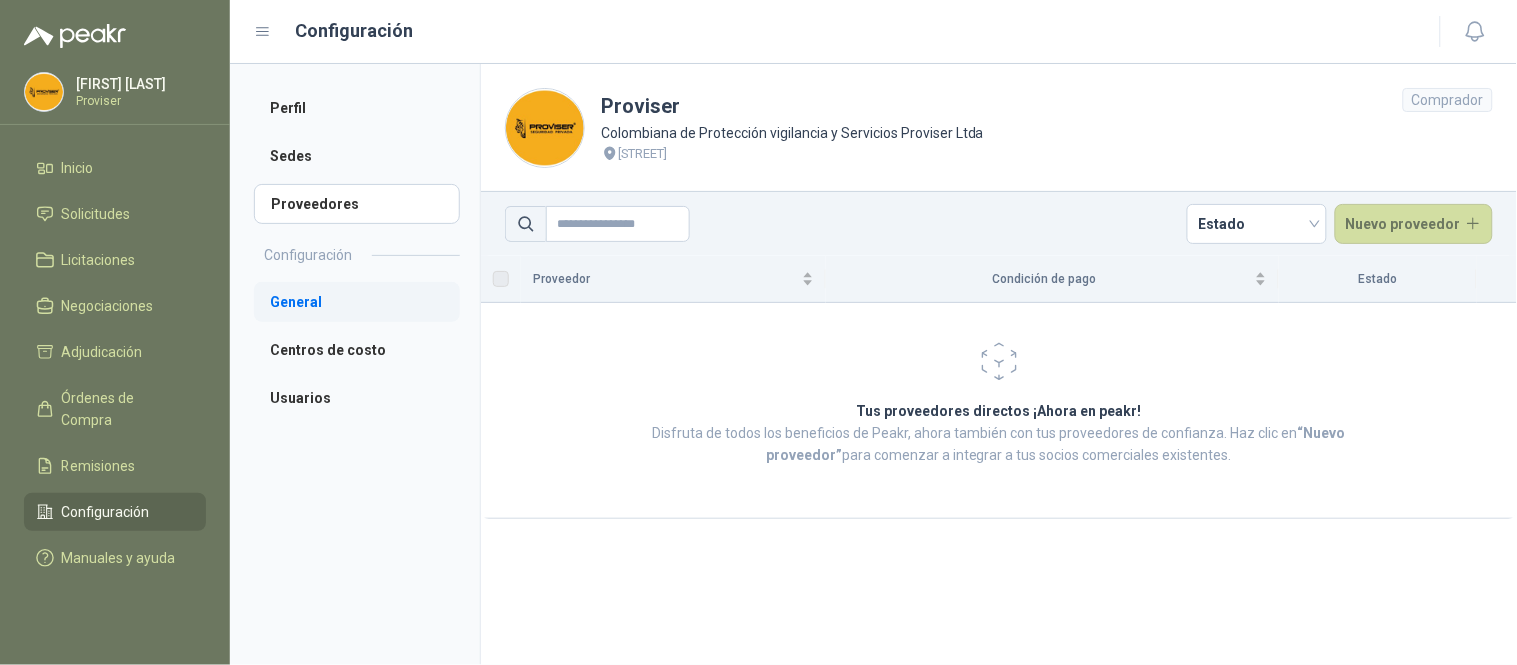 click on "General" at bounding box center (357, 302) 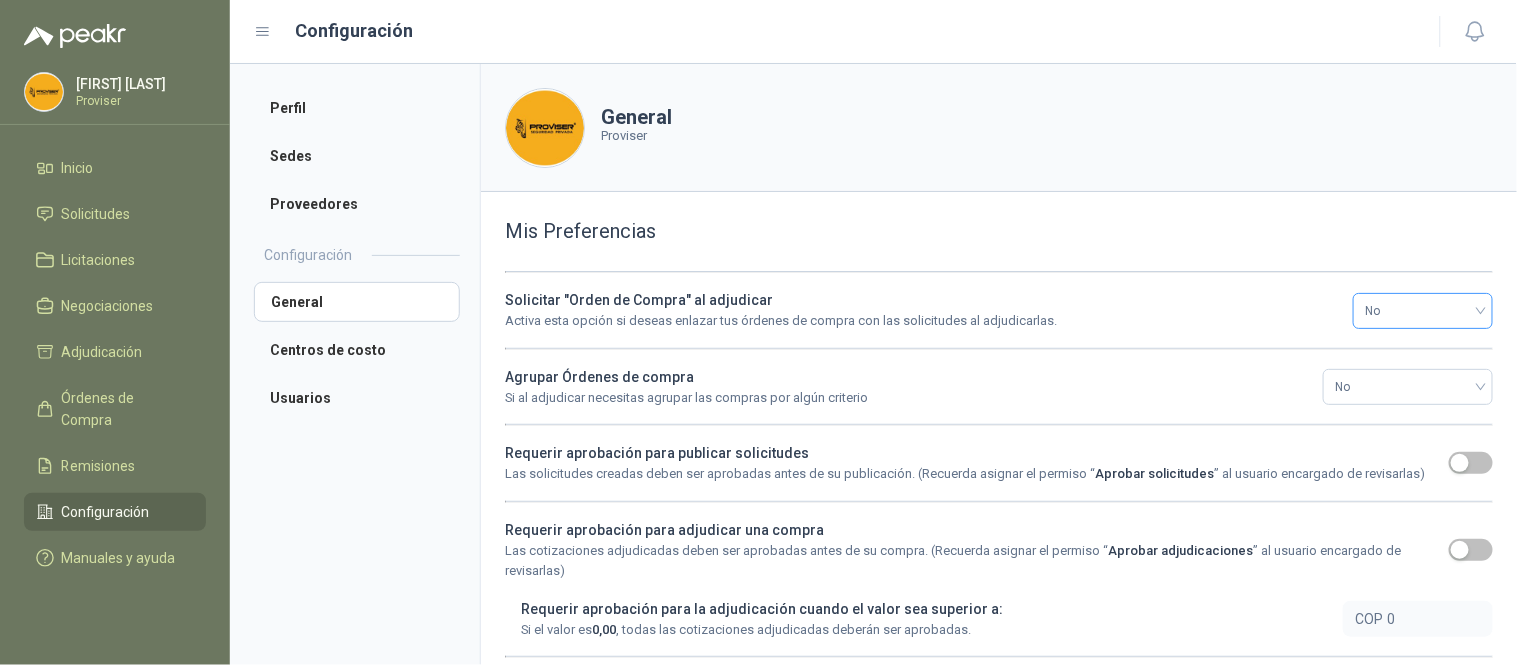 click on "No" at bounding box center [1423, 311] 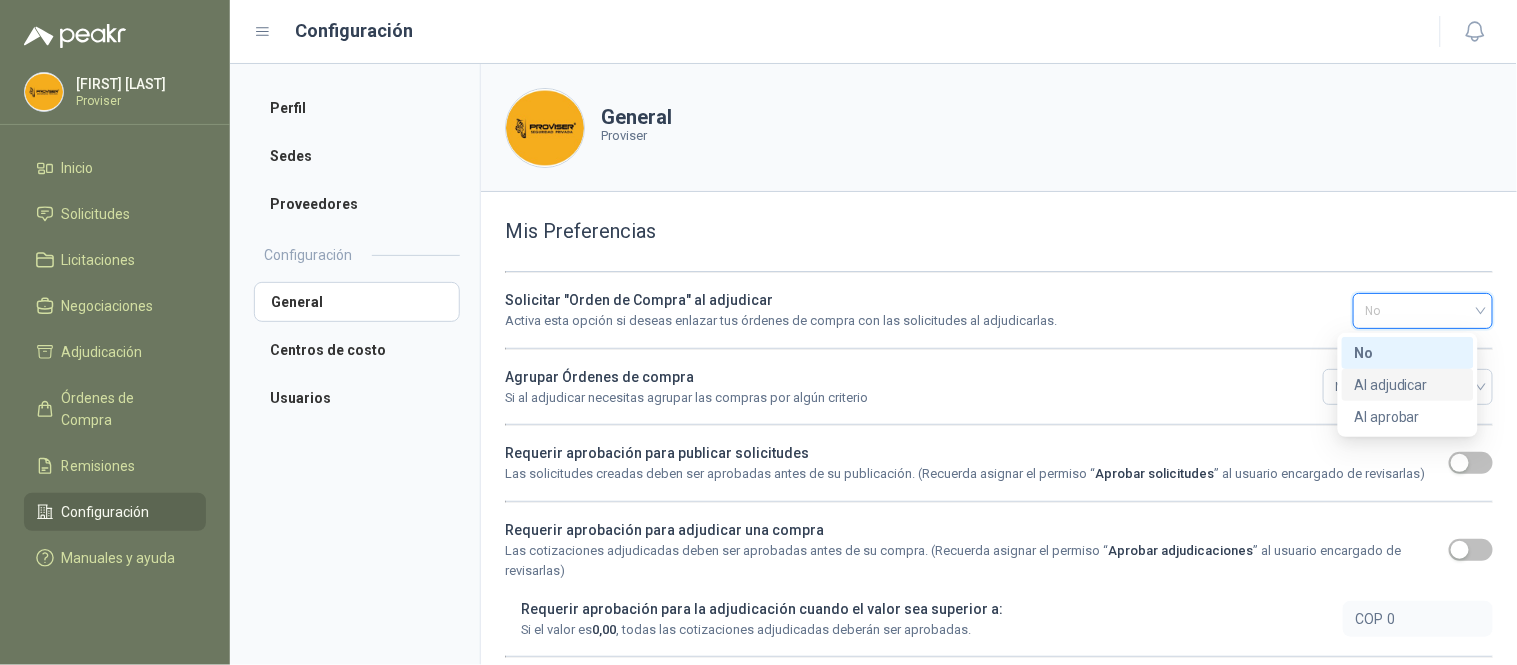click on "Al adjudicar" at bounding box center [1408, 385] 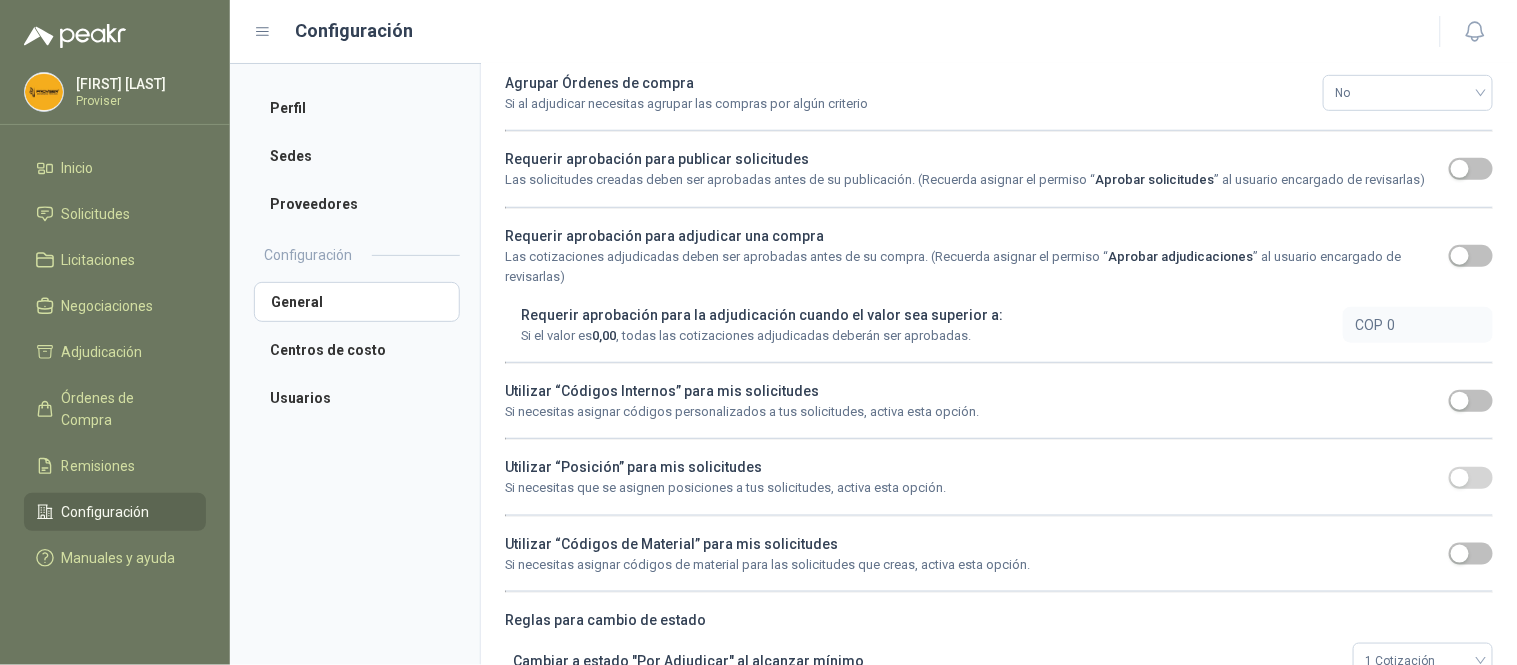 scroll, scrollTop: 333, scrollLeft: 0, axis: vertical 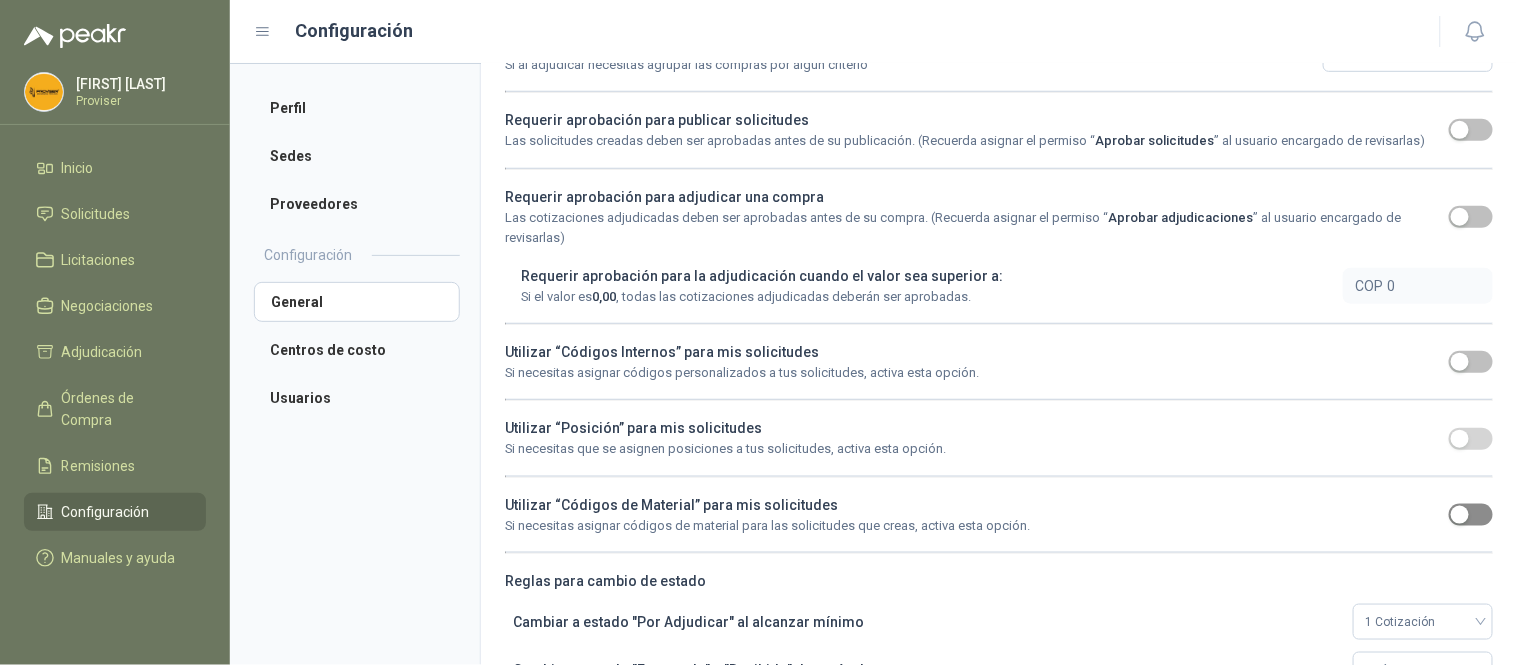 click at bounding box center [1471, 515] 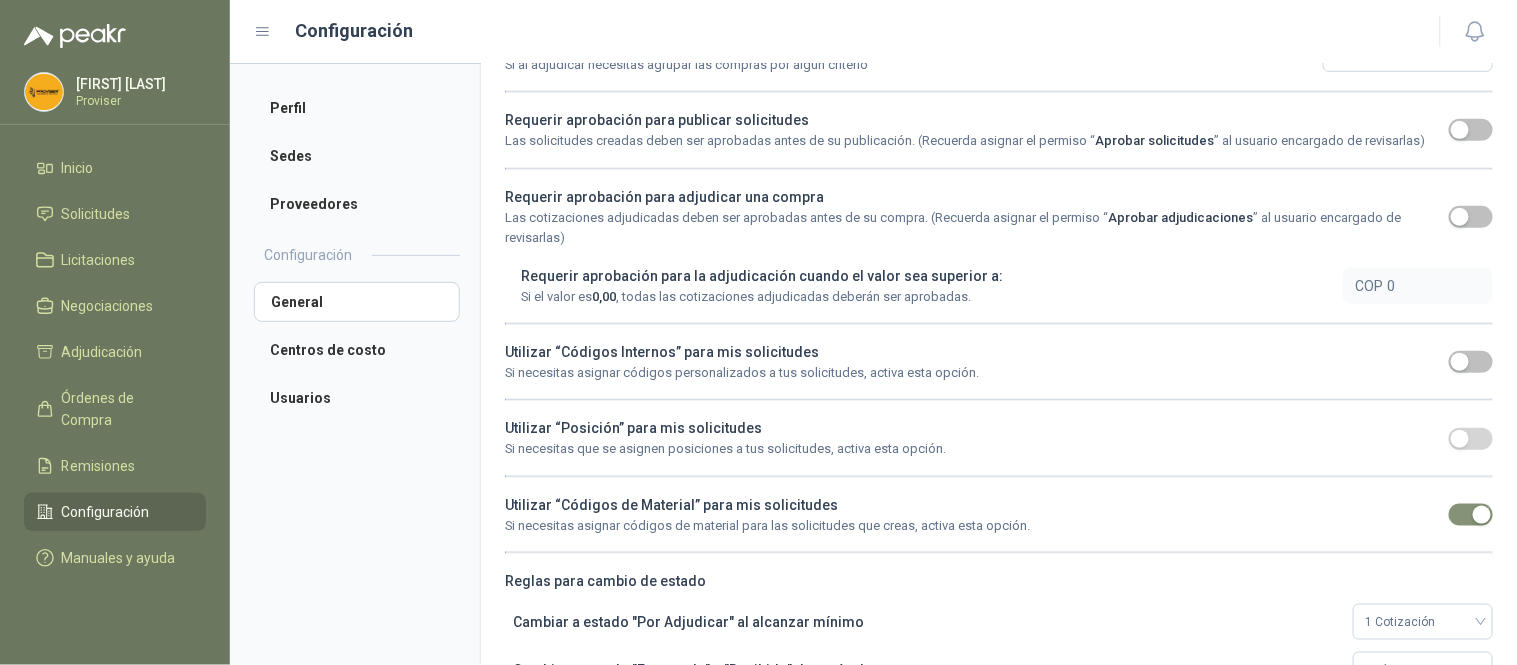 scroll, scrollTop: 381, scrollLeft: 0, axis: vertical 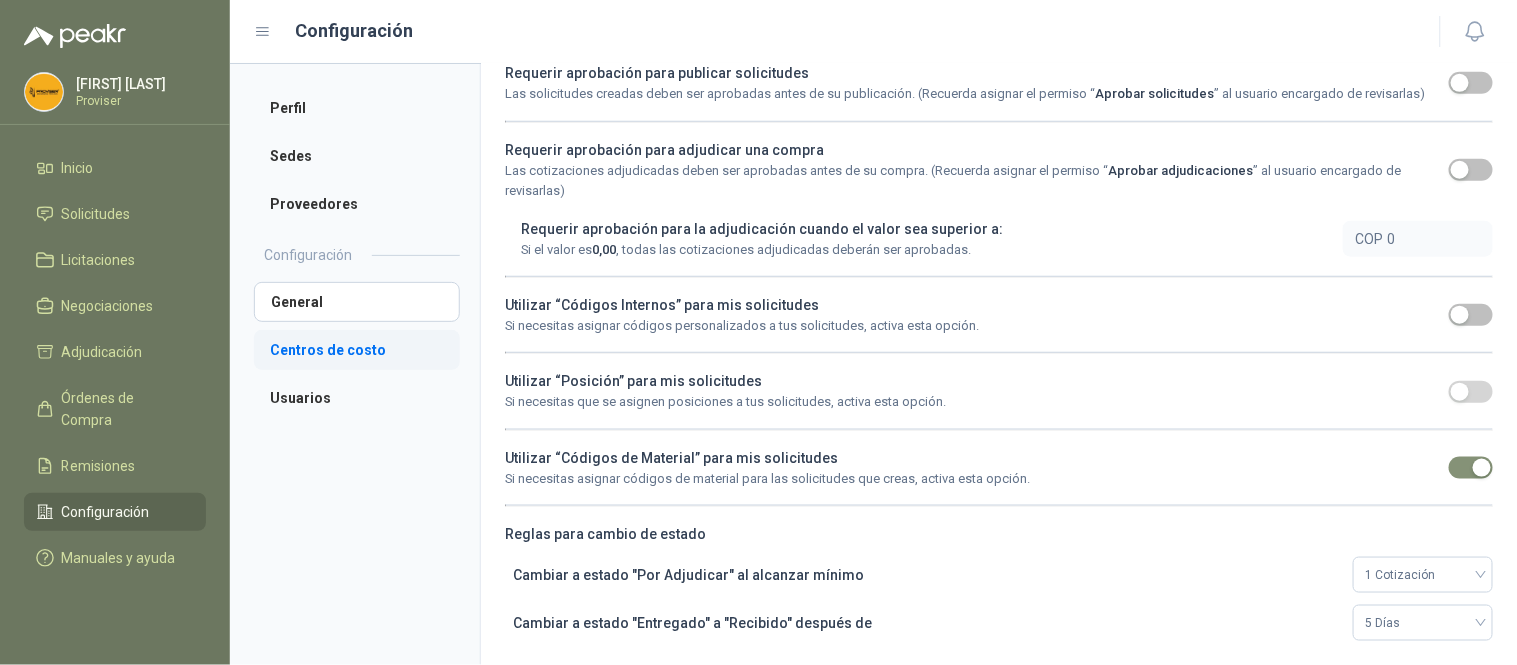 click on "Centros de costo" at bounding box center (357, 350) 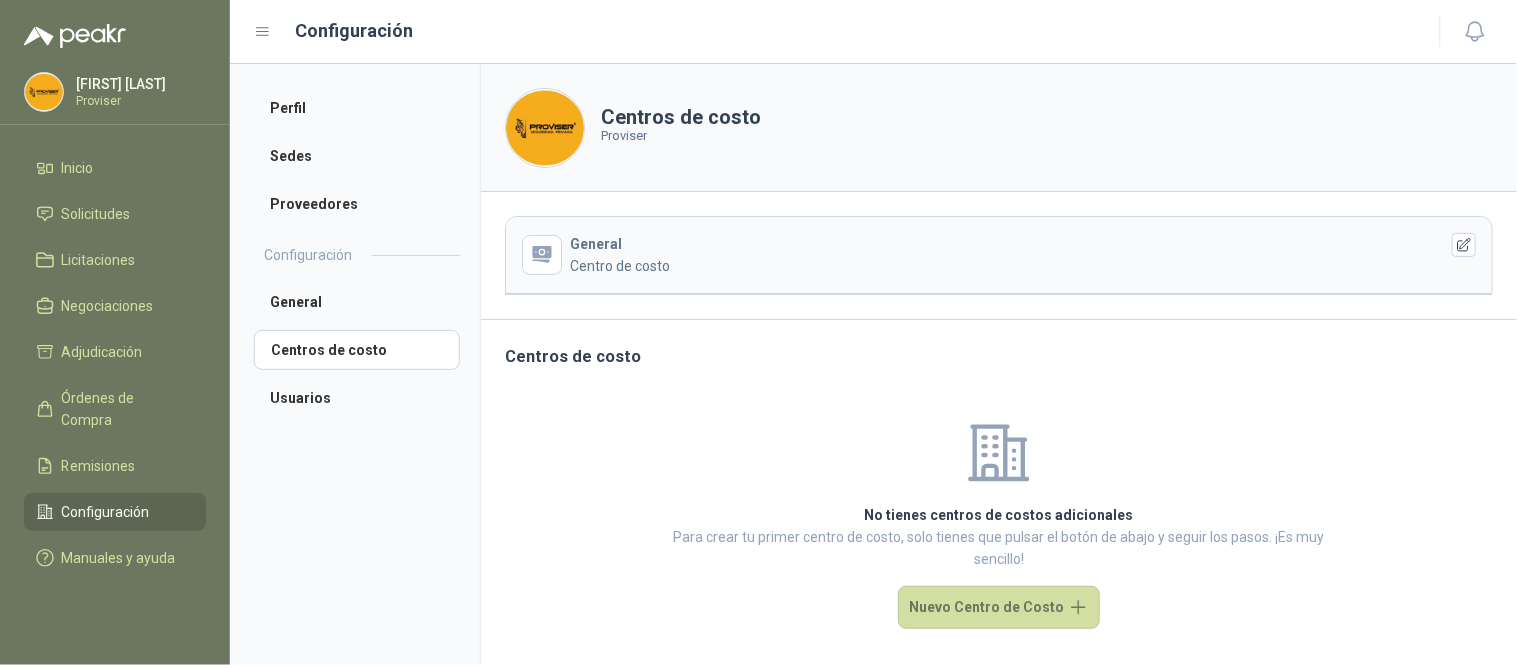 scroll, scrollTop: 11, scrollLeft: 0, axis: vertical 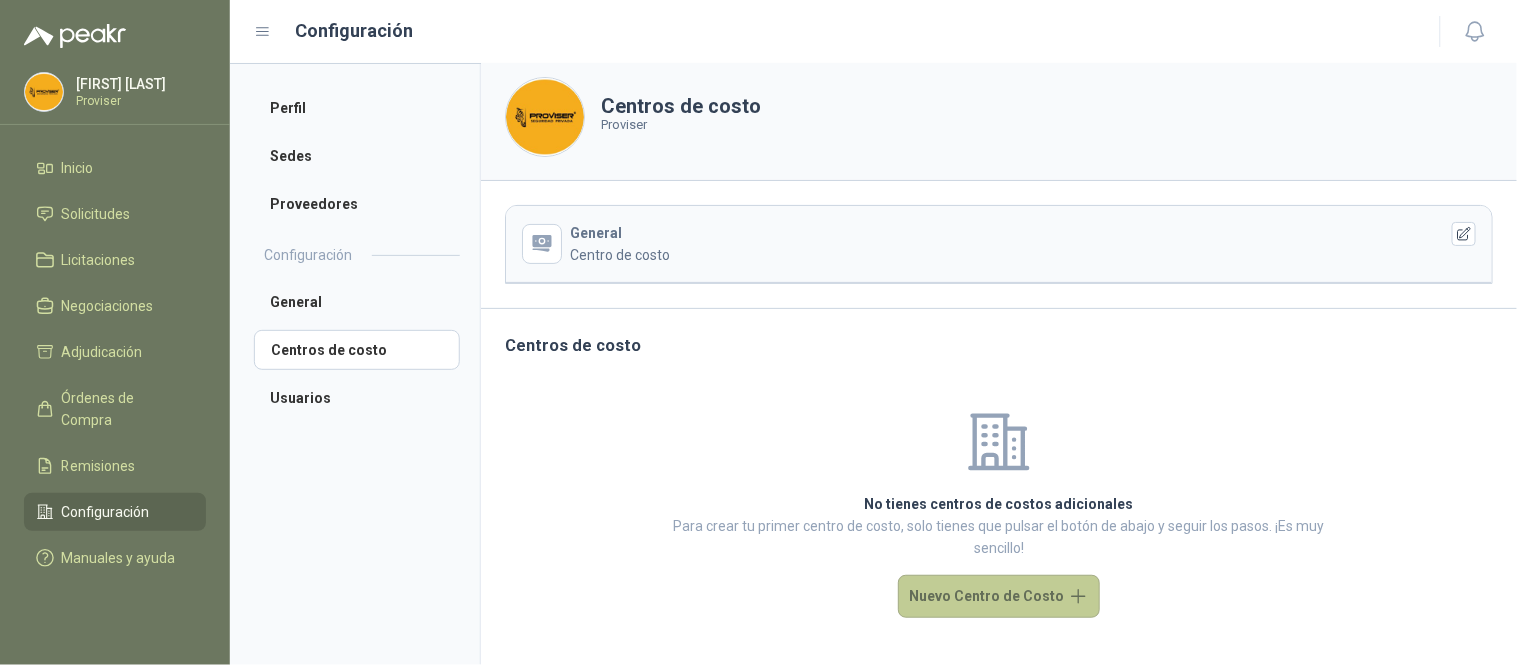 click on "Nuevo Centro de Costo" at bounding box center [999, 596] 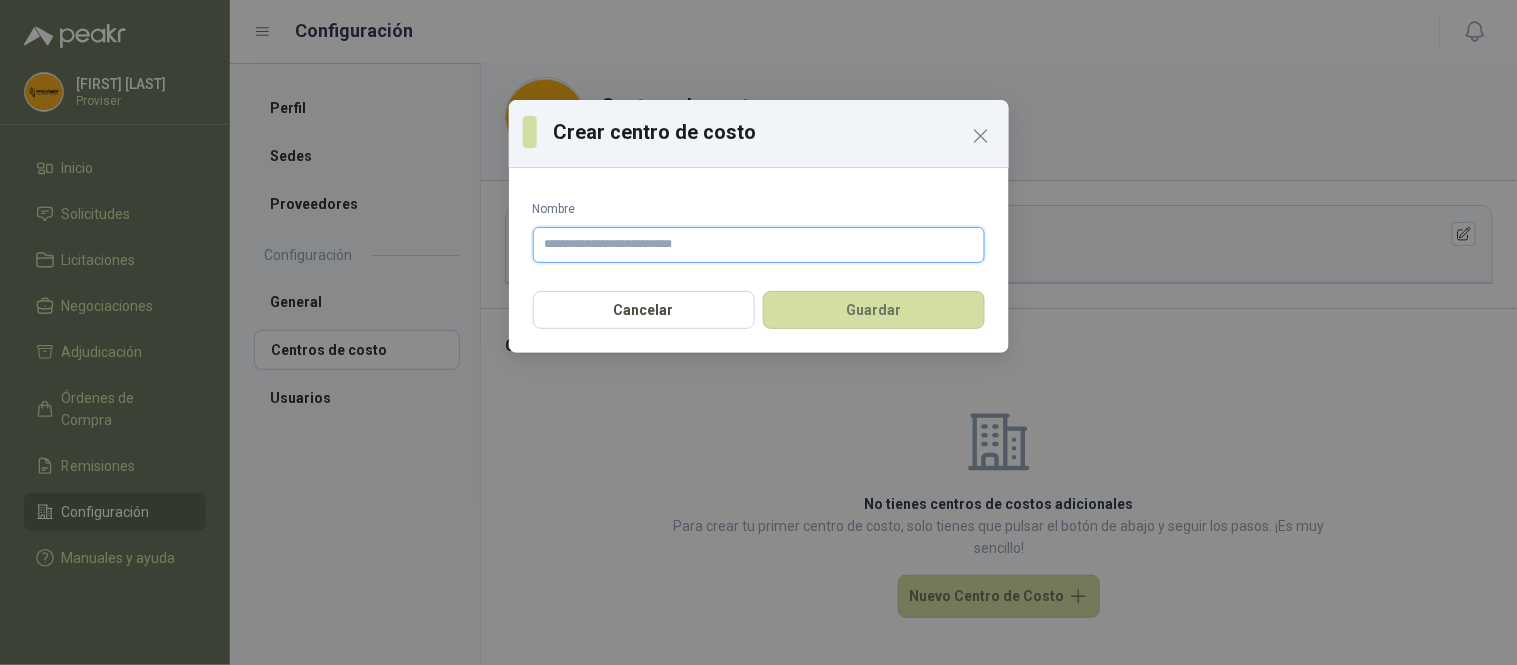 click on "Nombre" at bounding box center (759, 245) 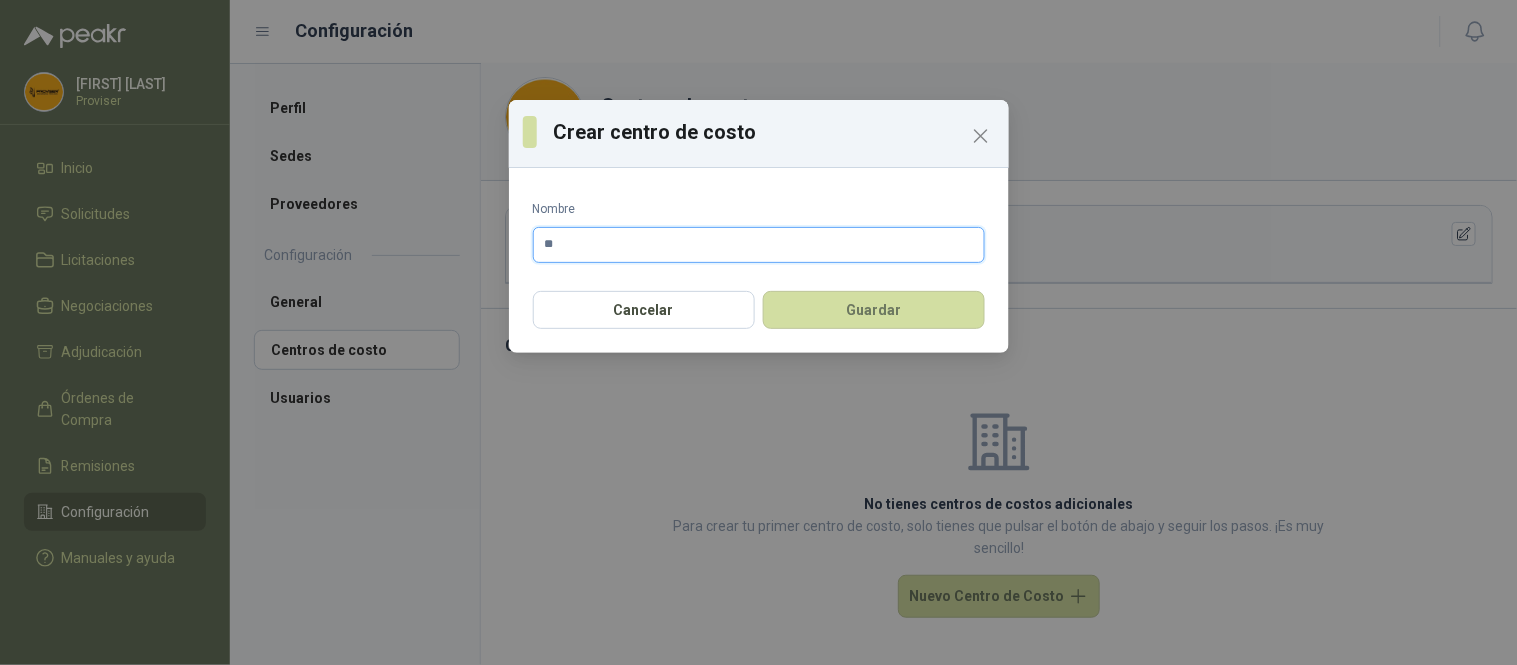 type on "*" 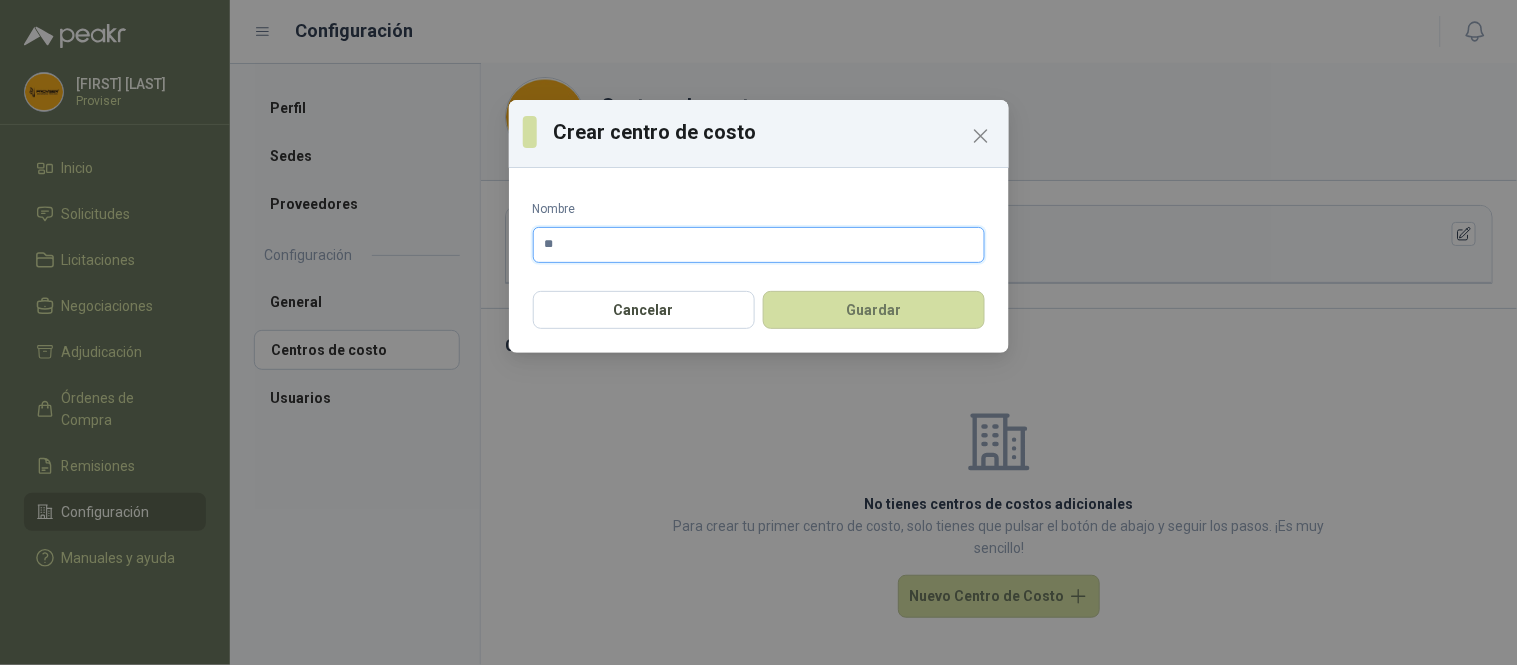 type on "*" 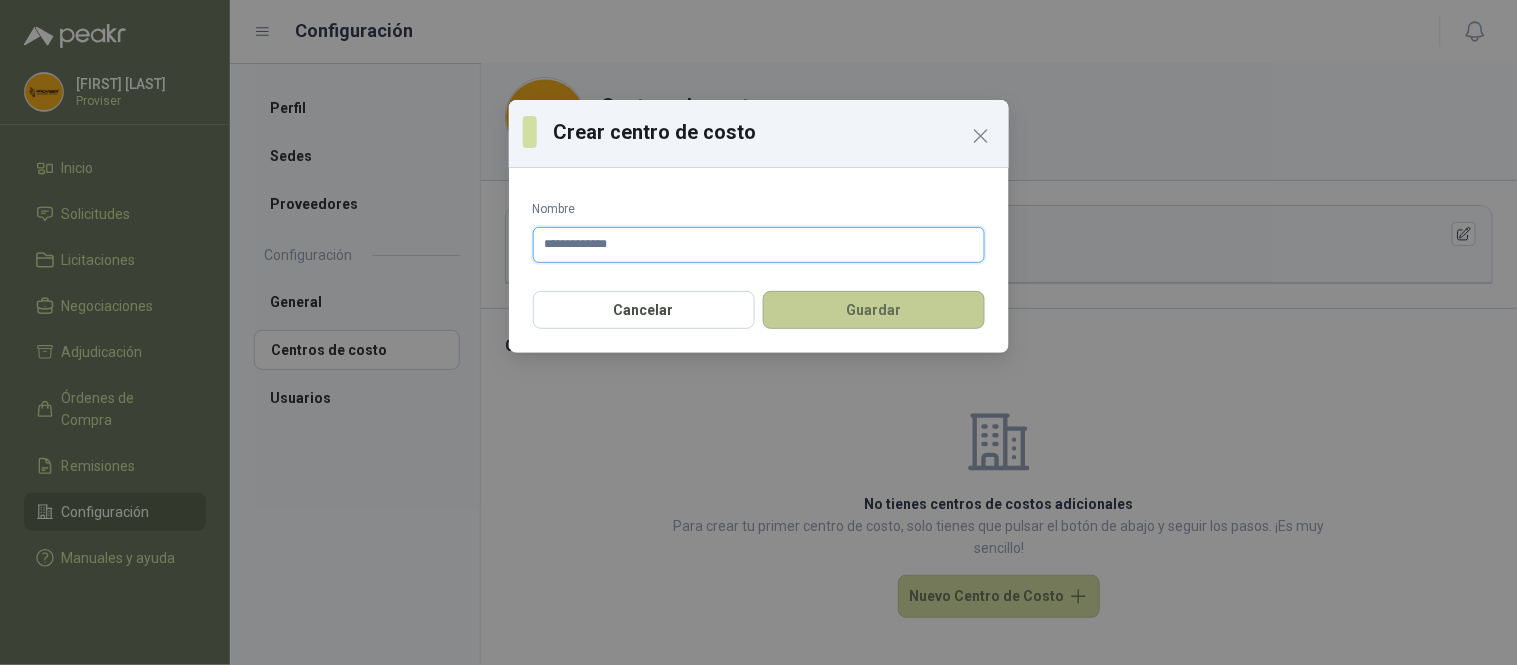 type on "**********" 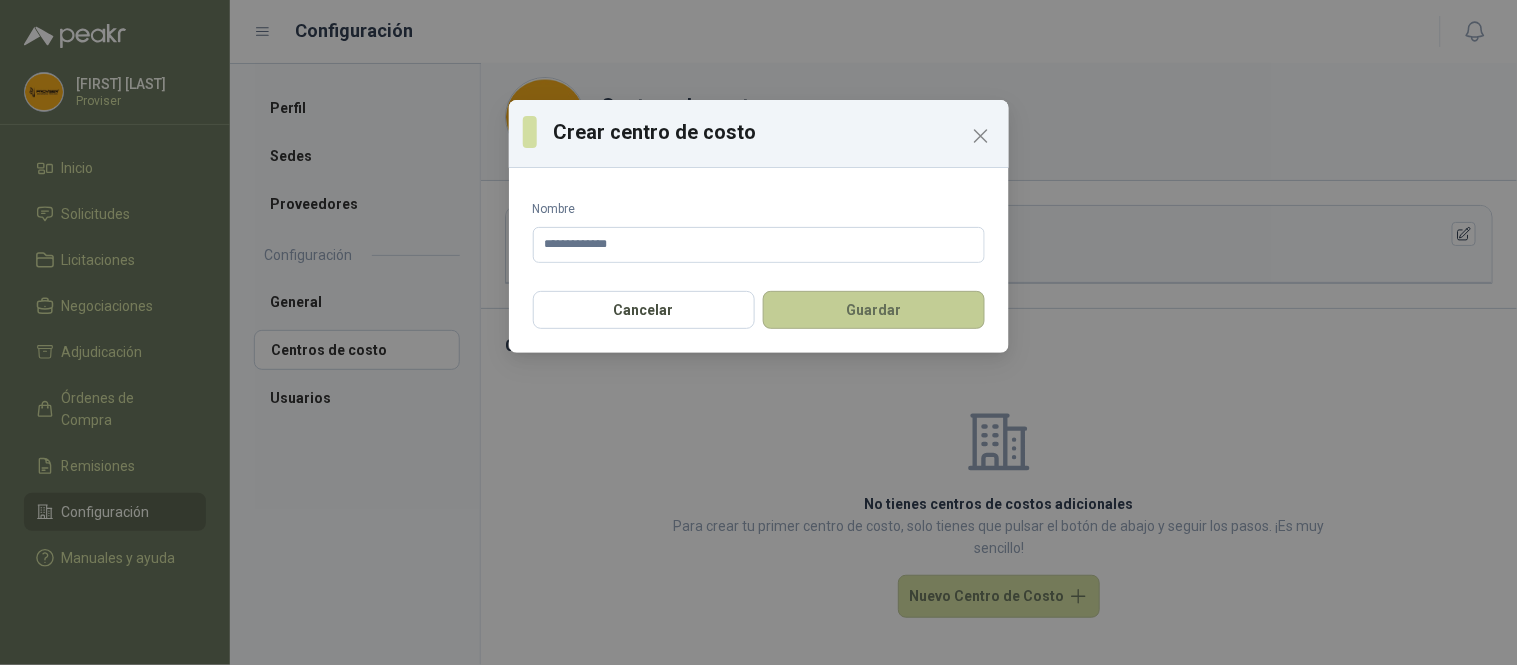 click on "Guardar" at bounding box center (874, 310) 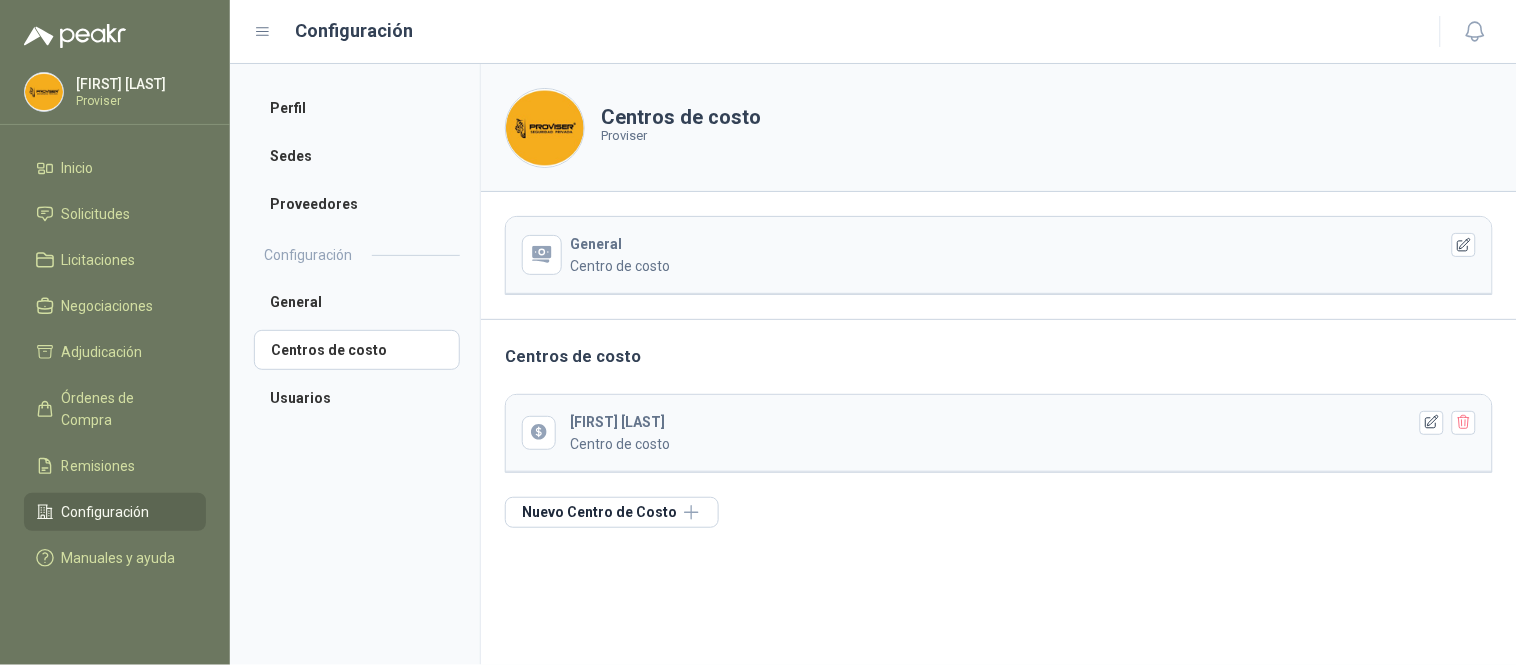 scroll, scrollTop: 0, scrollLeft: 0, axis: both 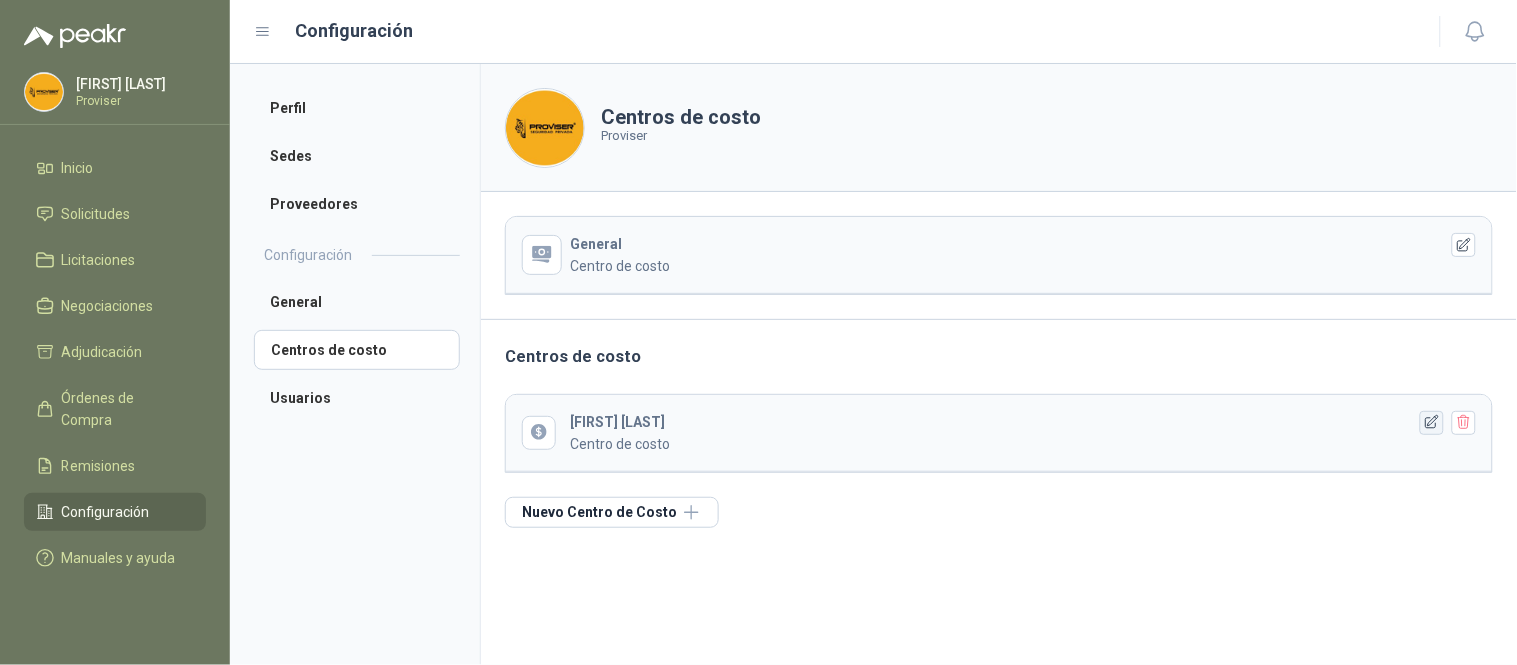 click 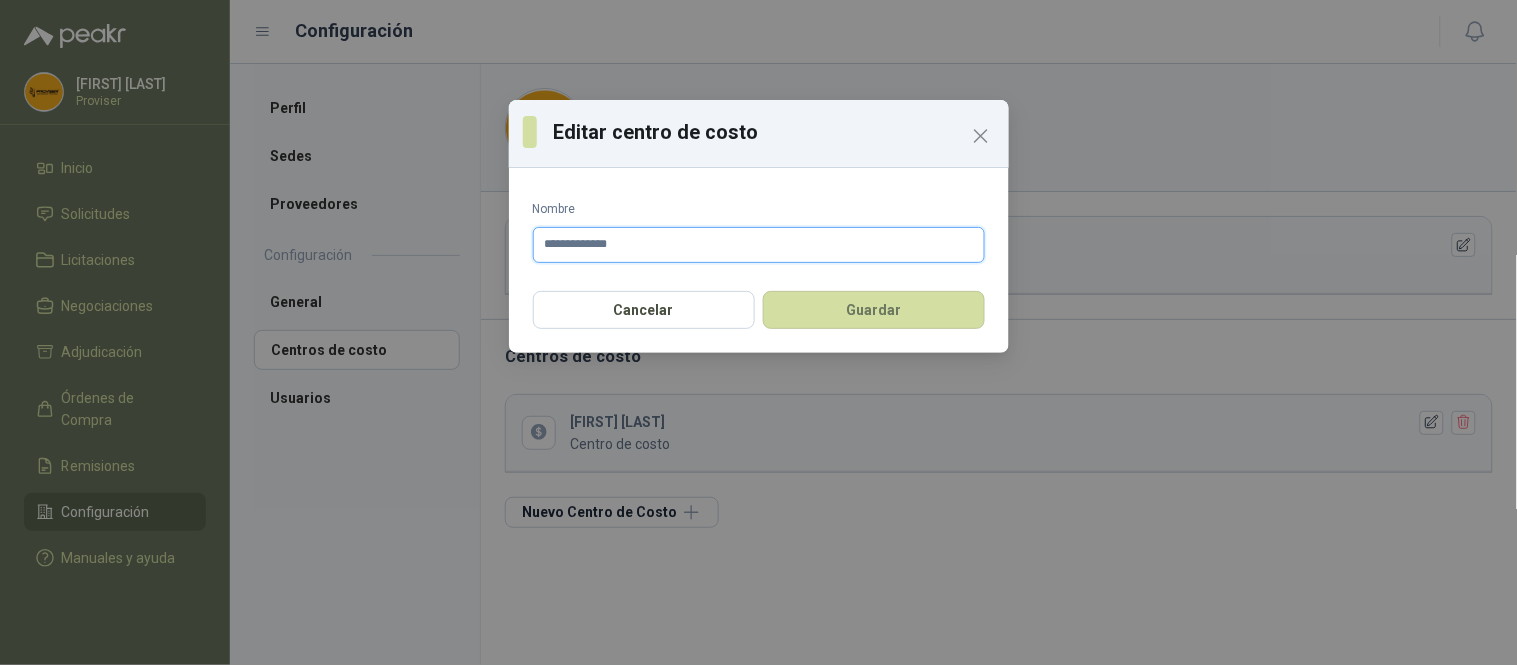 drag, startPoint x: 702, startPoint y: 244, endPoint x: 493, endPoint y: 270, distance: 210.61102 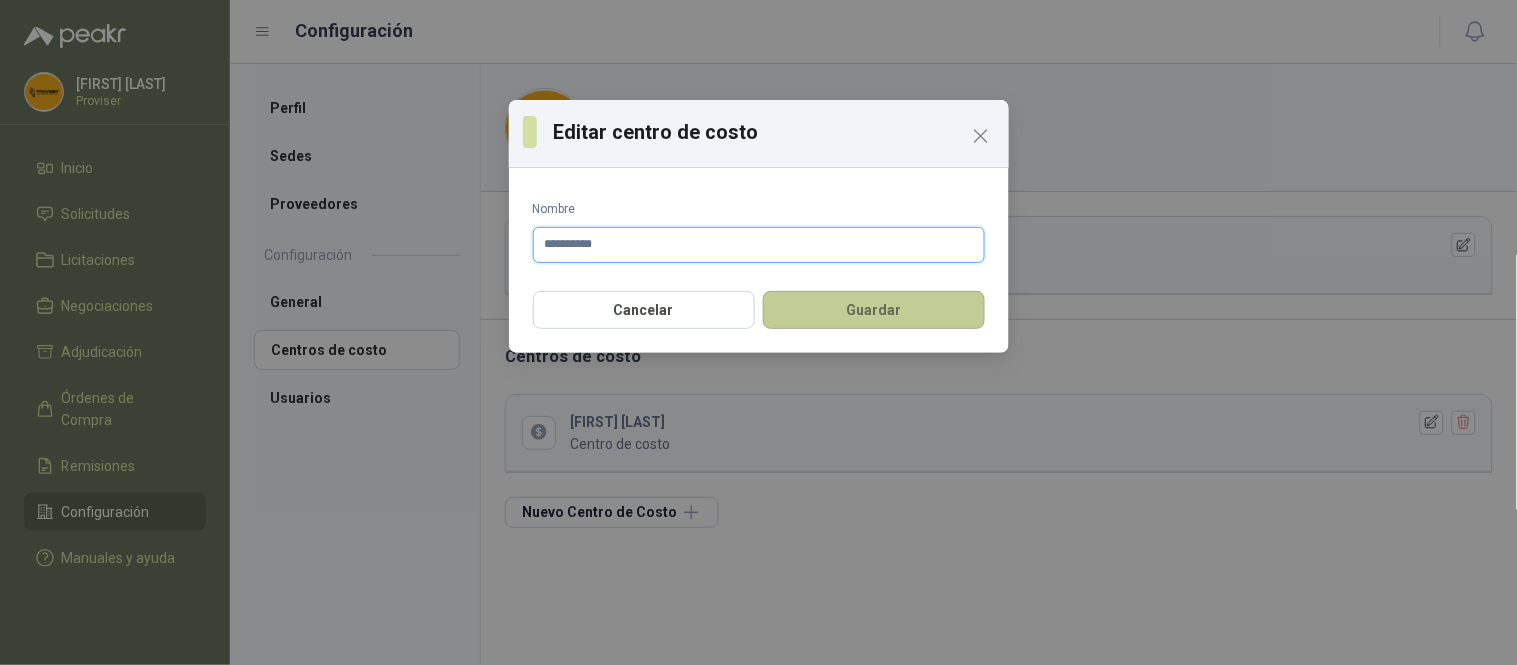 type on "**********" 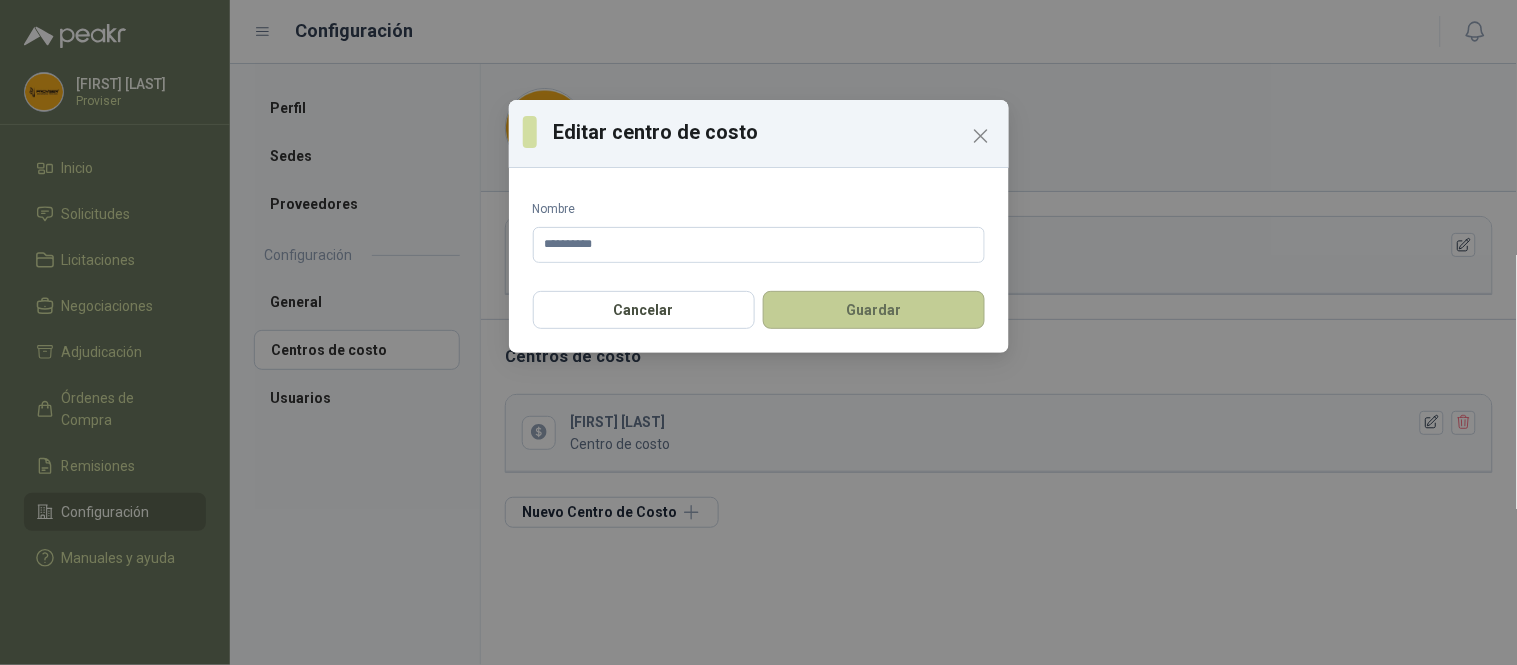 click on "Guardar" at bounding box center [874, 310] 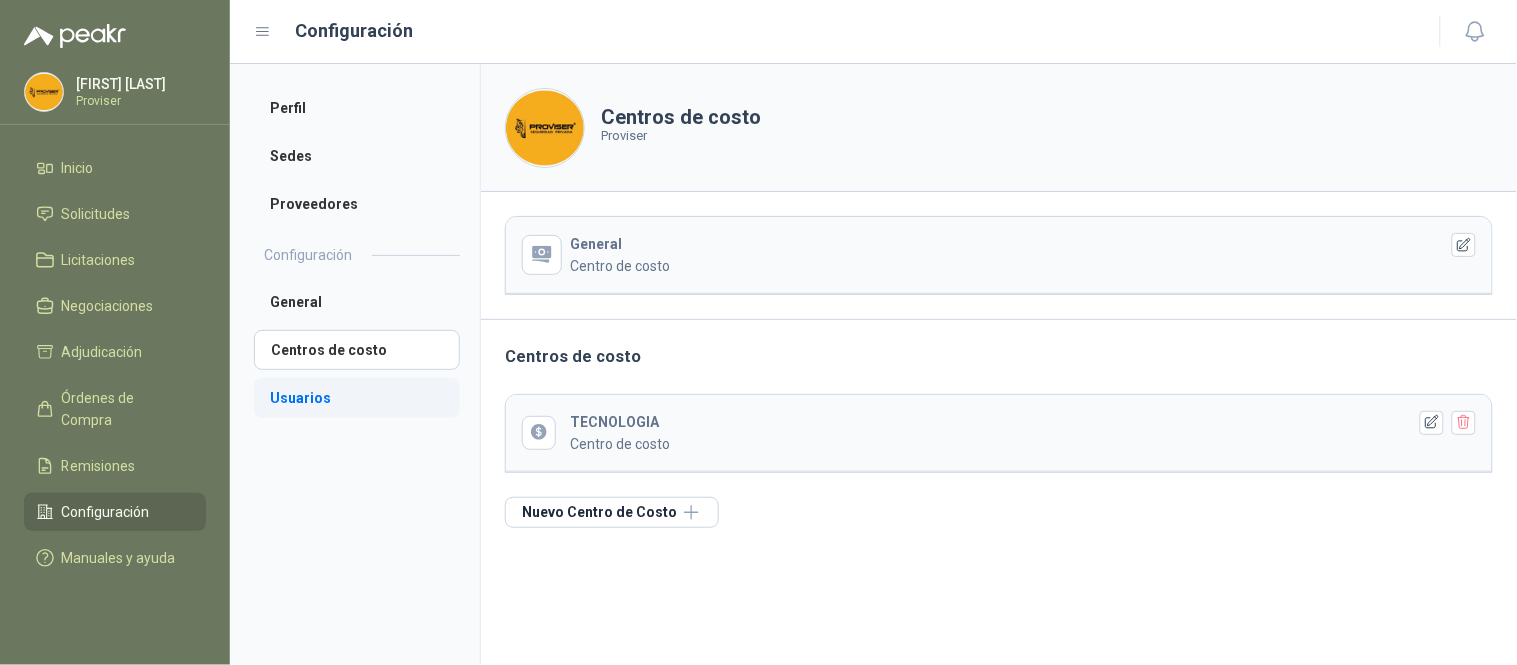 click on "Usuarios" at bounding box center [357, 398] 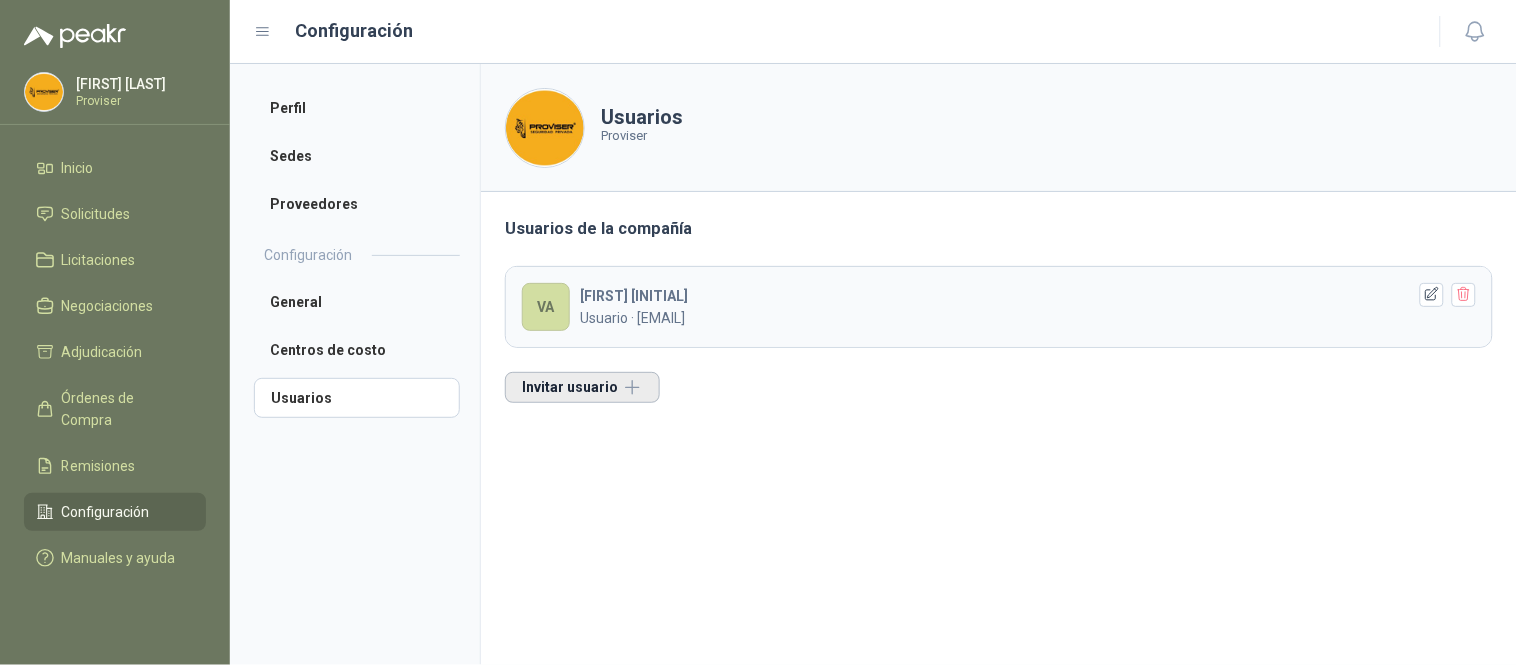 click on "Invitar usuario" at bounding box center (582, 387) 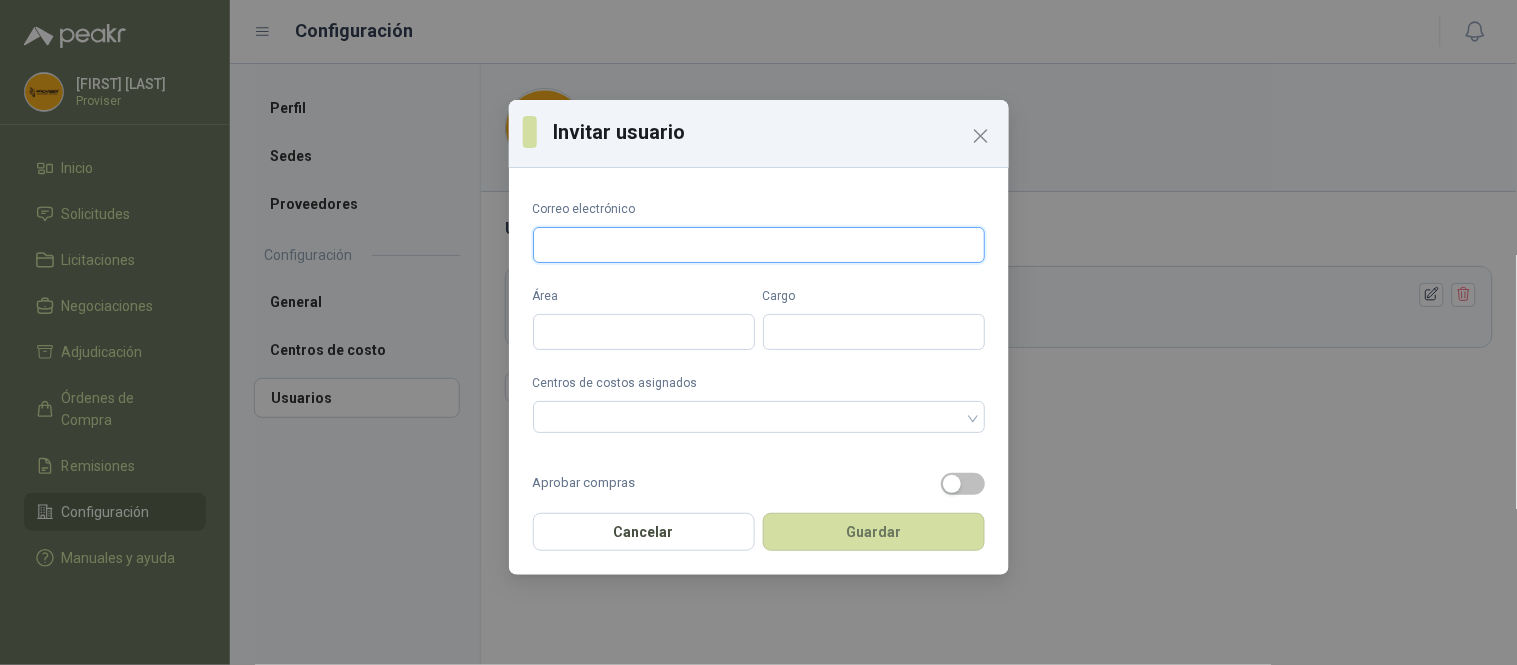 click on "Correo electrónico" at bounding box center [759, 245] 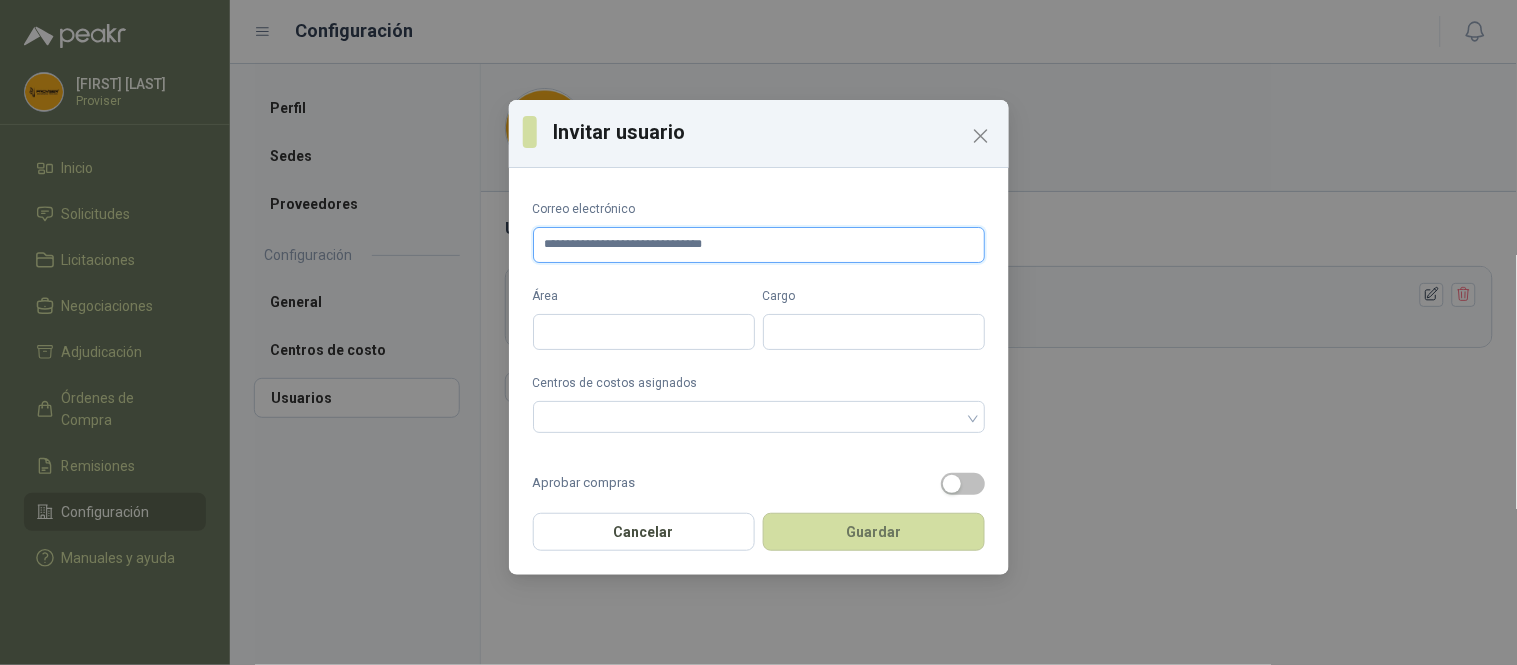type on "**********" 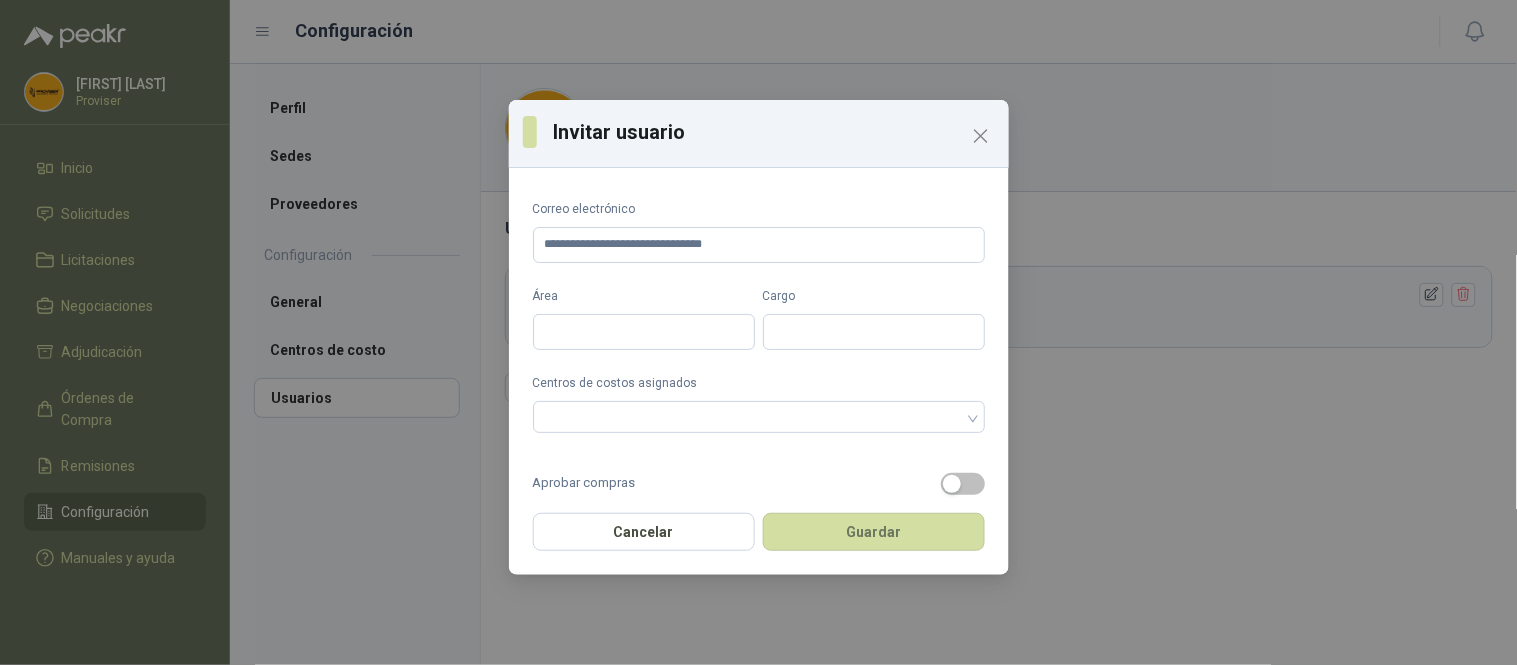 click on "**********" at bounding box center [759, 338] 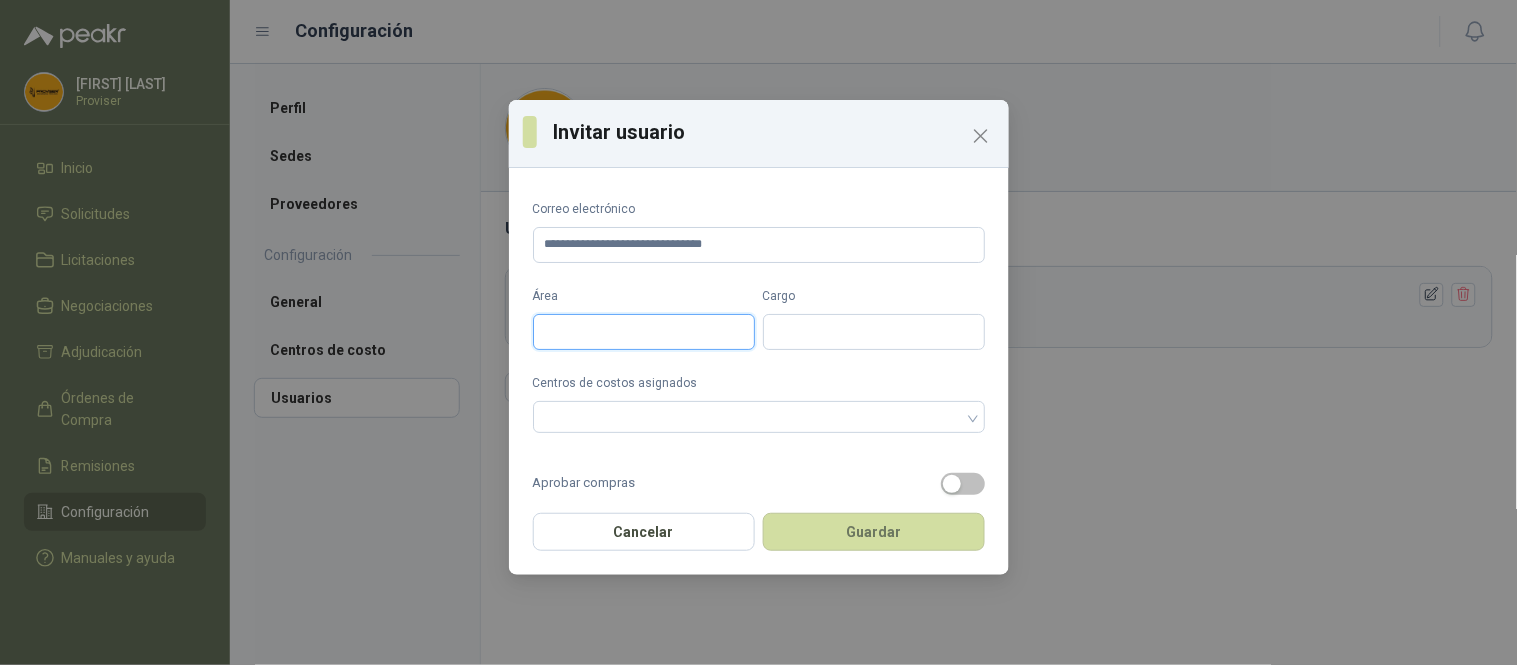 click on "Área" at bounding box center [644, 332] 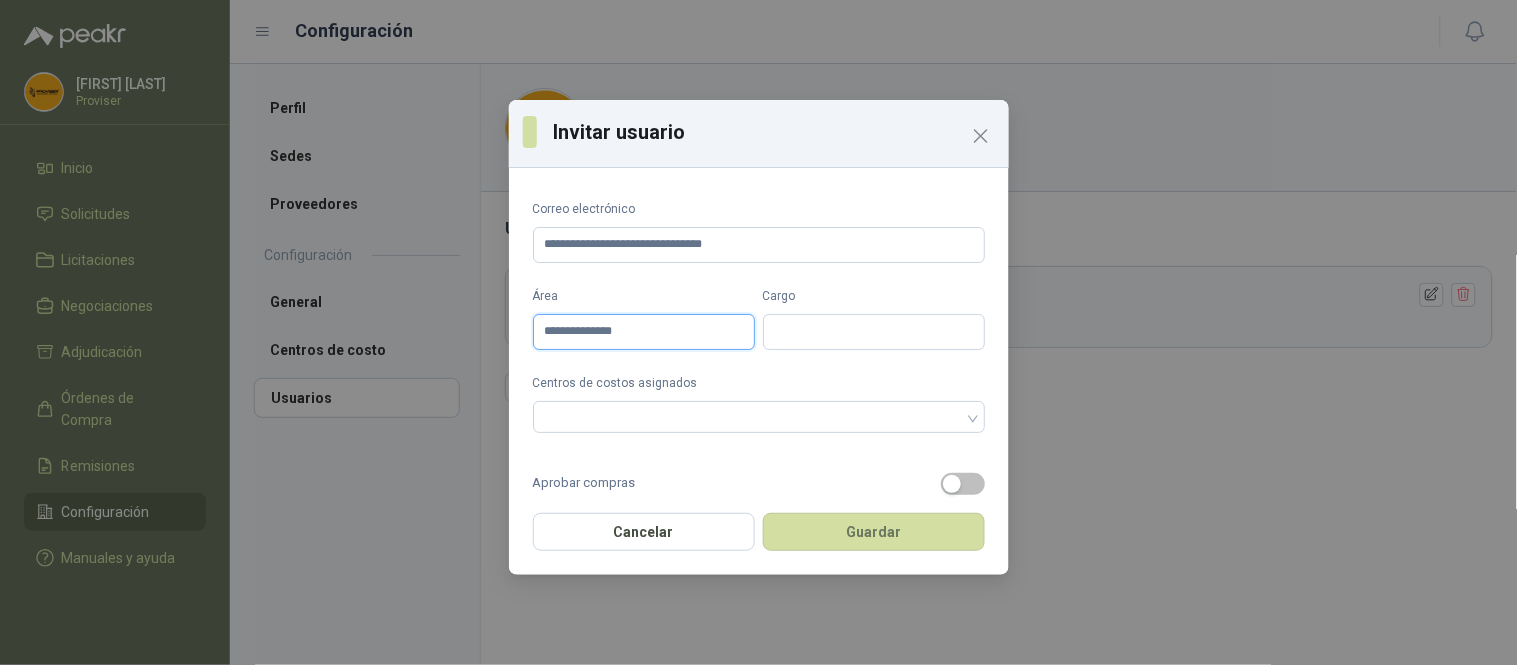 type on "**********" 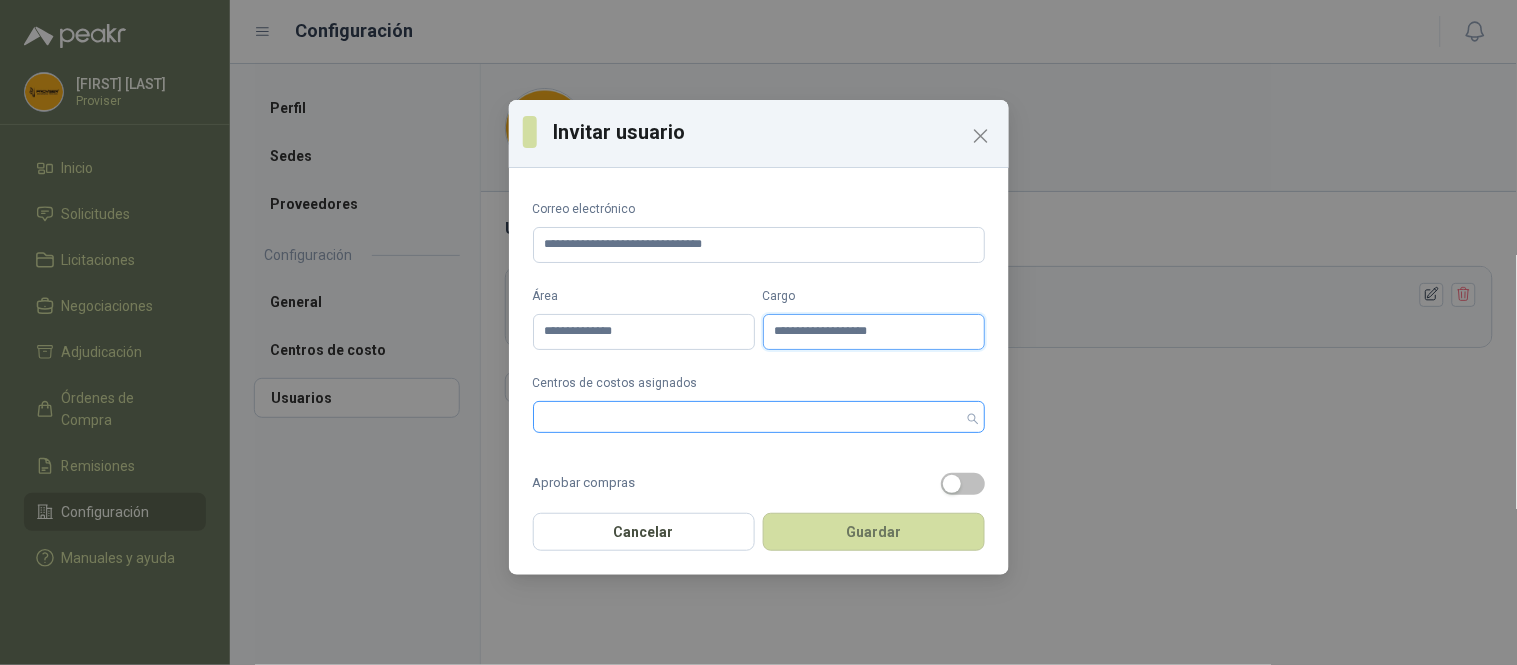 click at bounding box center [748, 417] 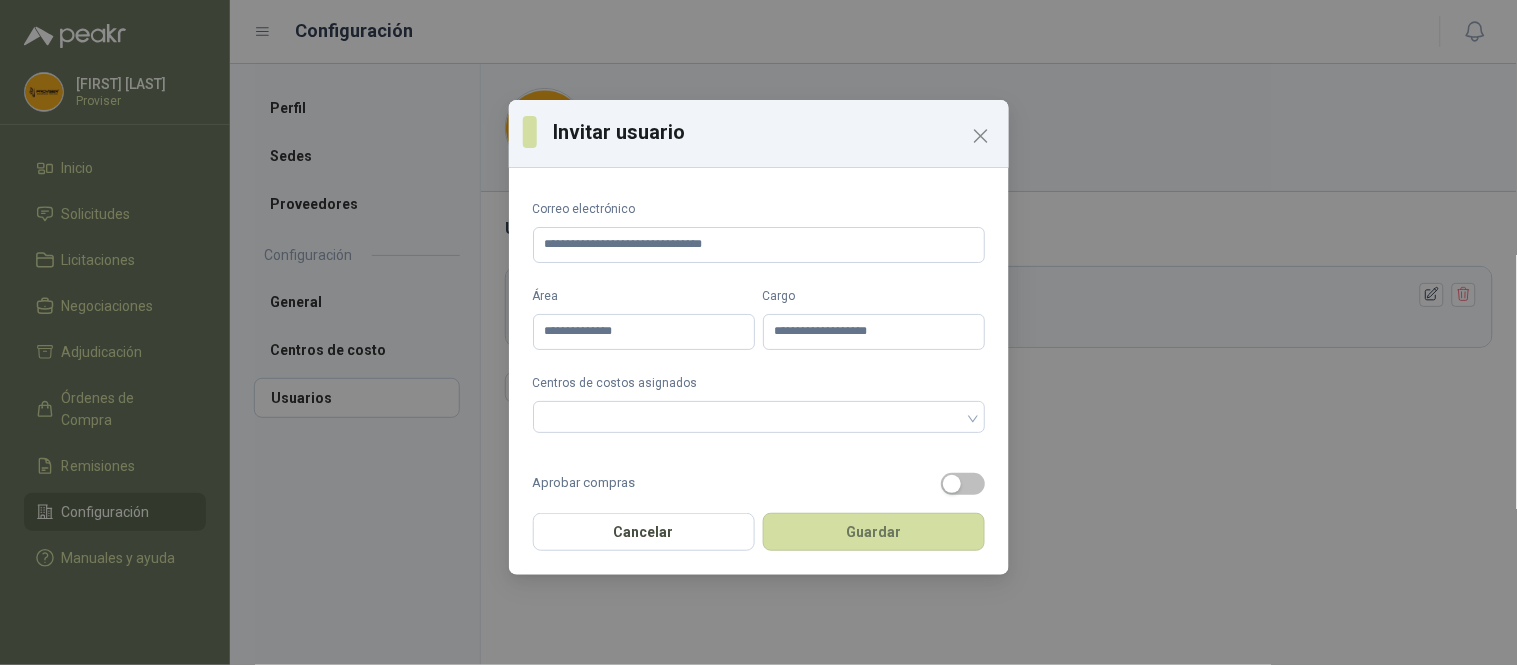 click on "Centros de costos asignados" at bounding box center [759, 383] 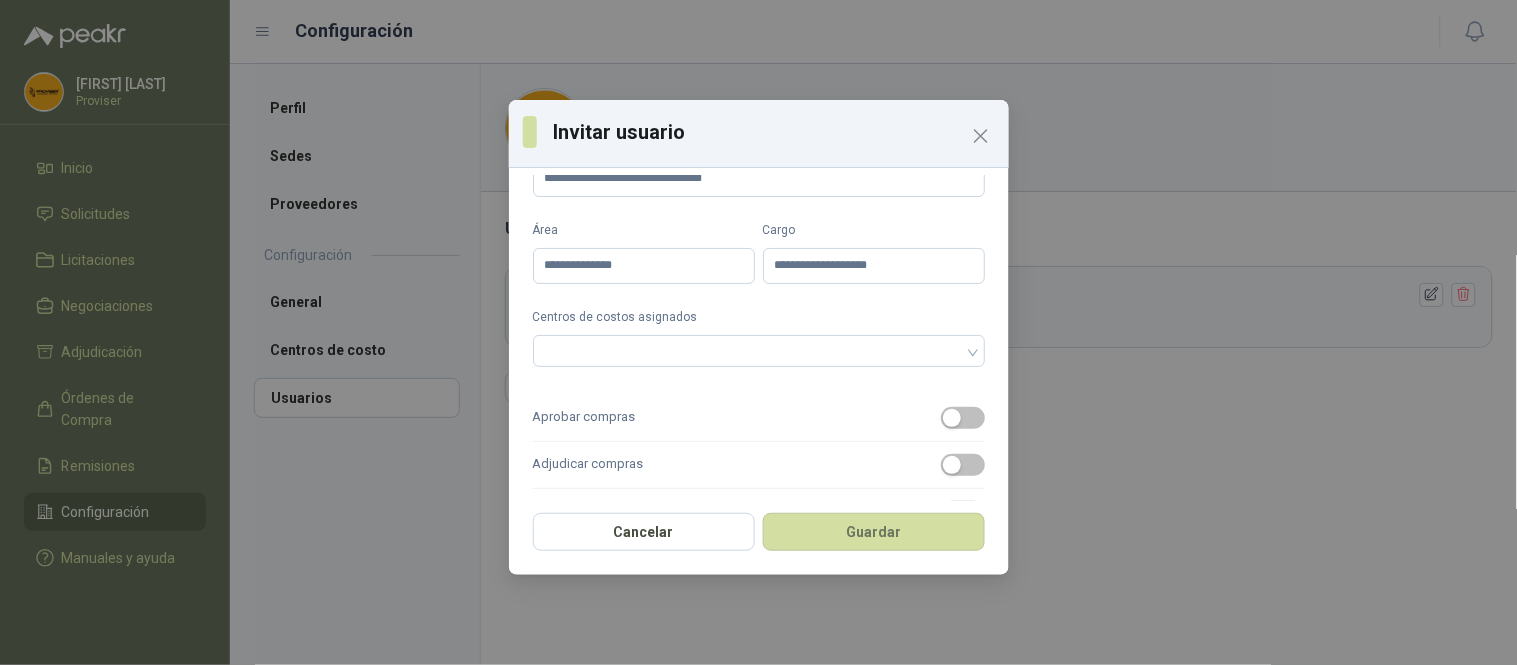 scroll, scrollTop: 108, scrollLeft: 0, axis: vertical 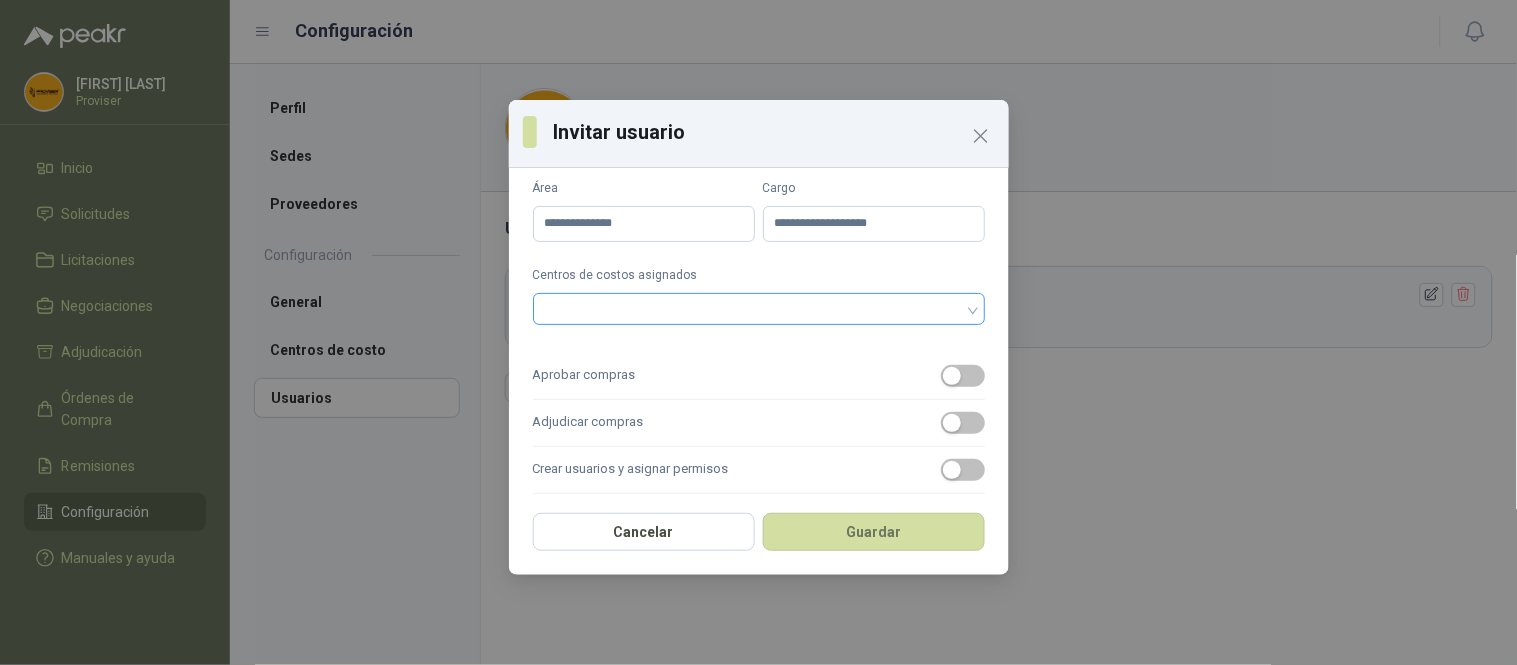 click at bounding box center [759, 309] 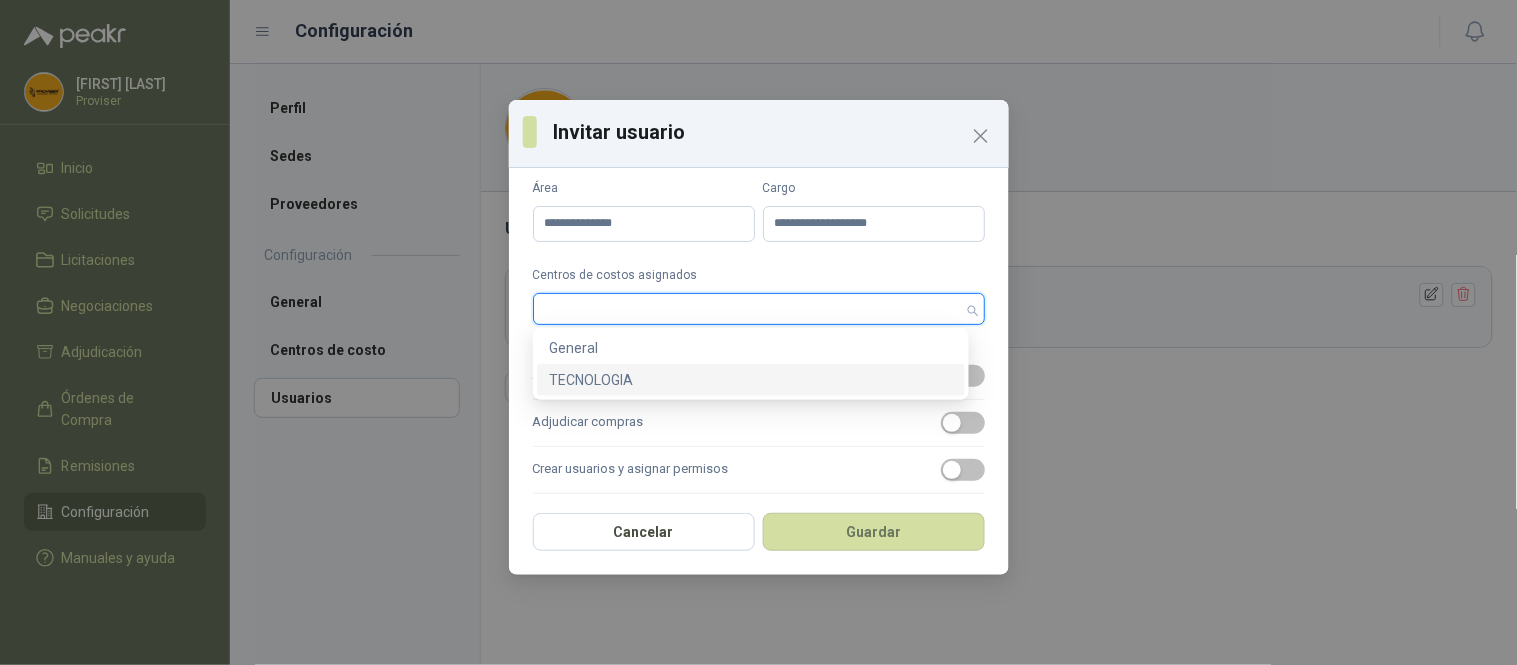 click on "TECNOLOGIA" at bounding box center (751, 380) 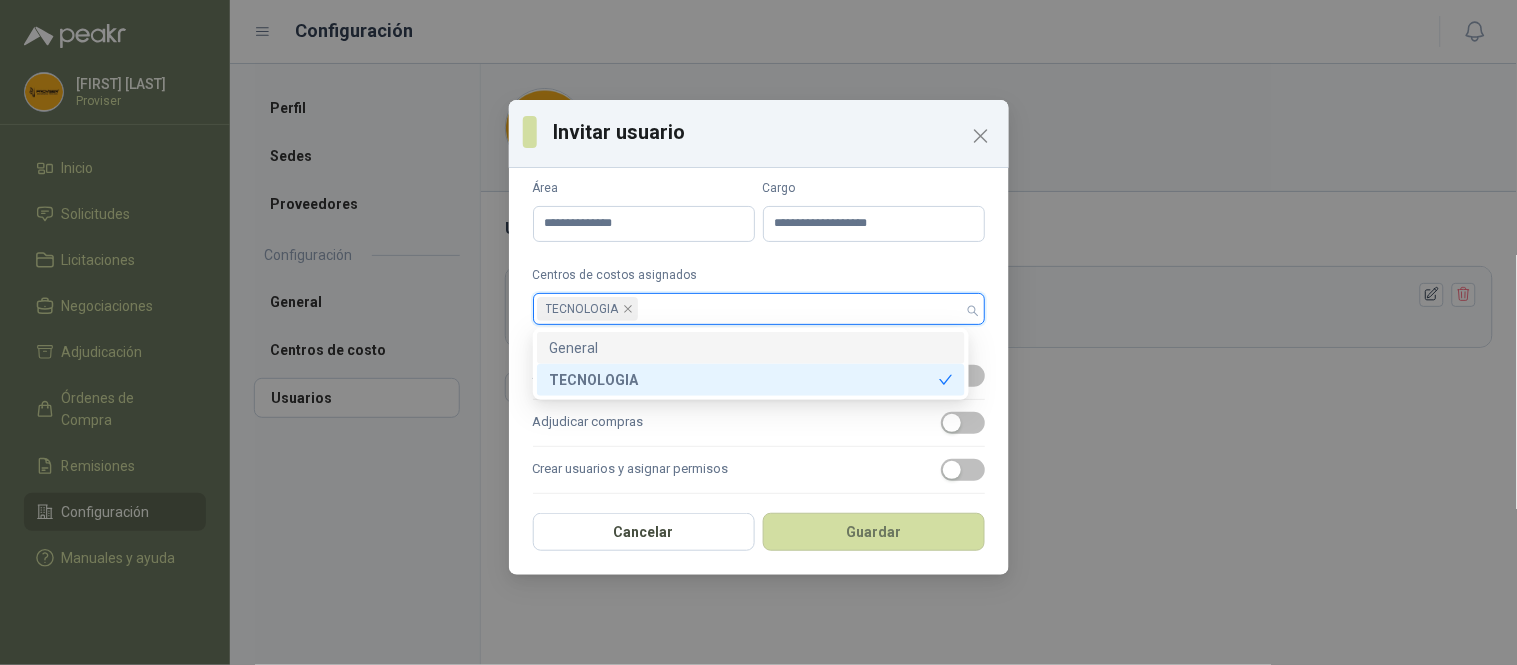 click on "**********" at bounding box center (759, 338) 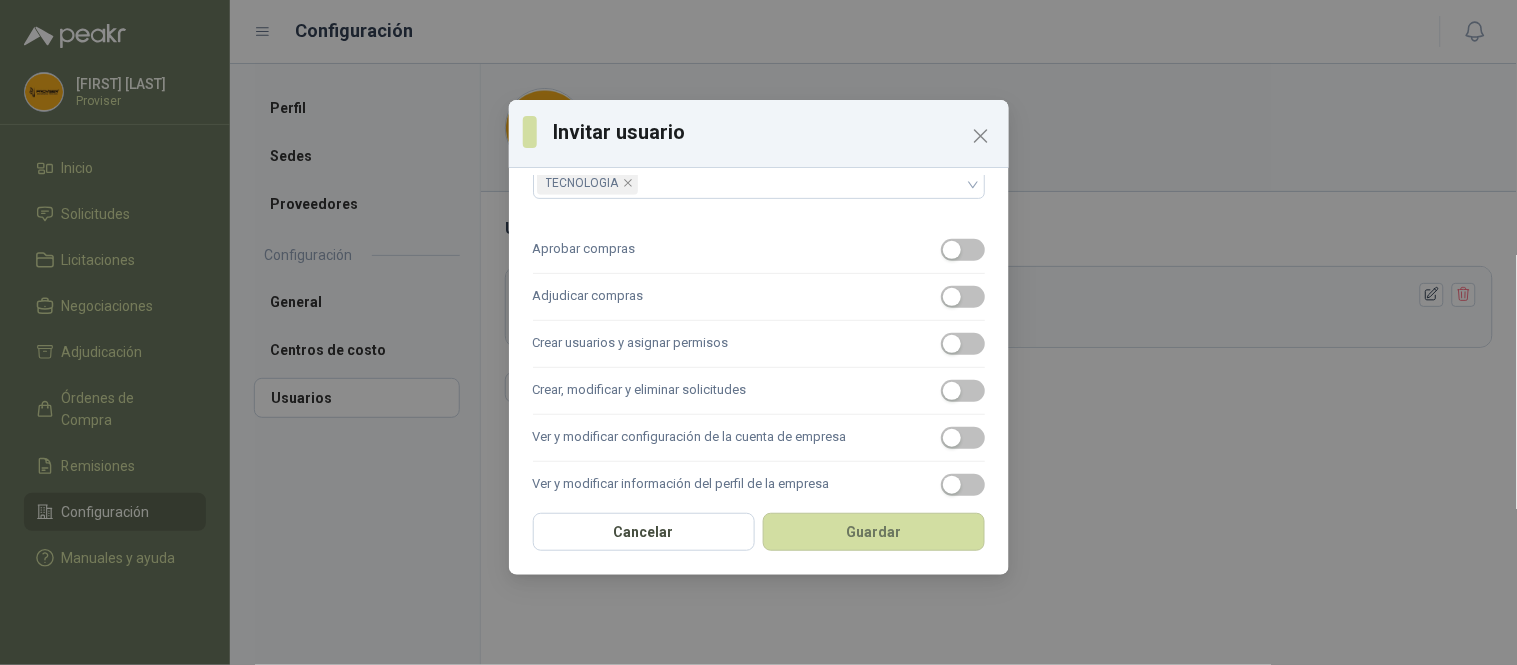 scroll, scrollTop: 236, scrollLeft: 0, axis: vertical 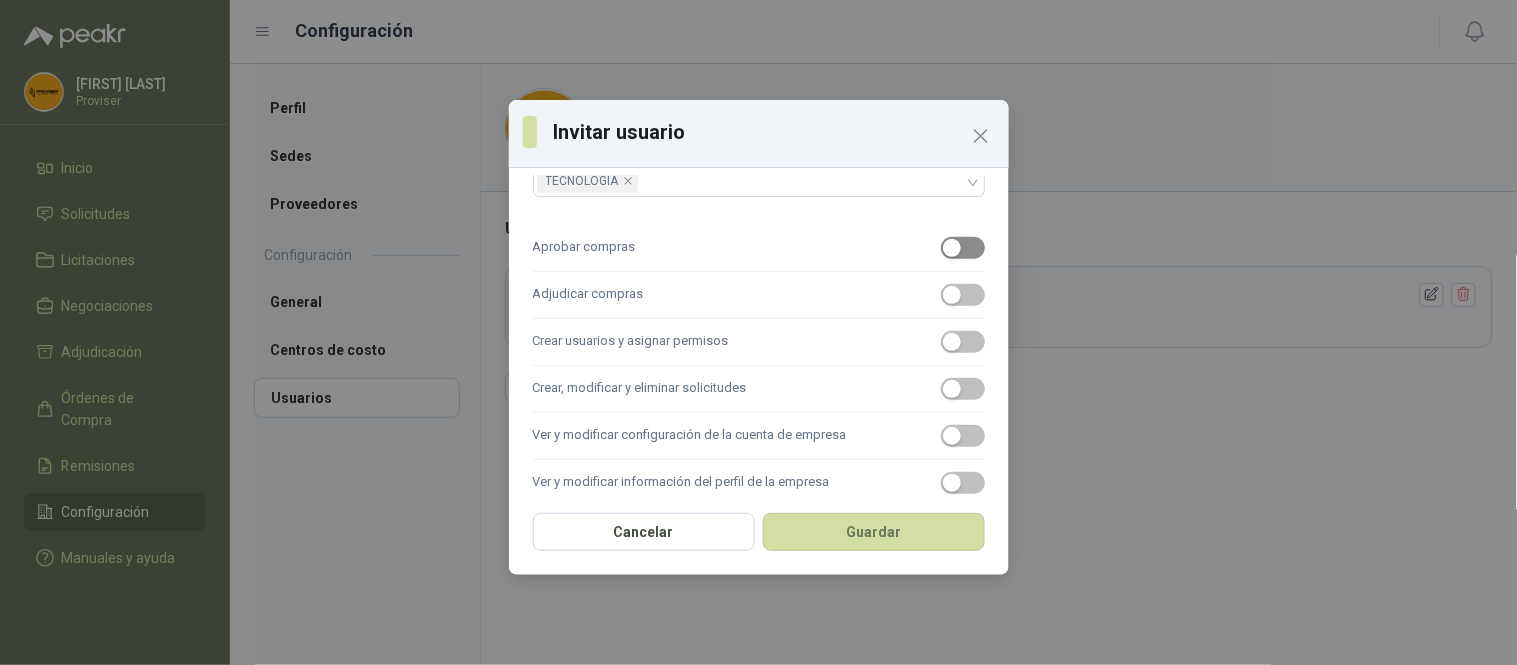click at bounding box center [963, 248] 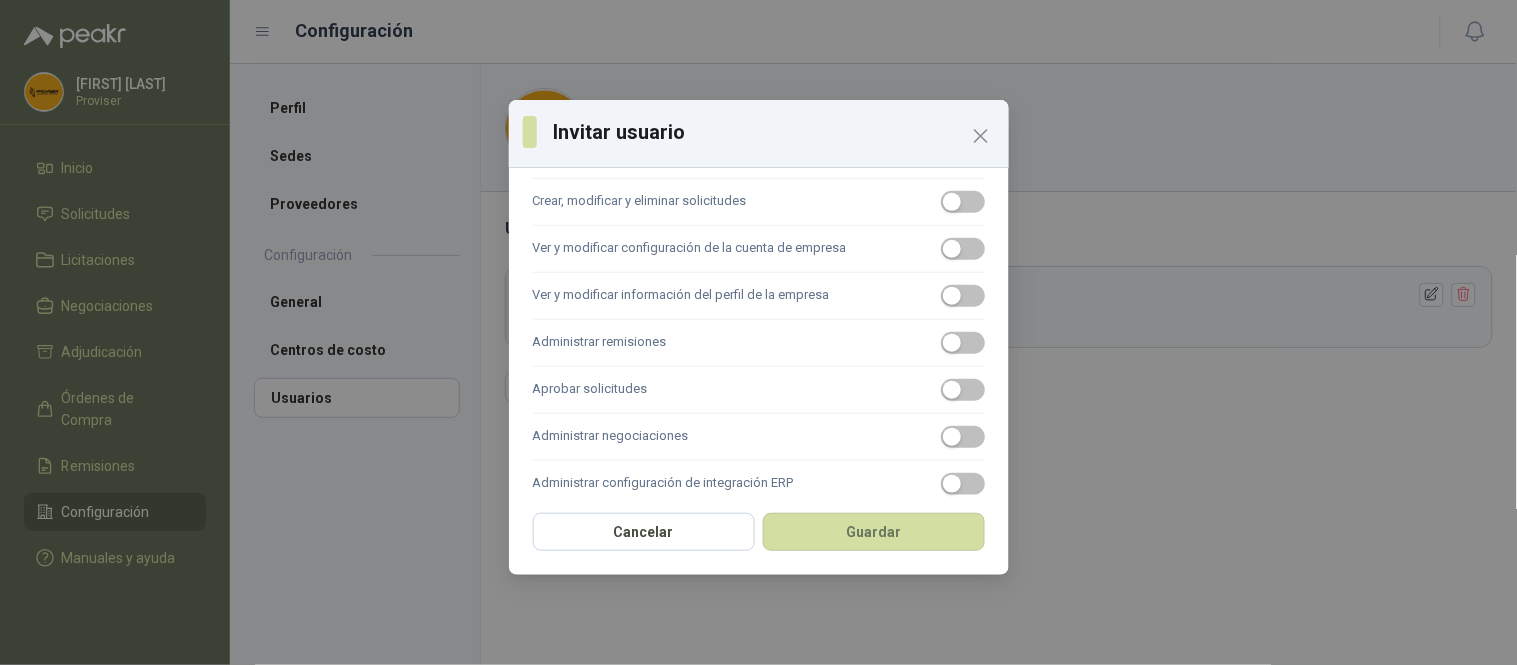 scroll, scrollTop: 445, scrollLeft: 0, axis: vertical 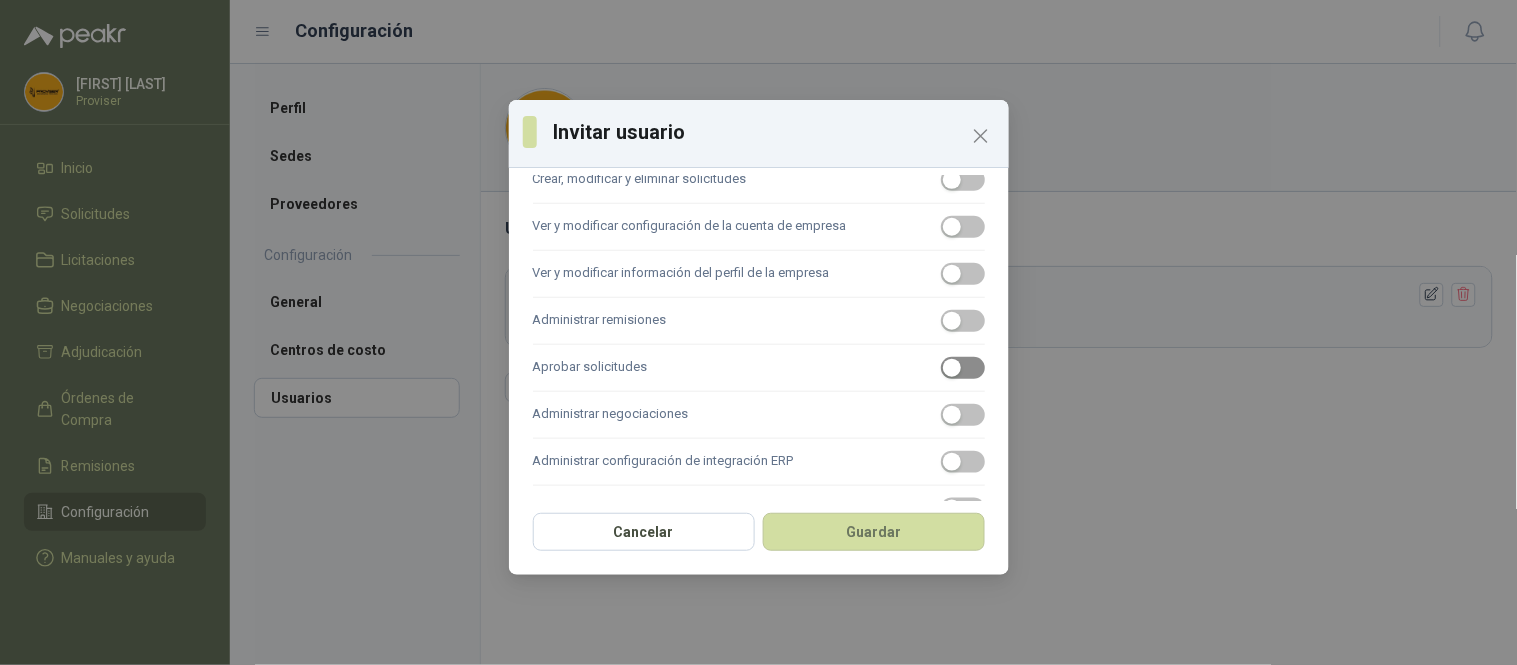 click at bounding box center [963, 368] 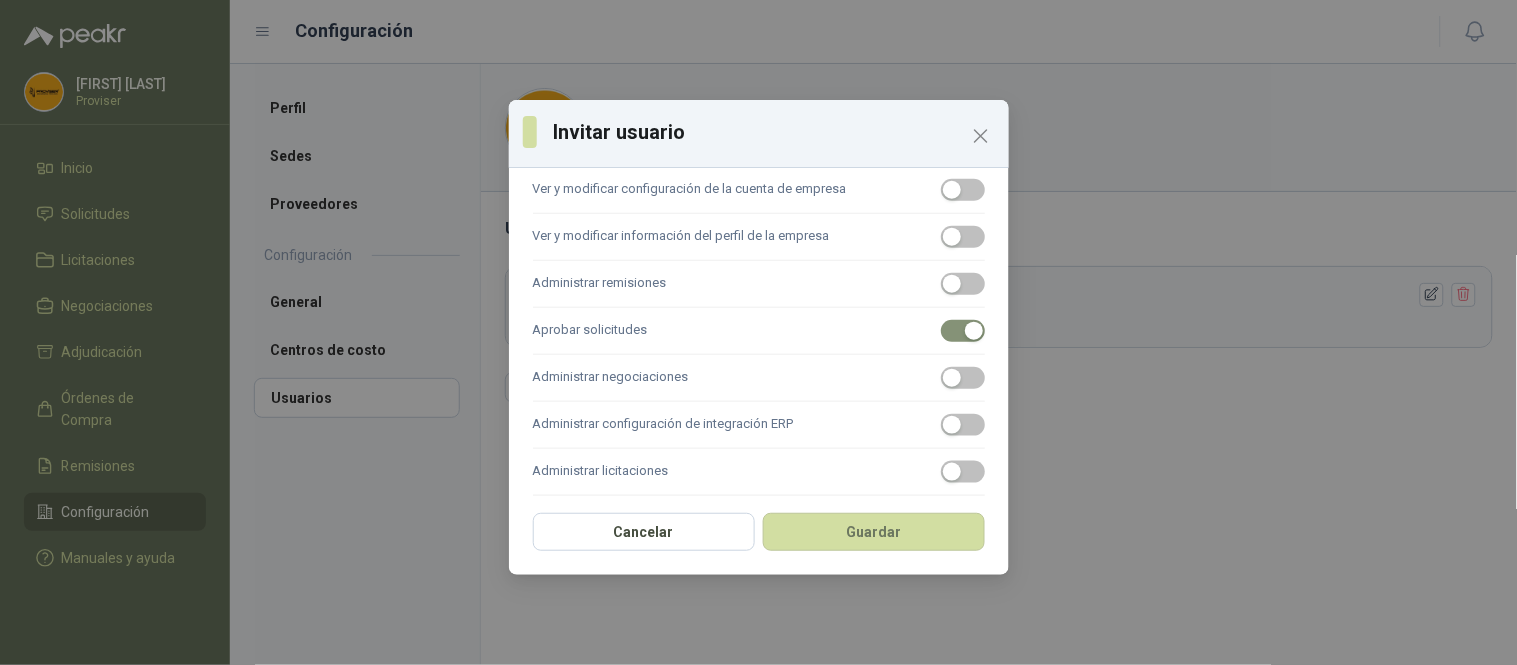 scroll, scrollTop: 493, scrollLeft: 0, axis: vertical 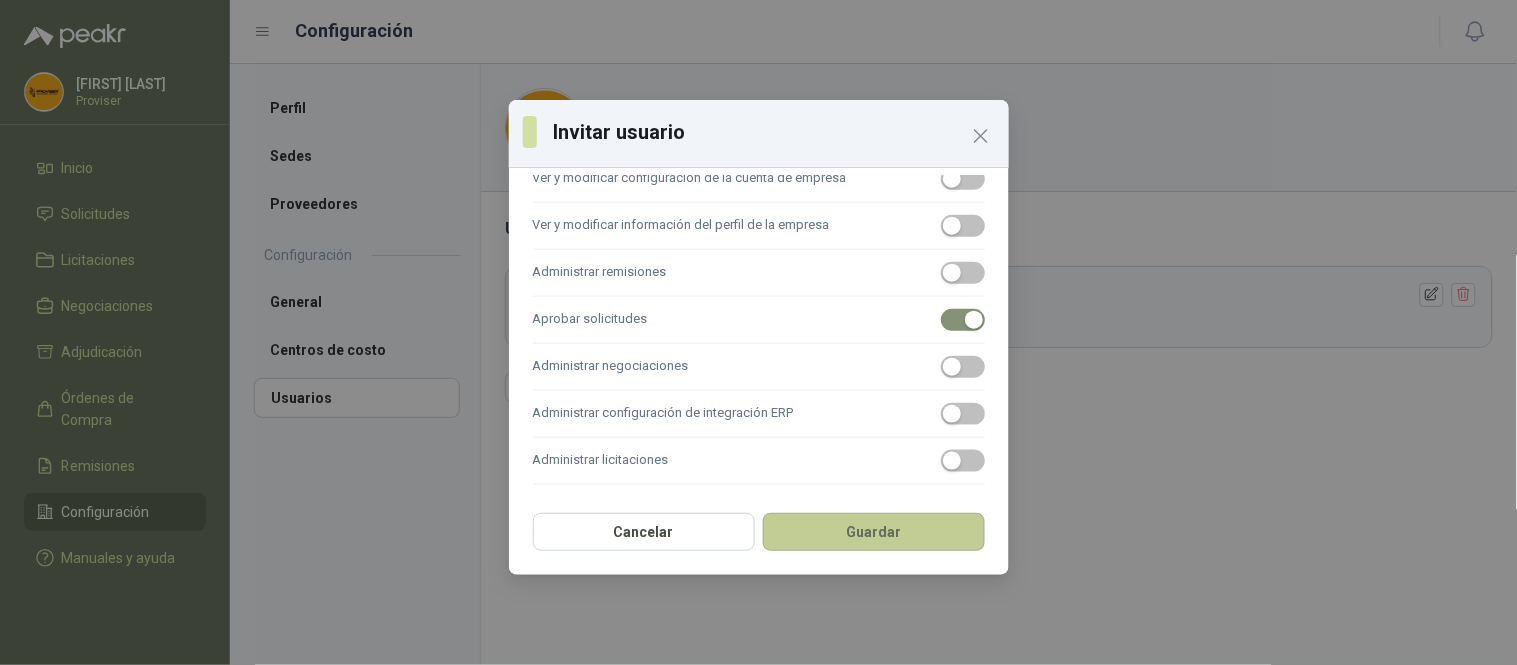 click on "Guardar" at bounding box center [874, 532] 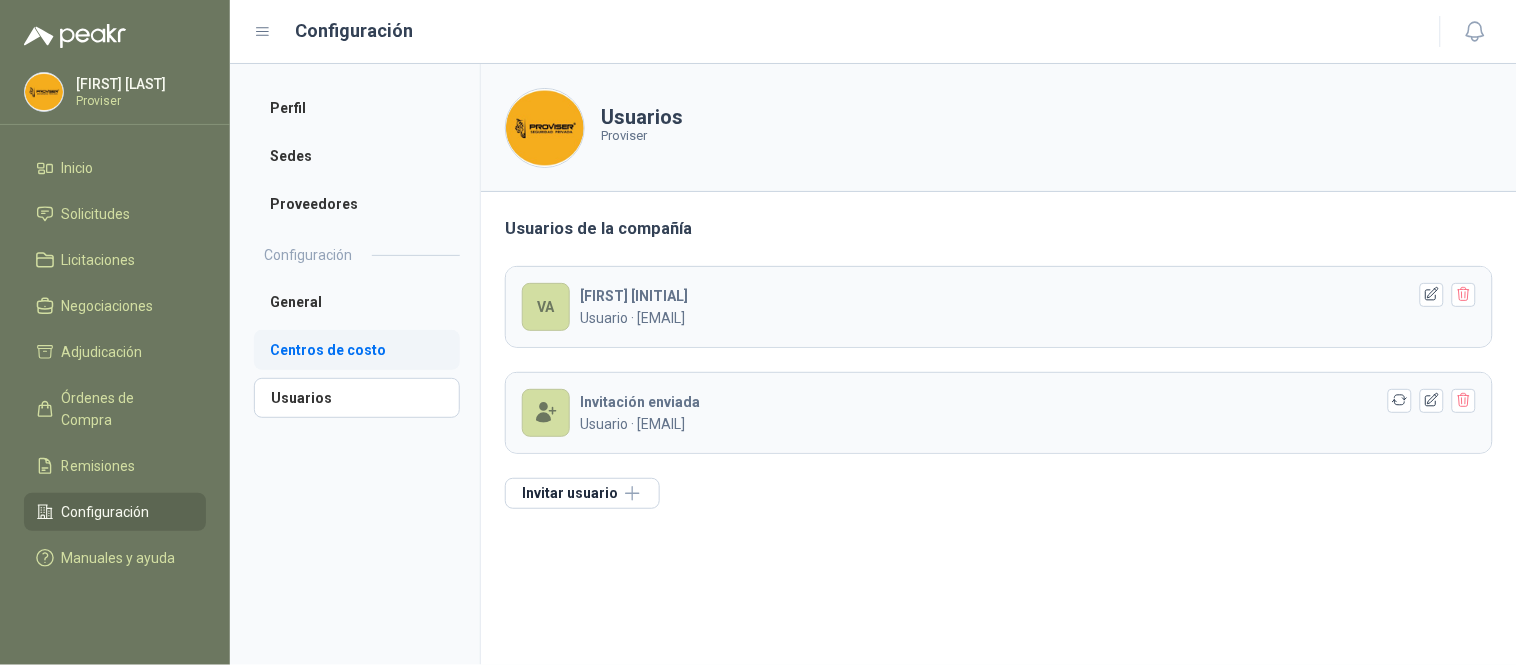 click on "Centros de costo" at bounding box center (357, 350) 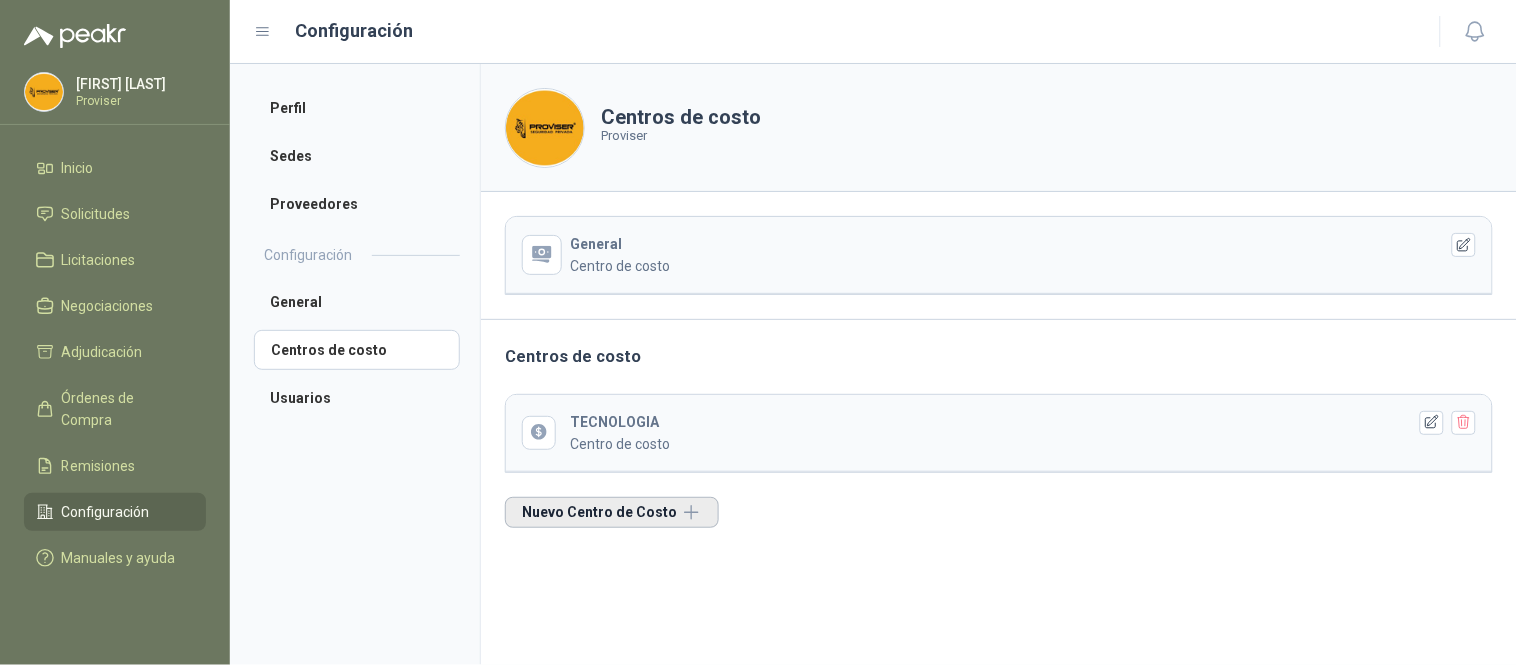 click on "Nuevo Centro de Costo" at bounding box center (612, 512) 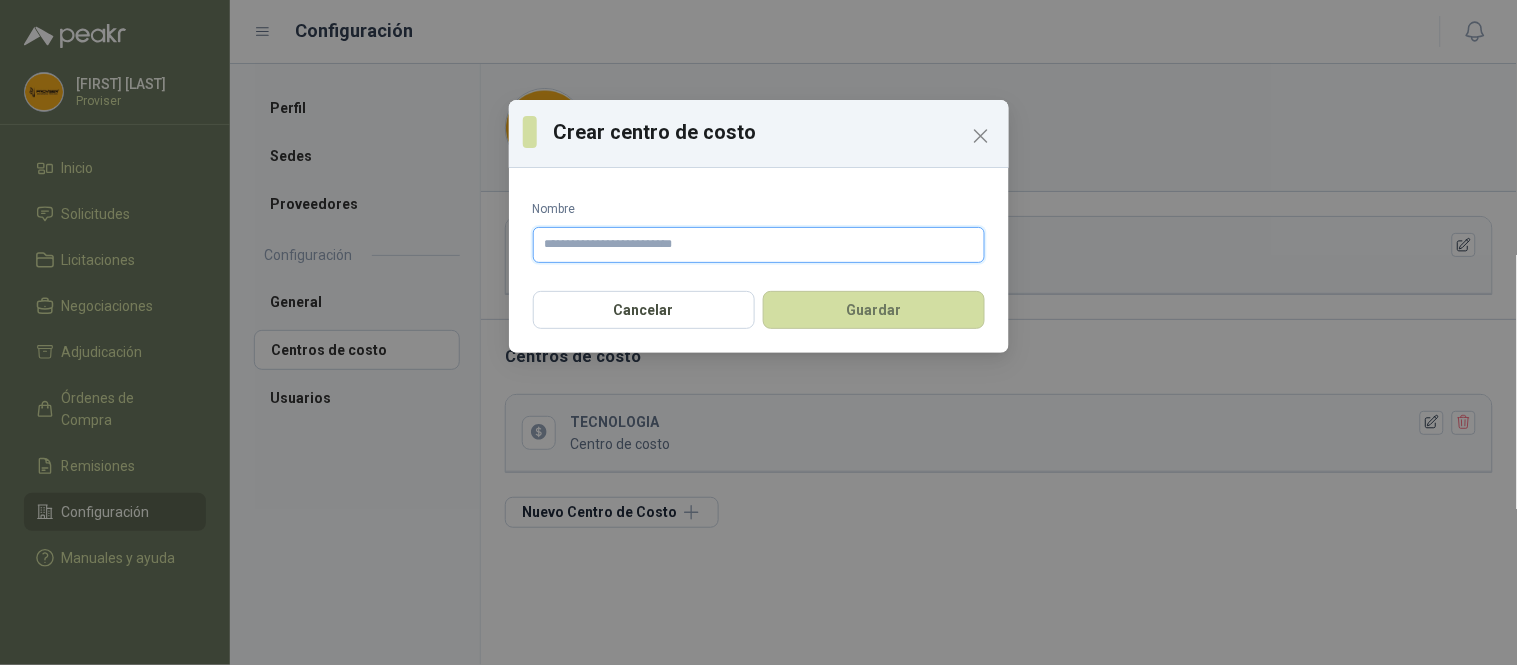 click on "Nombre" at bounding box center (759, 245) 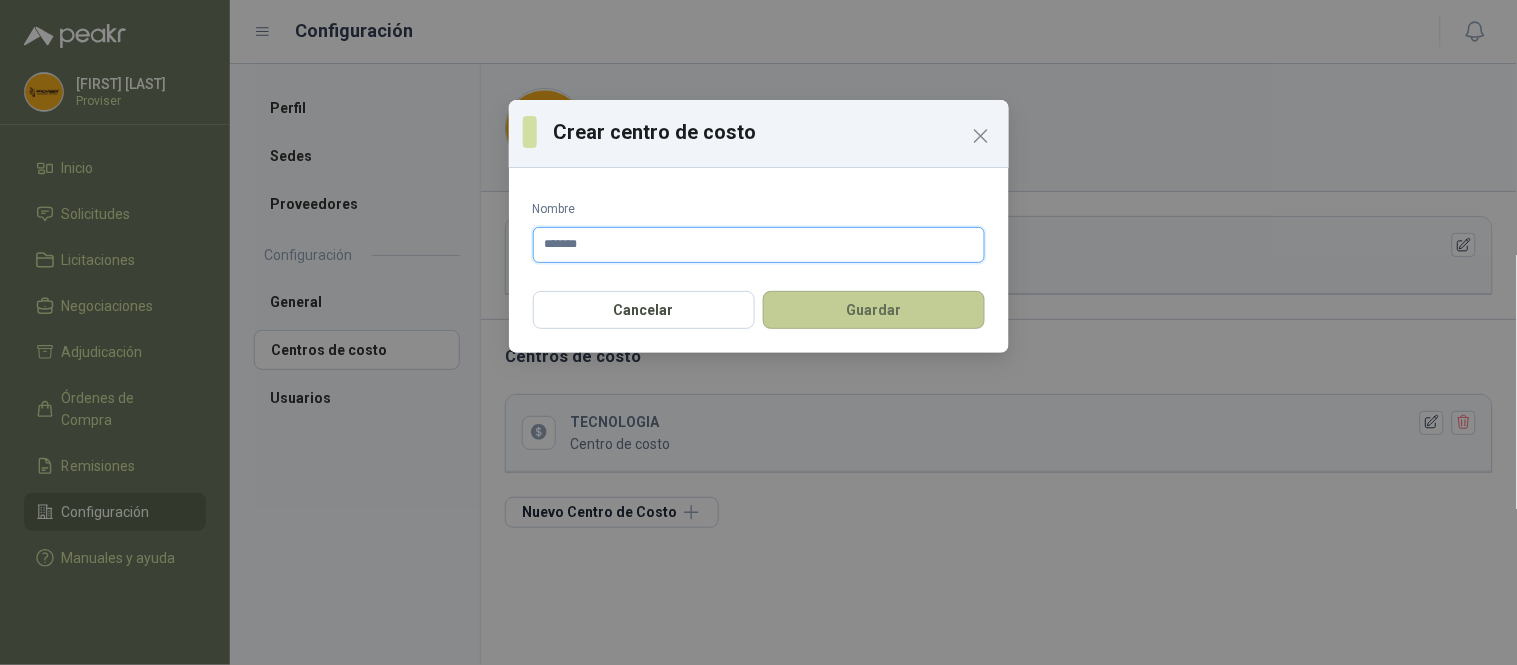 type on "*******" 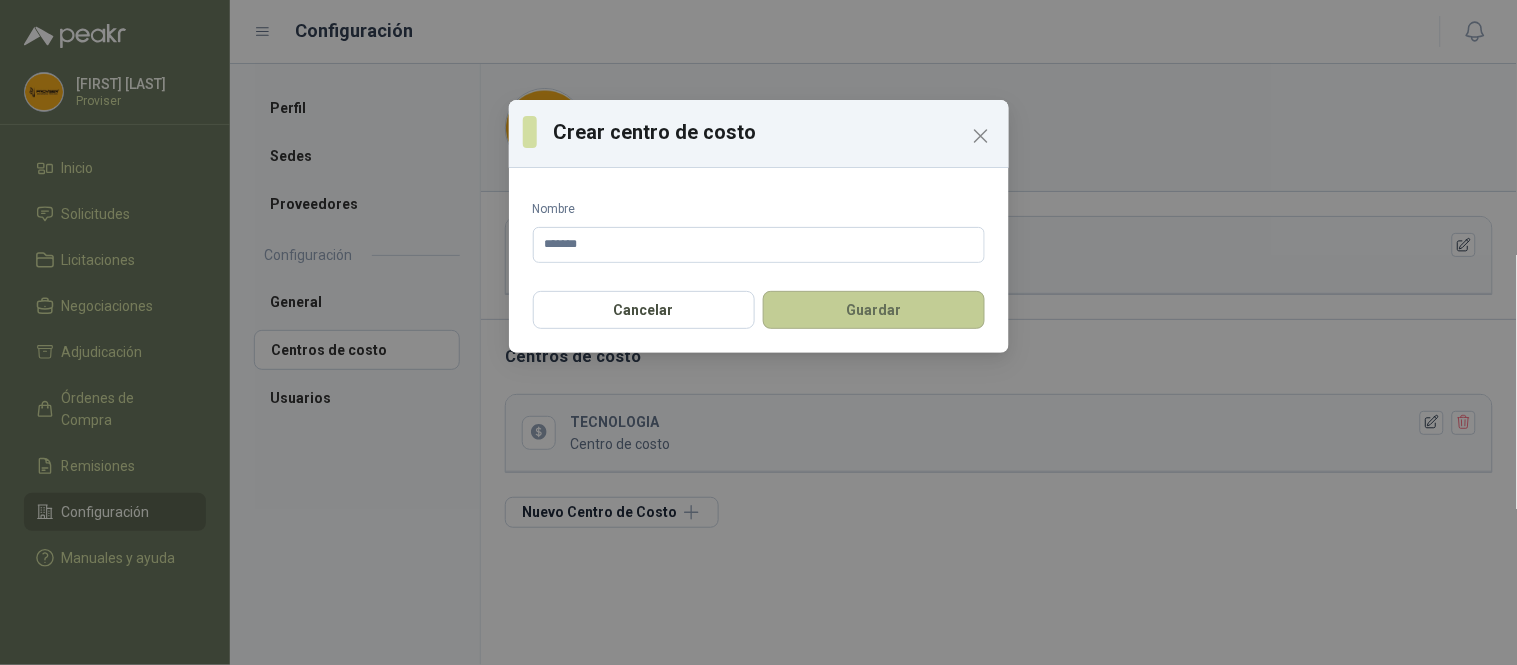 click on "Guardar" at bounding box center (874, 310) 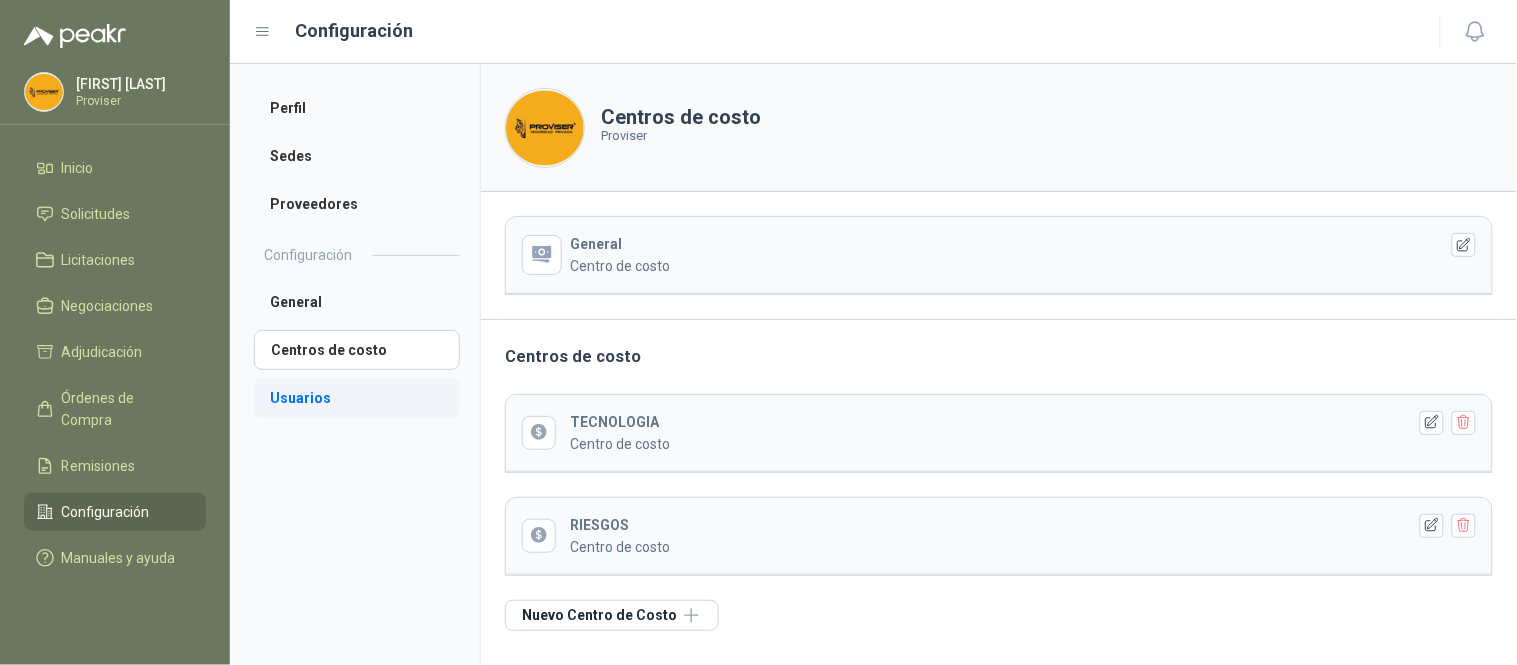 click on "Usuarios" at bounding box center [357, 398] 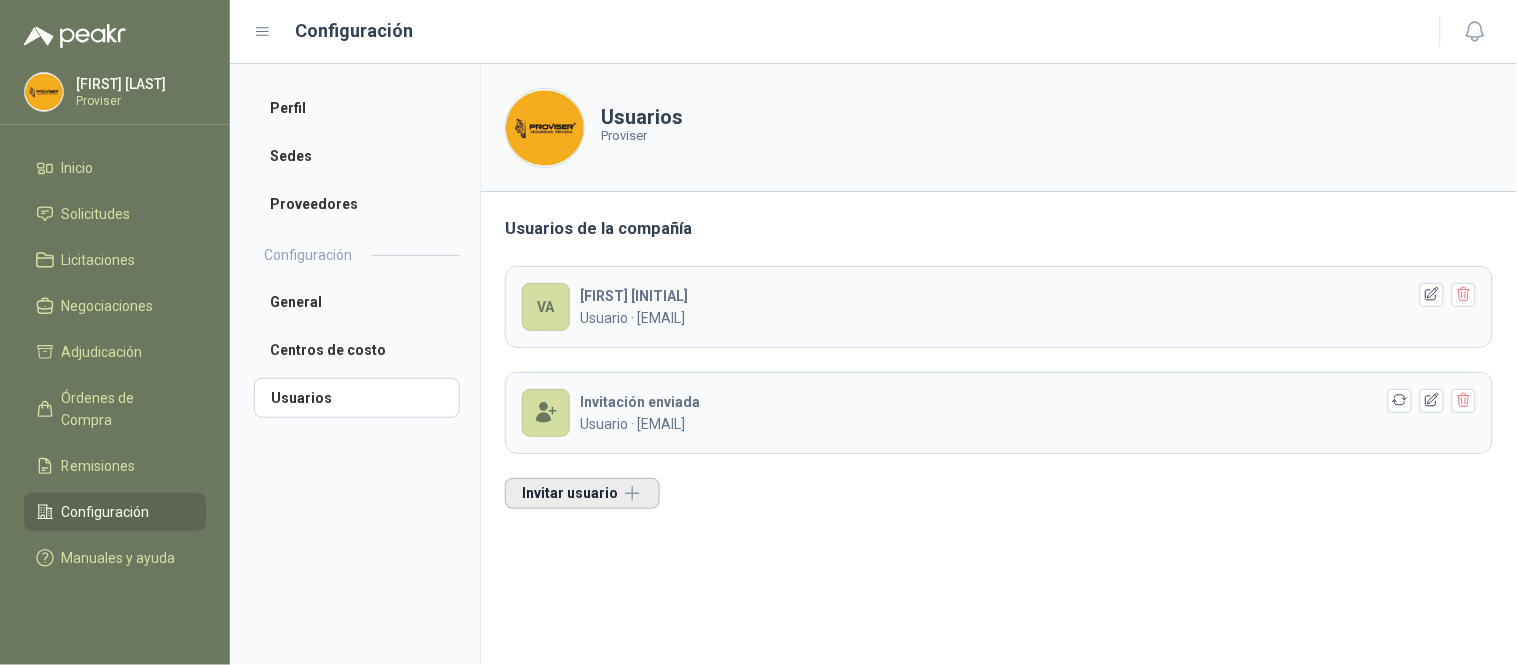 click on "Invitar usuario" at bounding box center [582, 493] 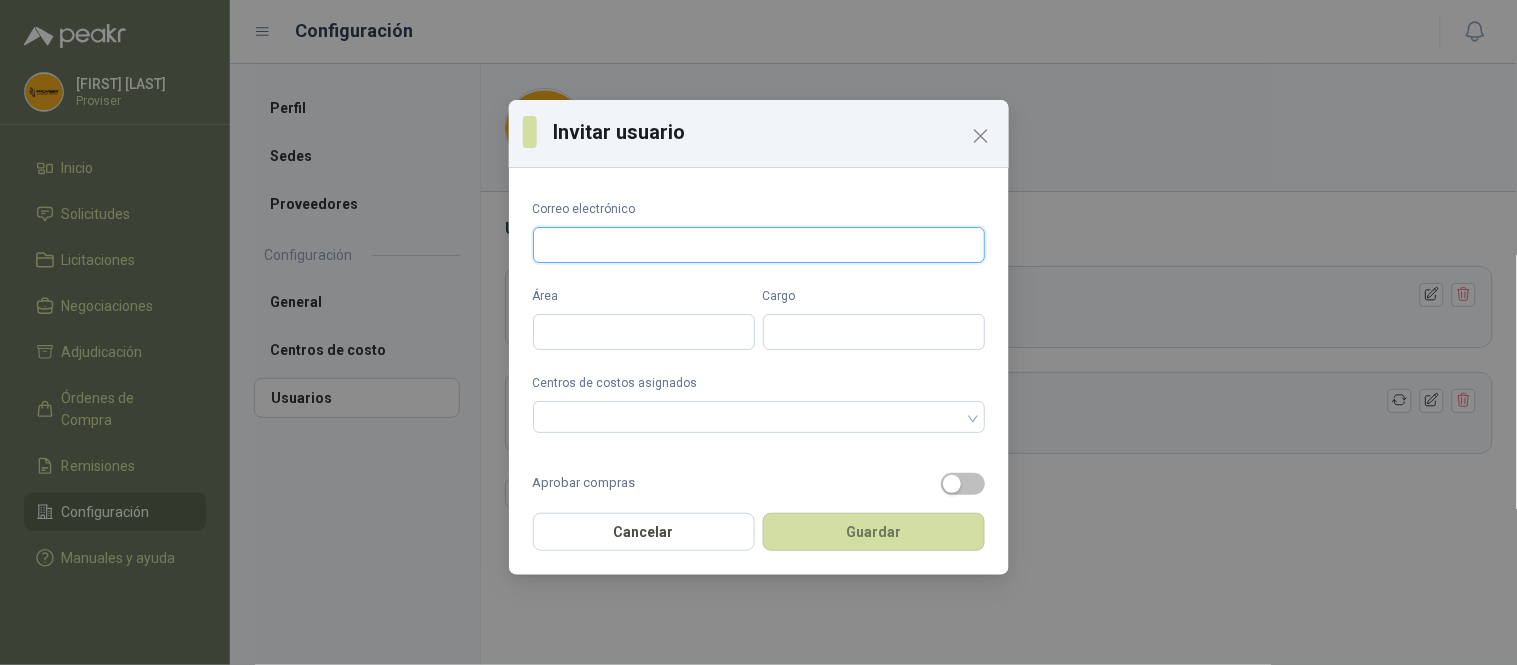 click on "Correo electrónico" at bounding box center [759, 245] 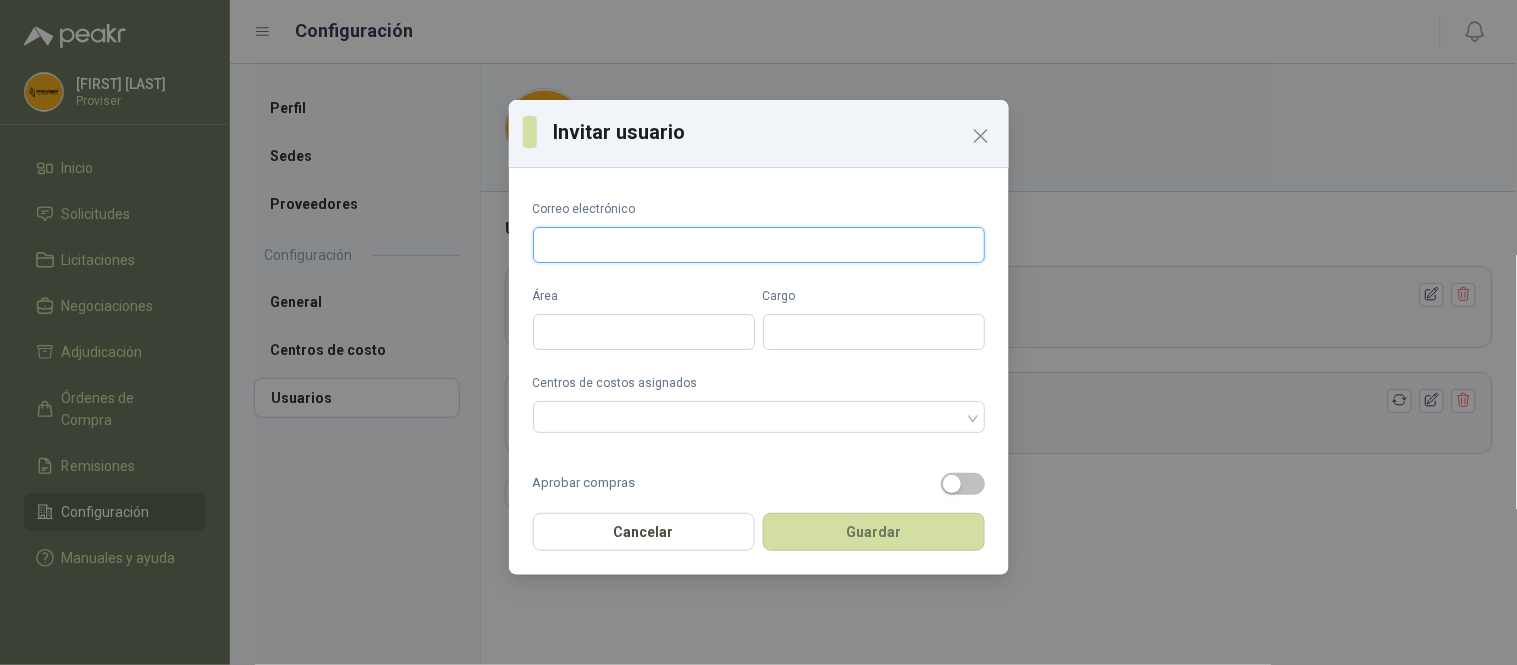 type on "*" 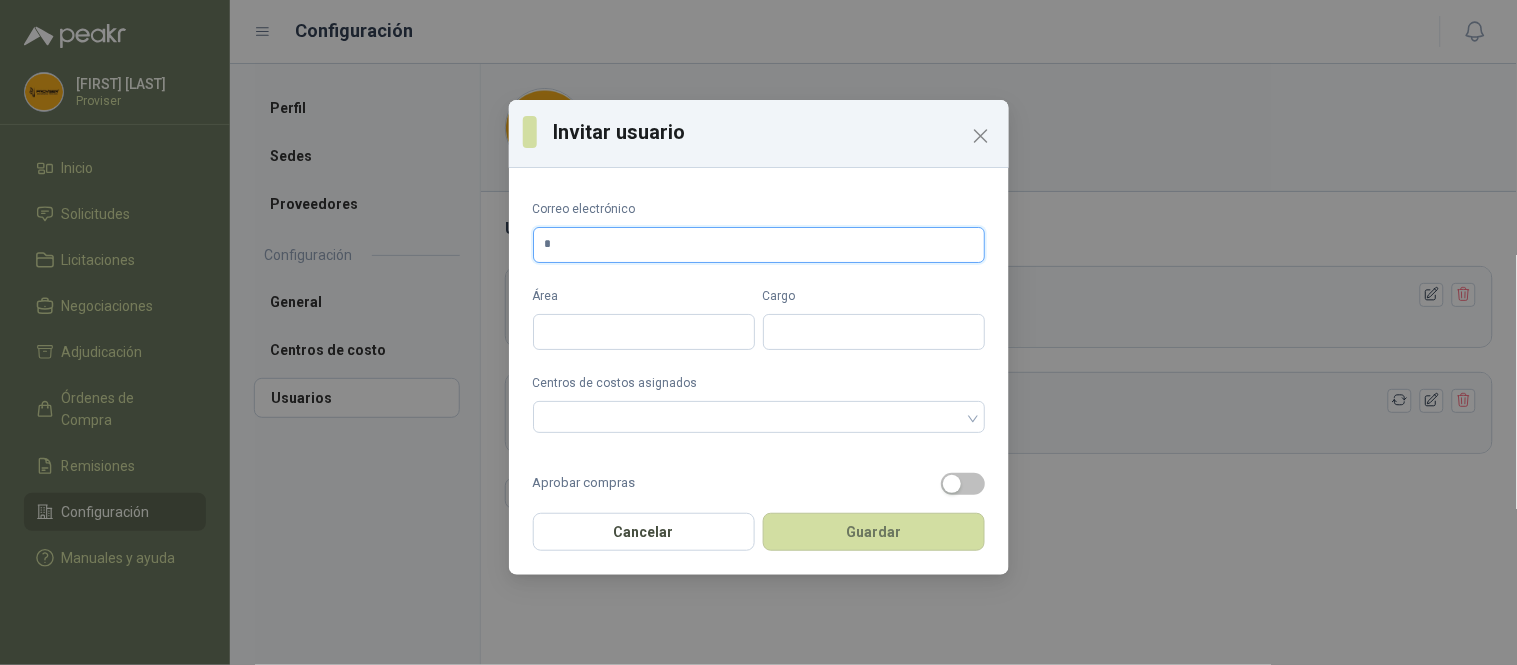 type 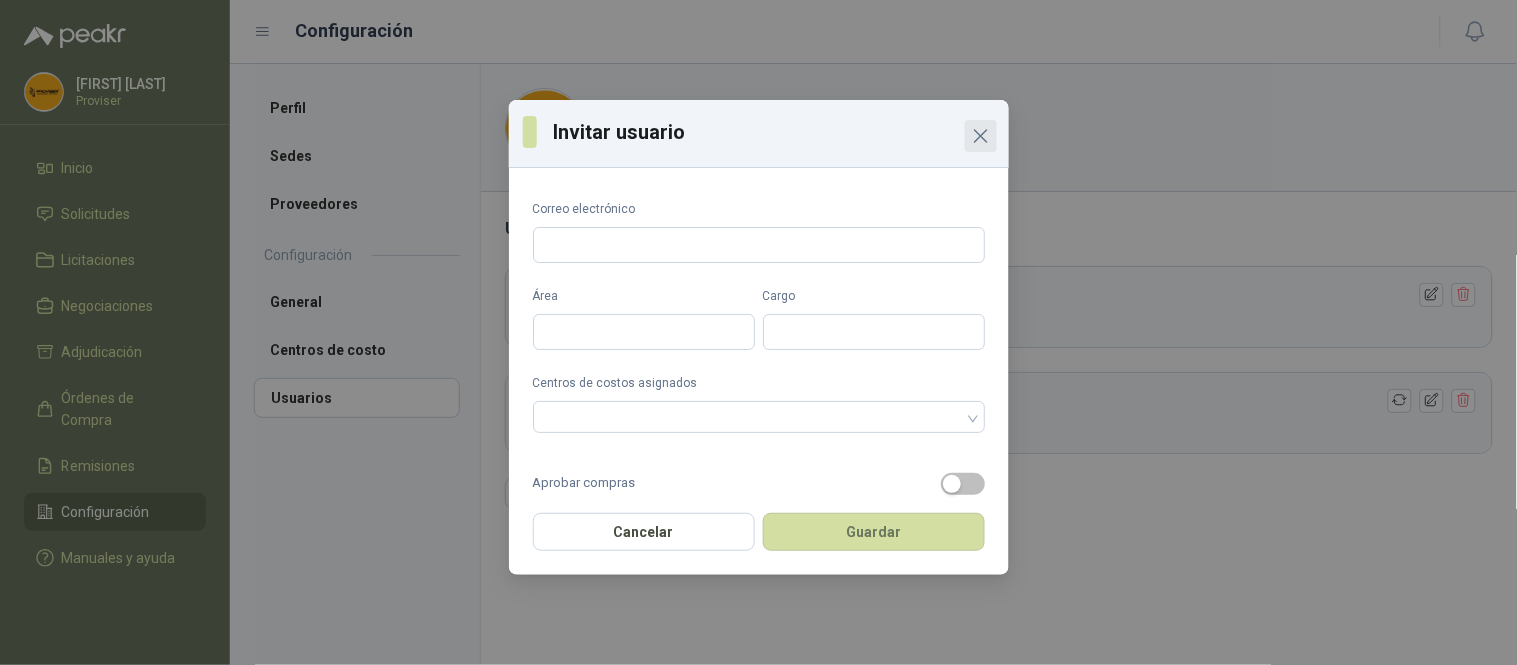 click 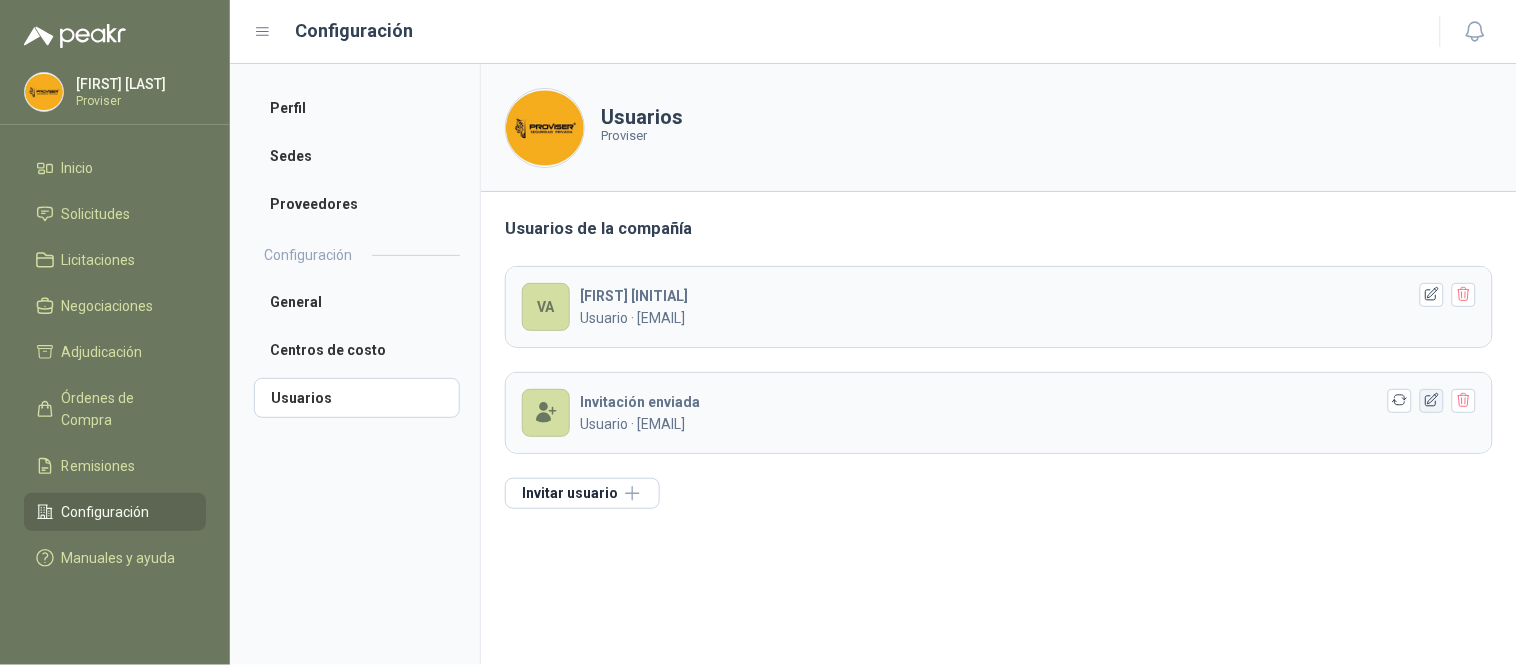click 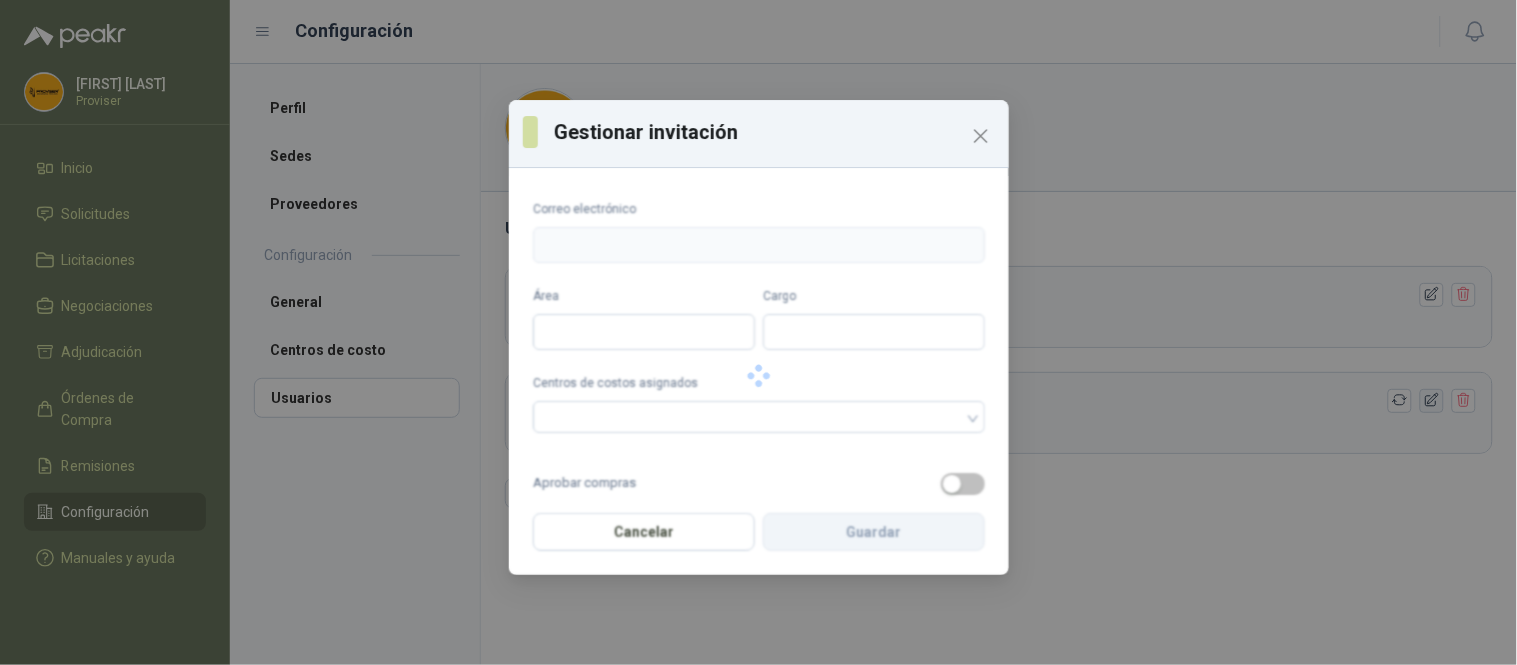 type on "**********" 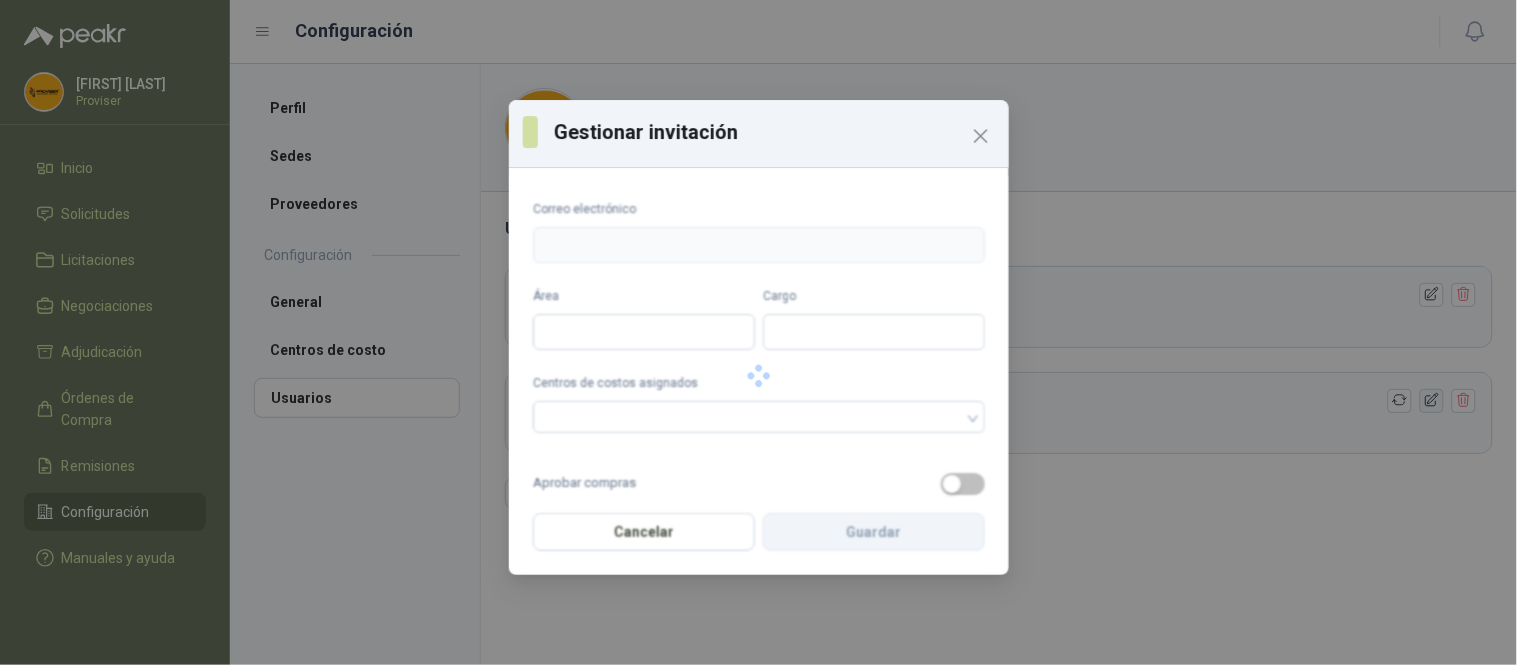 type on "**********" 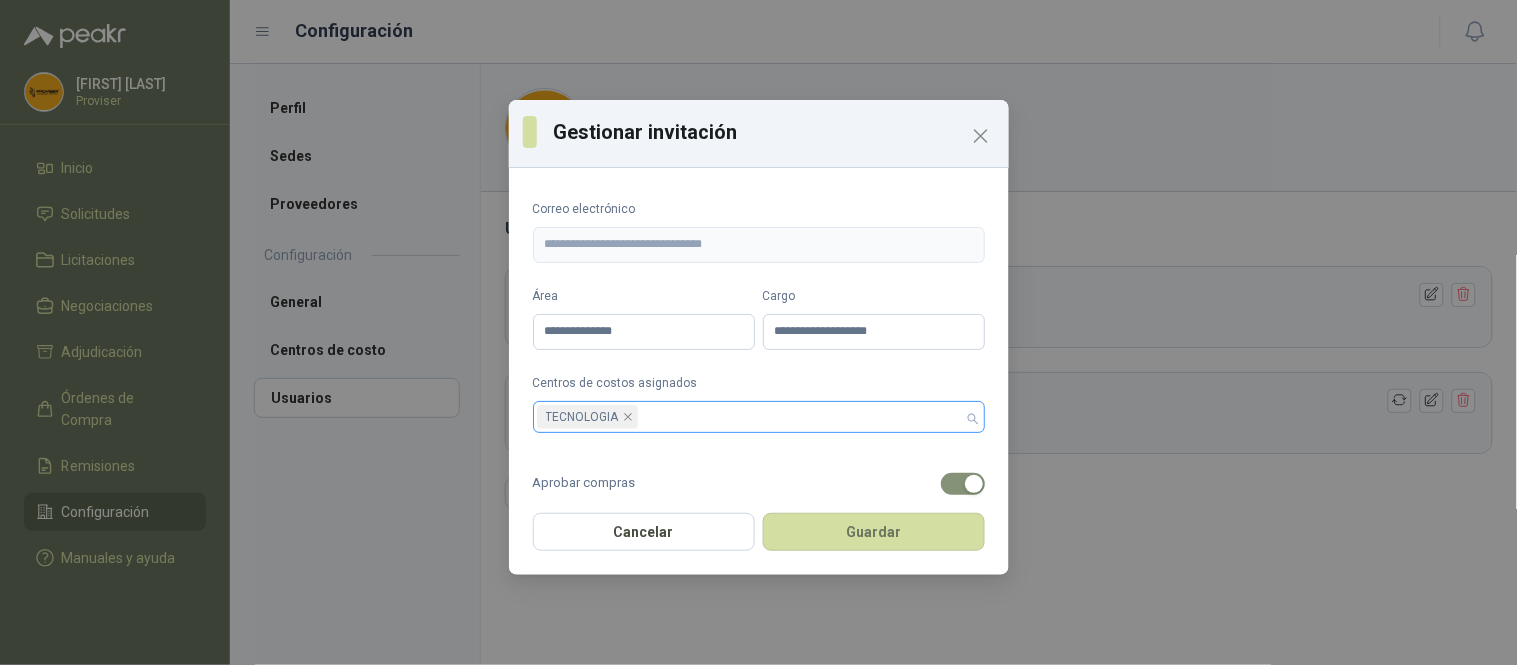 click on "TECNOLOGIA" at bounding box center [759, 417] 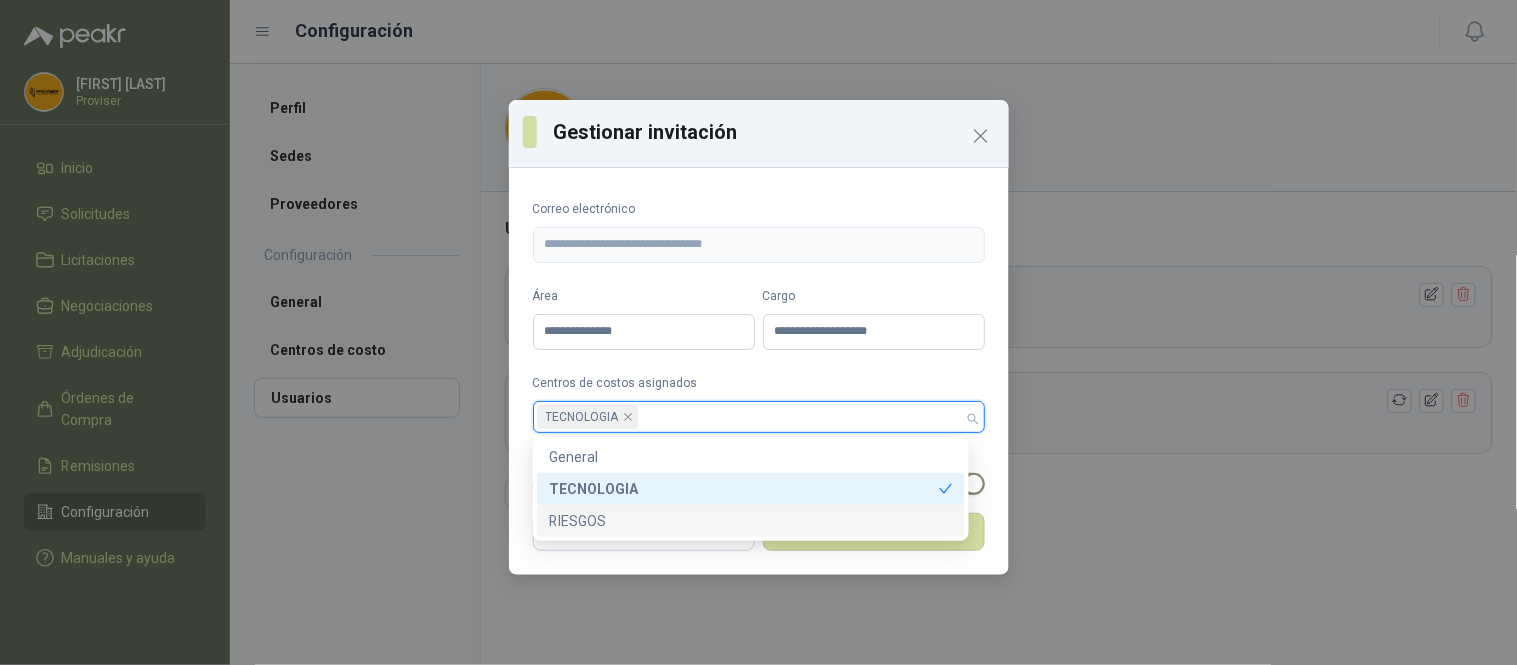 click on "RIESGOS" at bounding box center [751, 521] 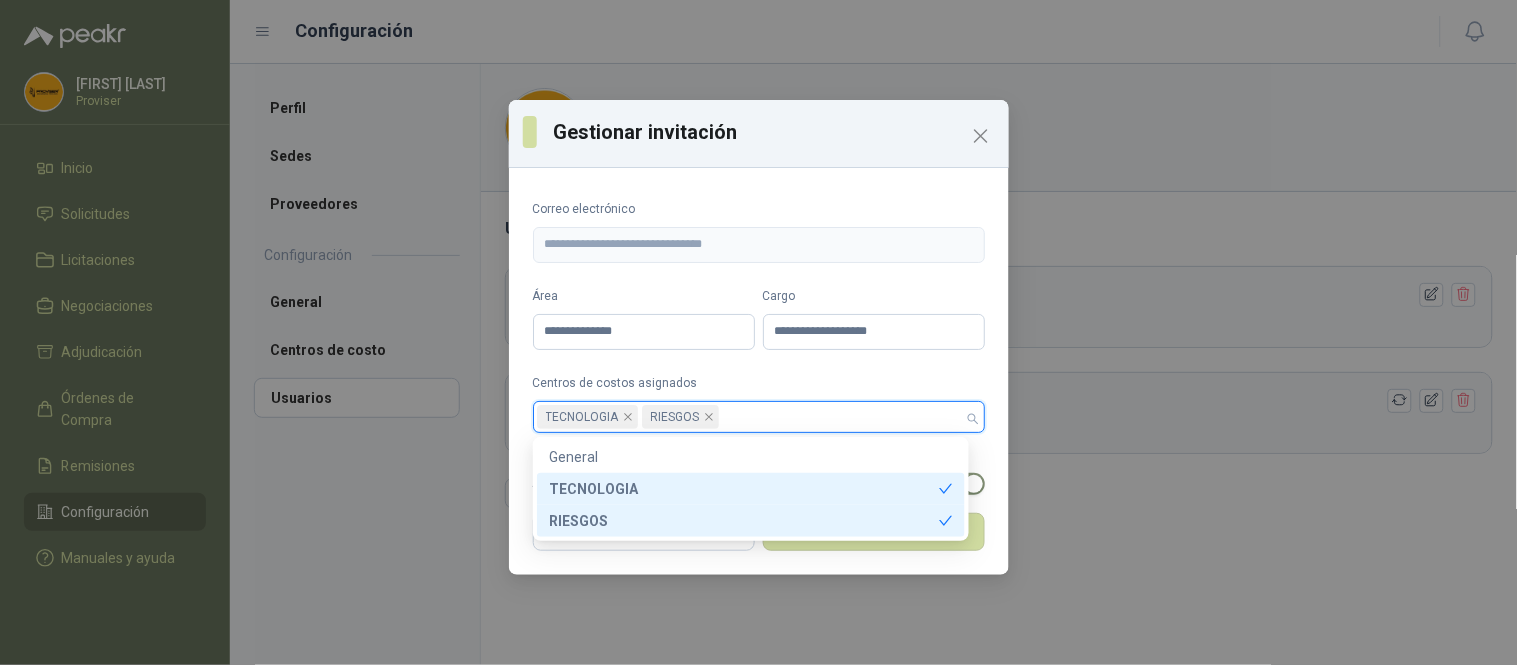 click on "Gestionar invitación" at bounding box center (773, 132) 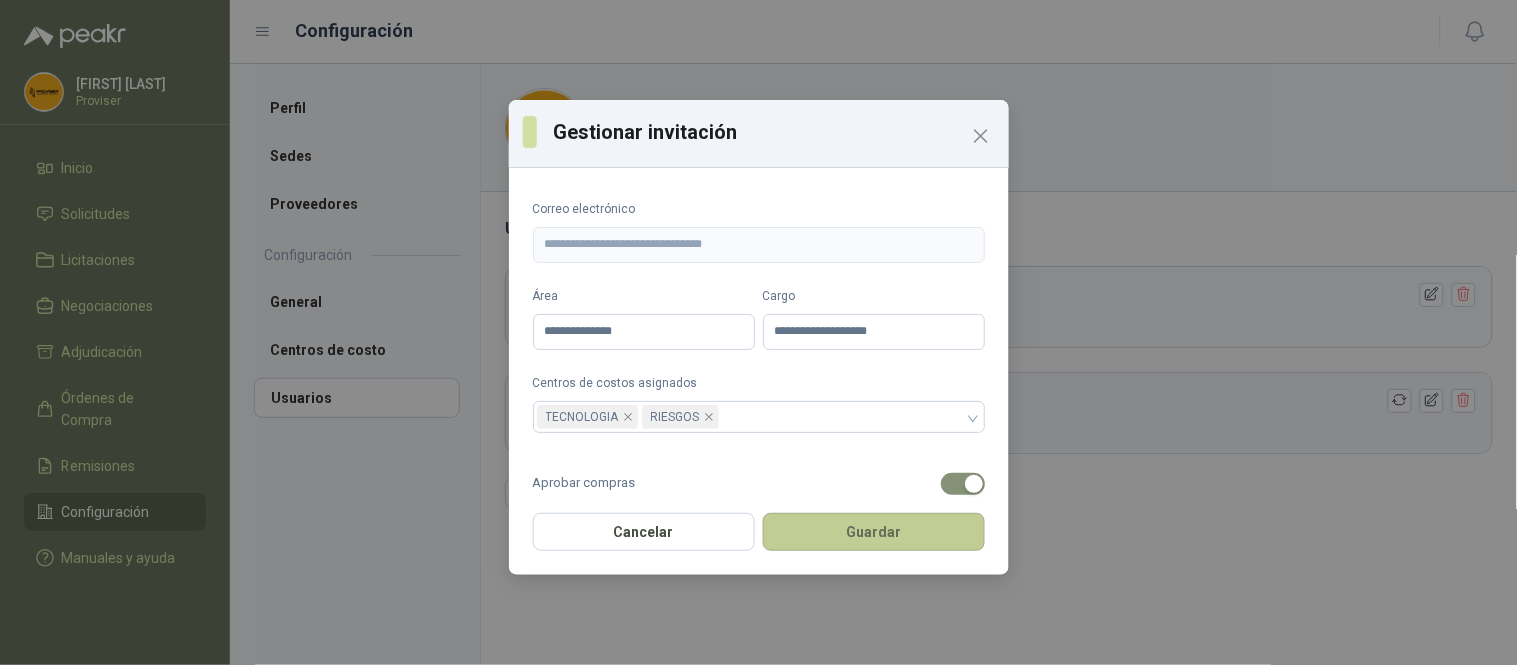 click on "Guardar" at bounding box center [874, 532] 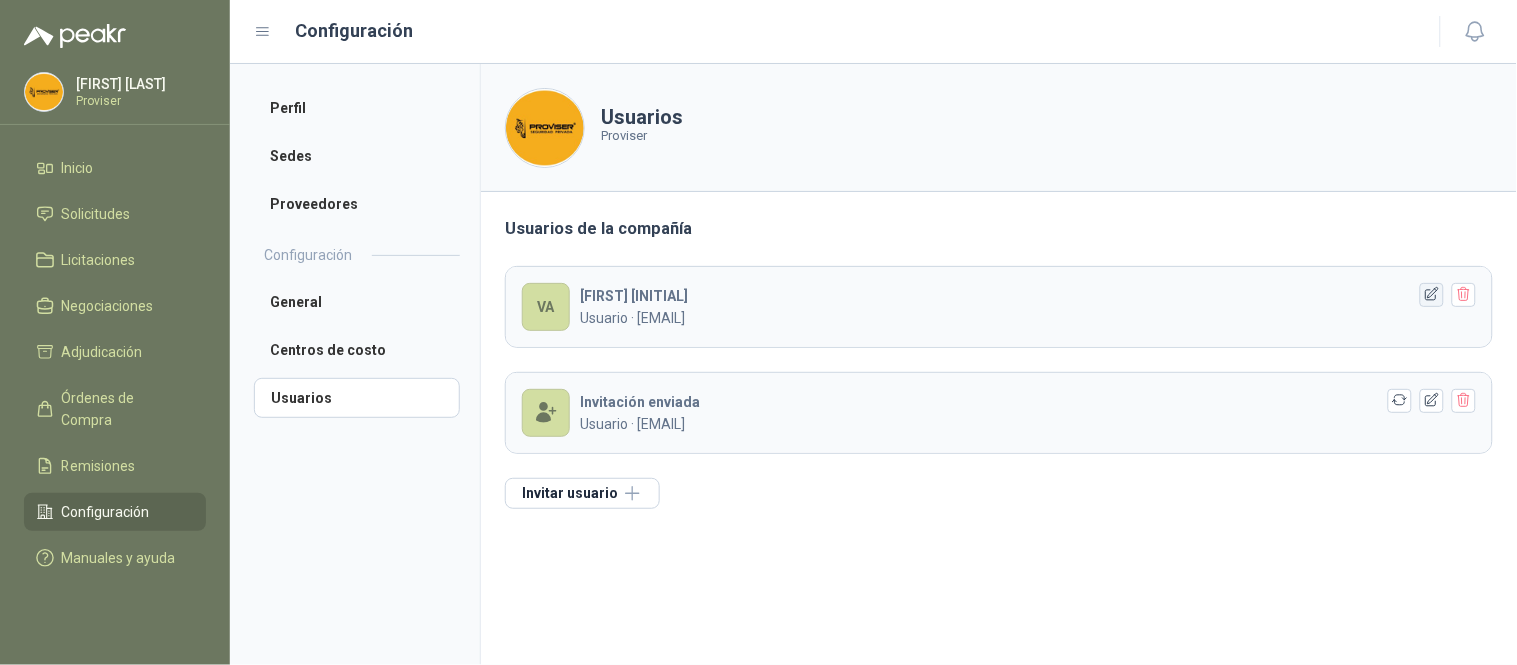 click 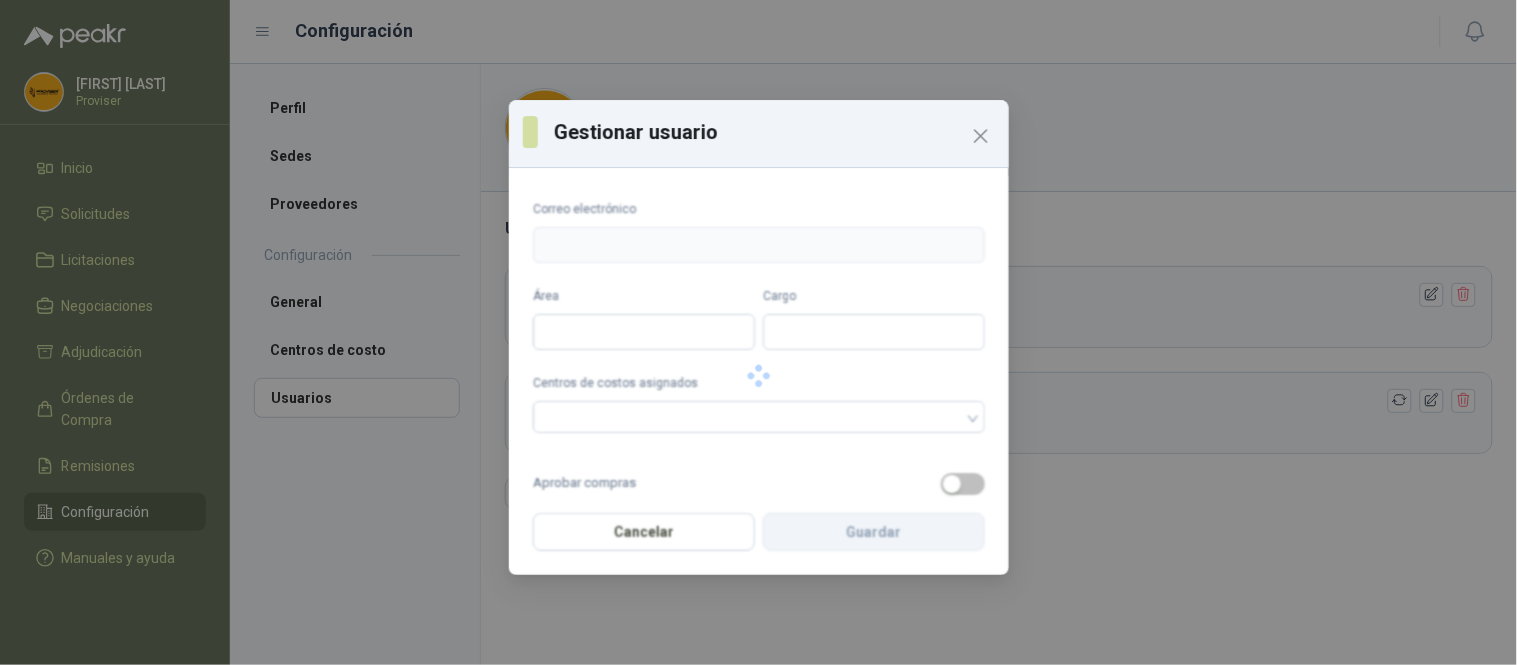 type on "**********" 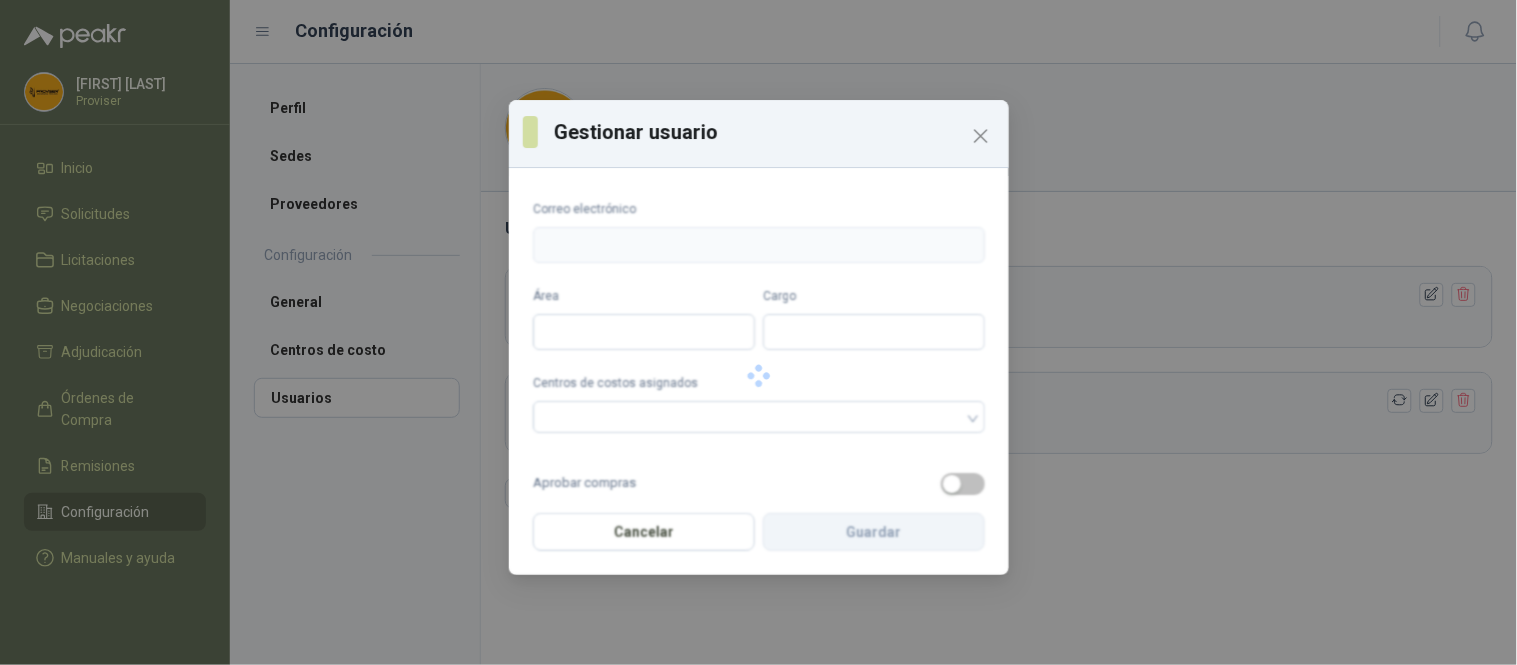 type on "*******" 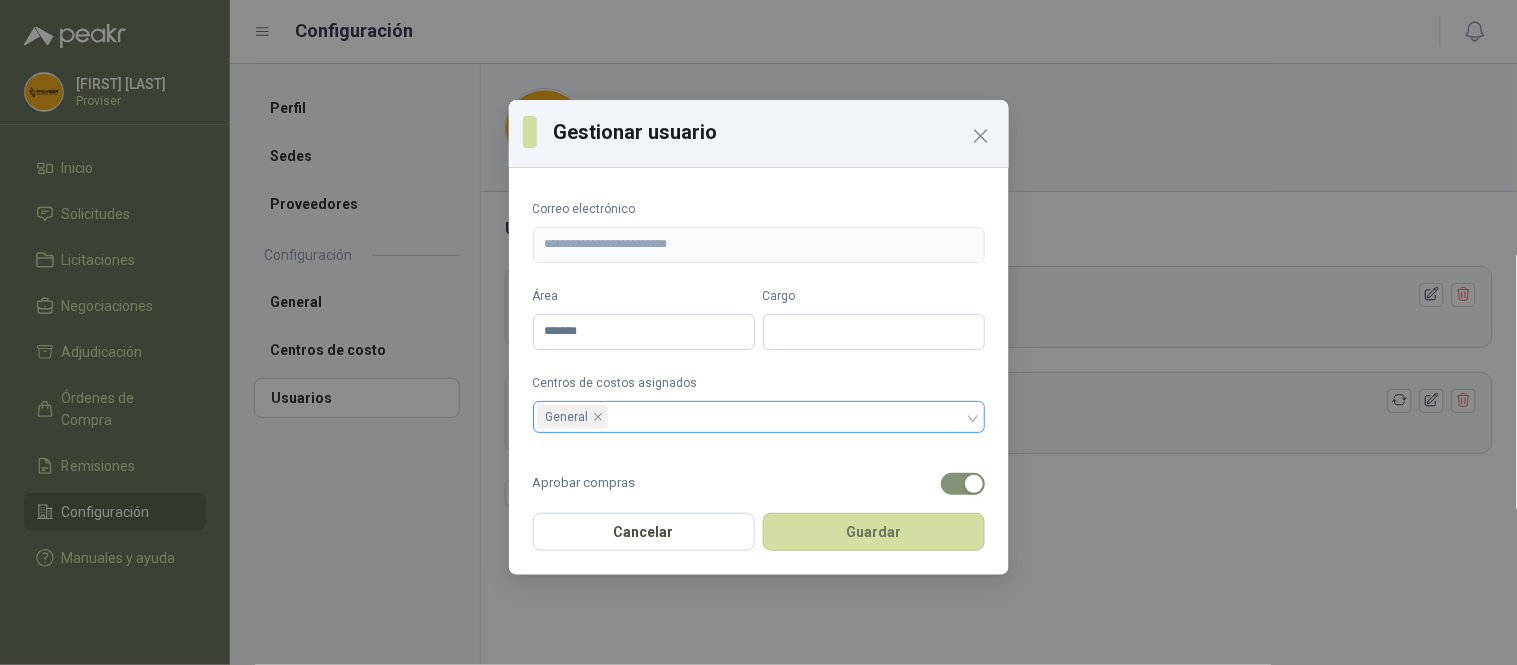 click on "General" at bounding box center (759, 417) 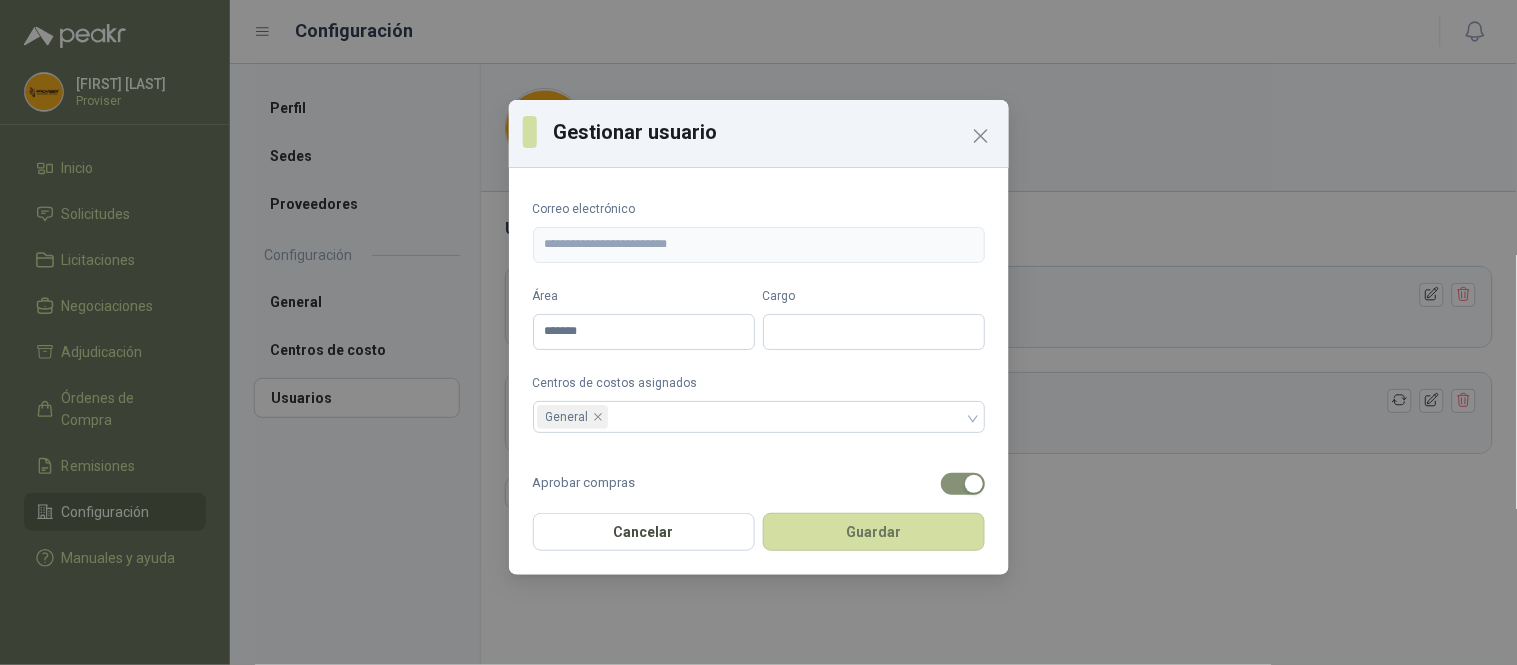 click on "**********" at bounding box center [759, 589] 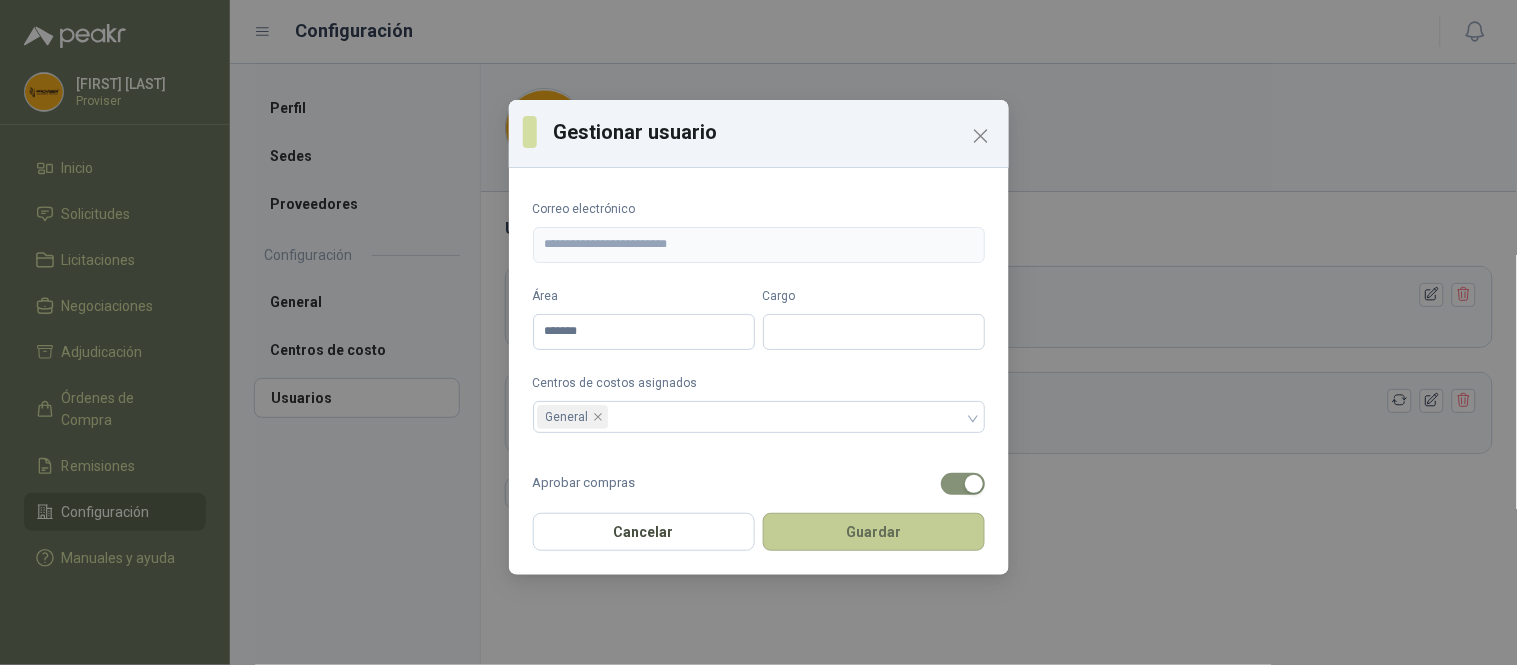 click on "Guardar" at bounding box center (874, 532) 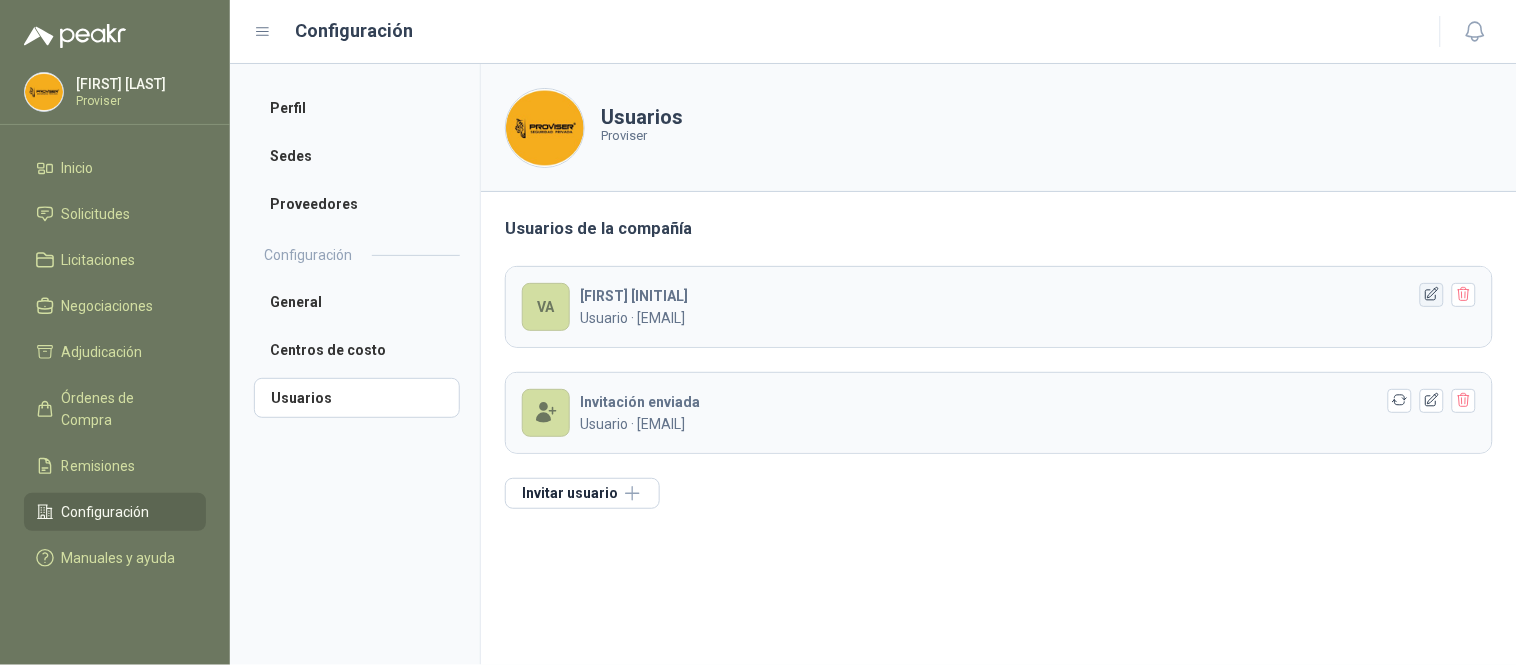 click 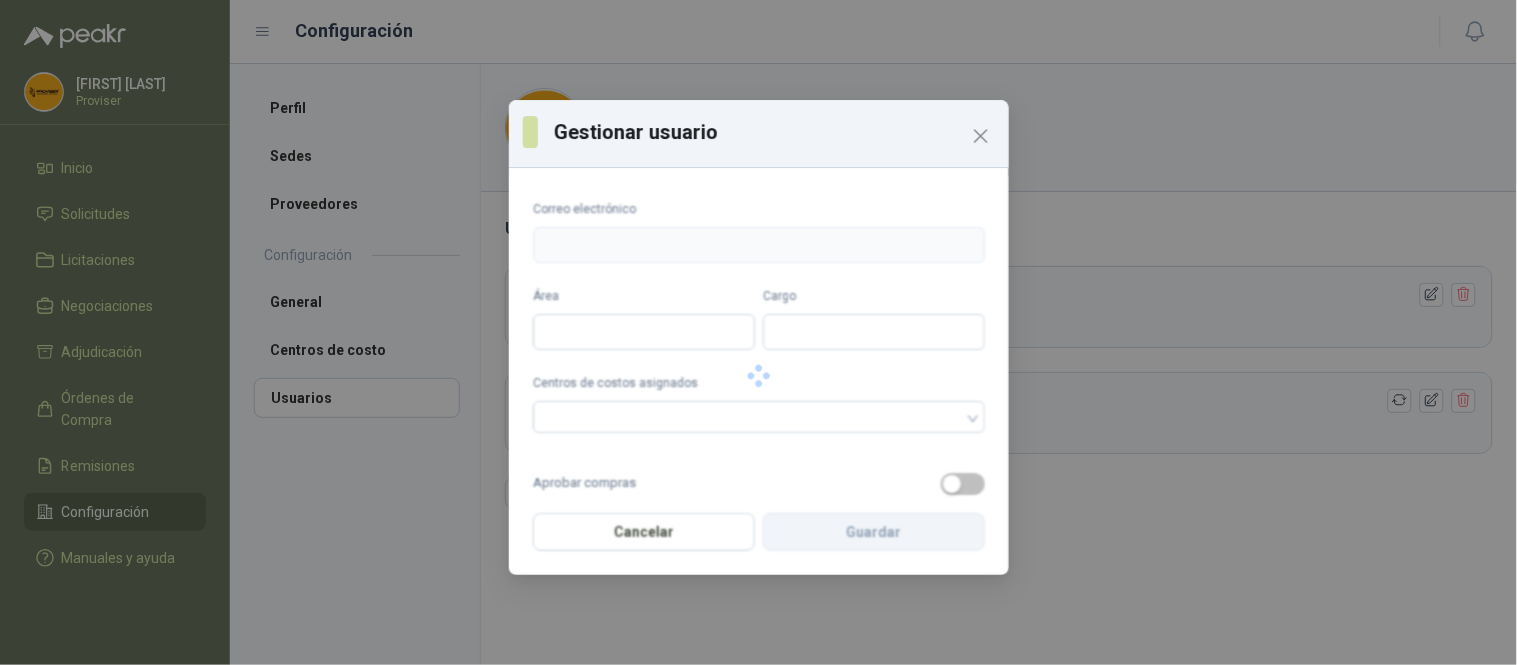 type on "**********" 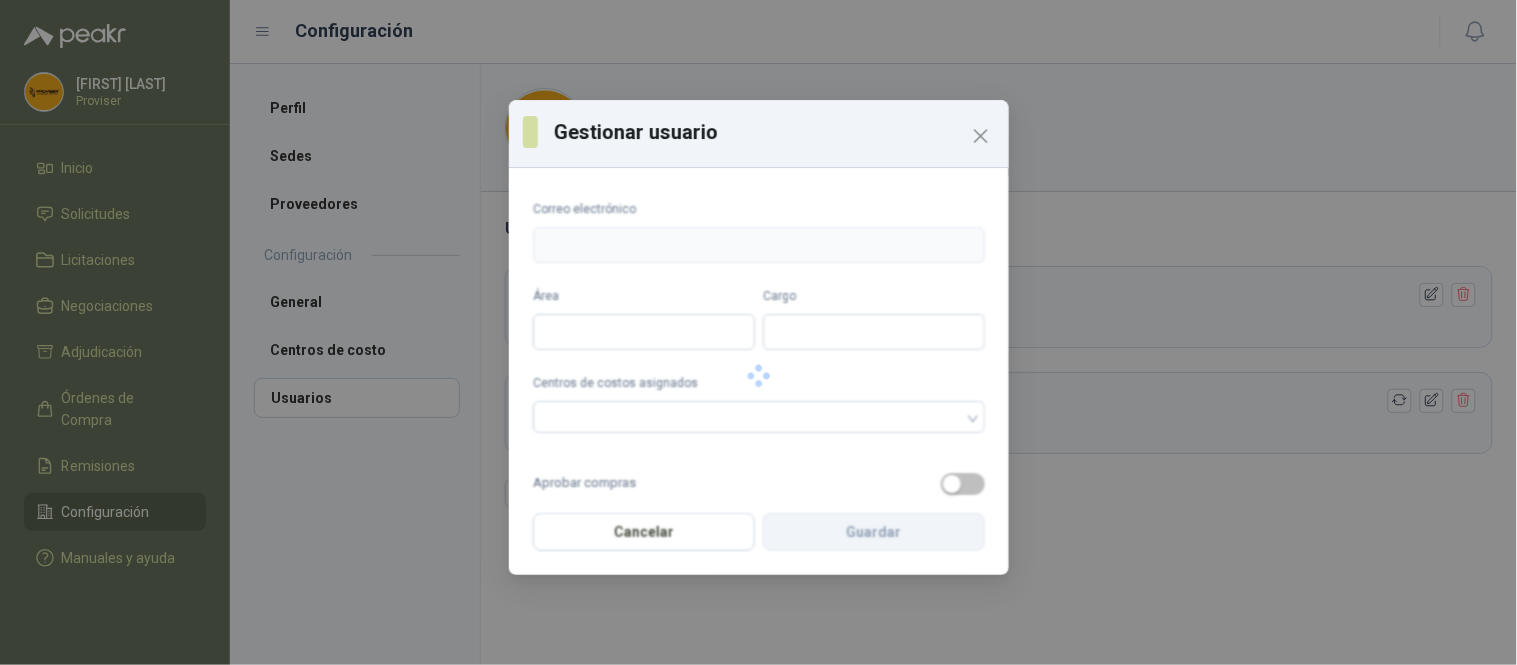 type on "*******" 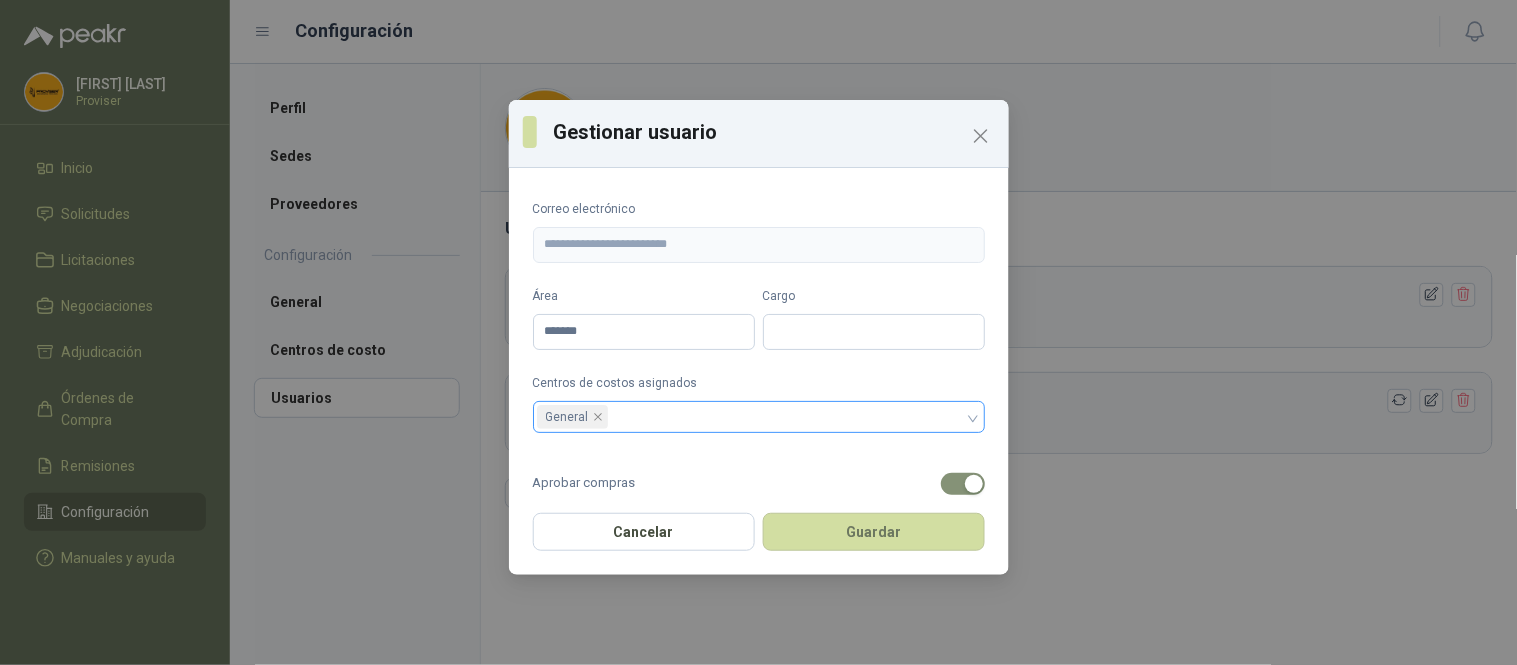 click on "General" at bounding box center (759, 417) 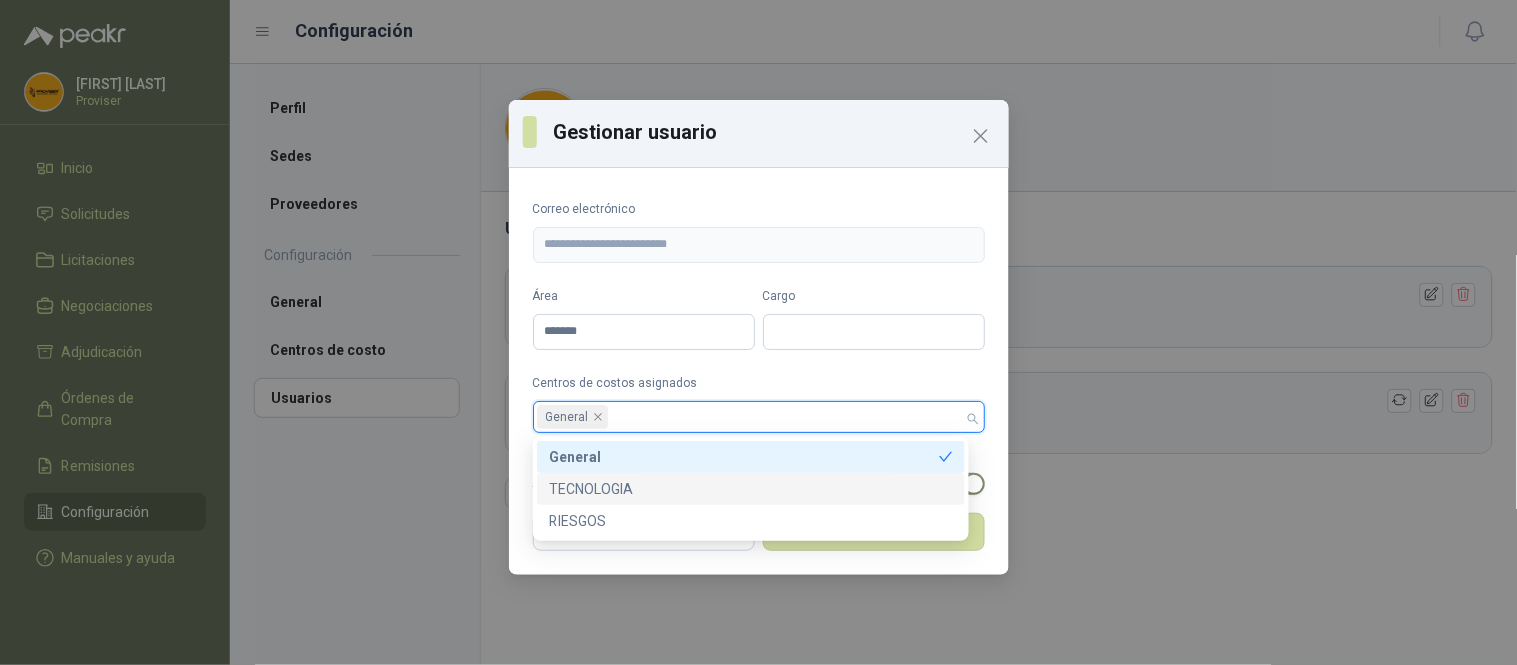 click on "TECNOLOGIA" at bounding box center [751, 489] 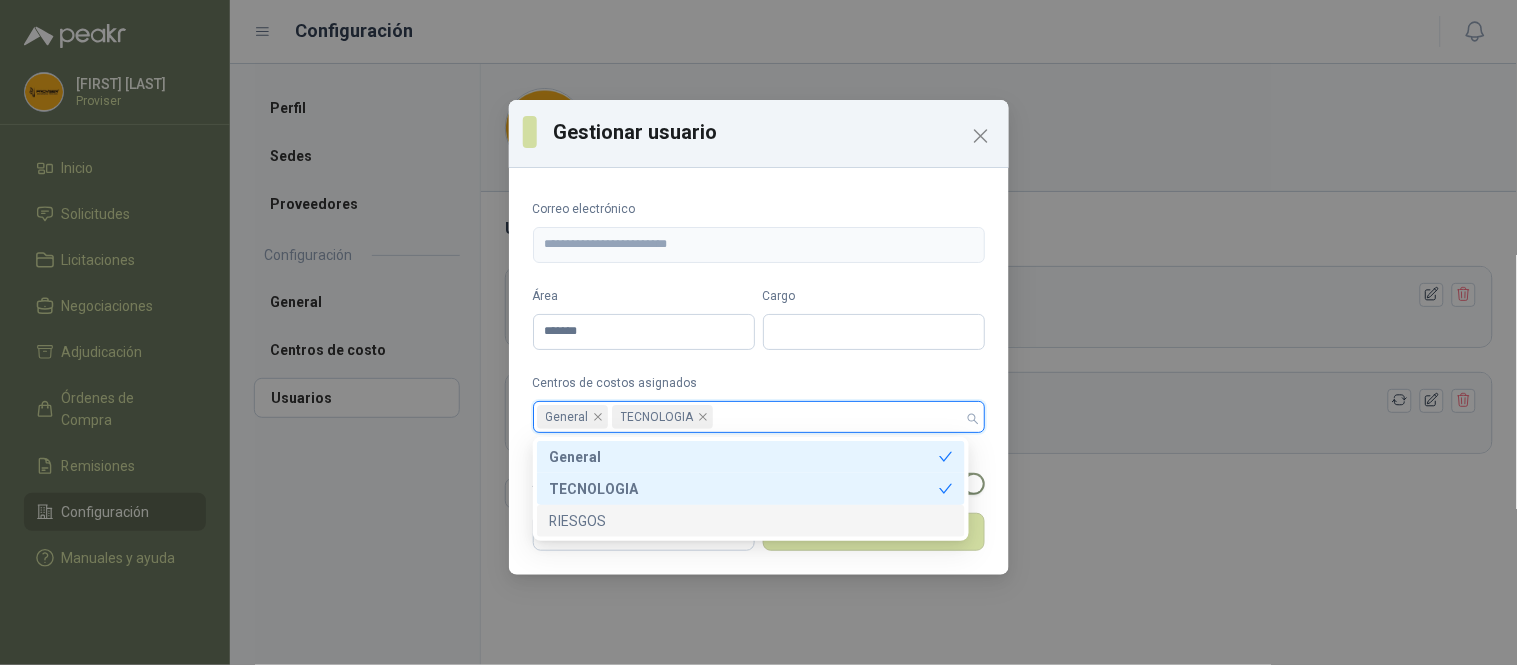 click on "RIESGOS" at bounding box center (751, 521) 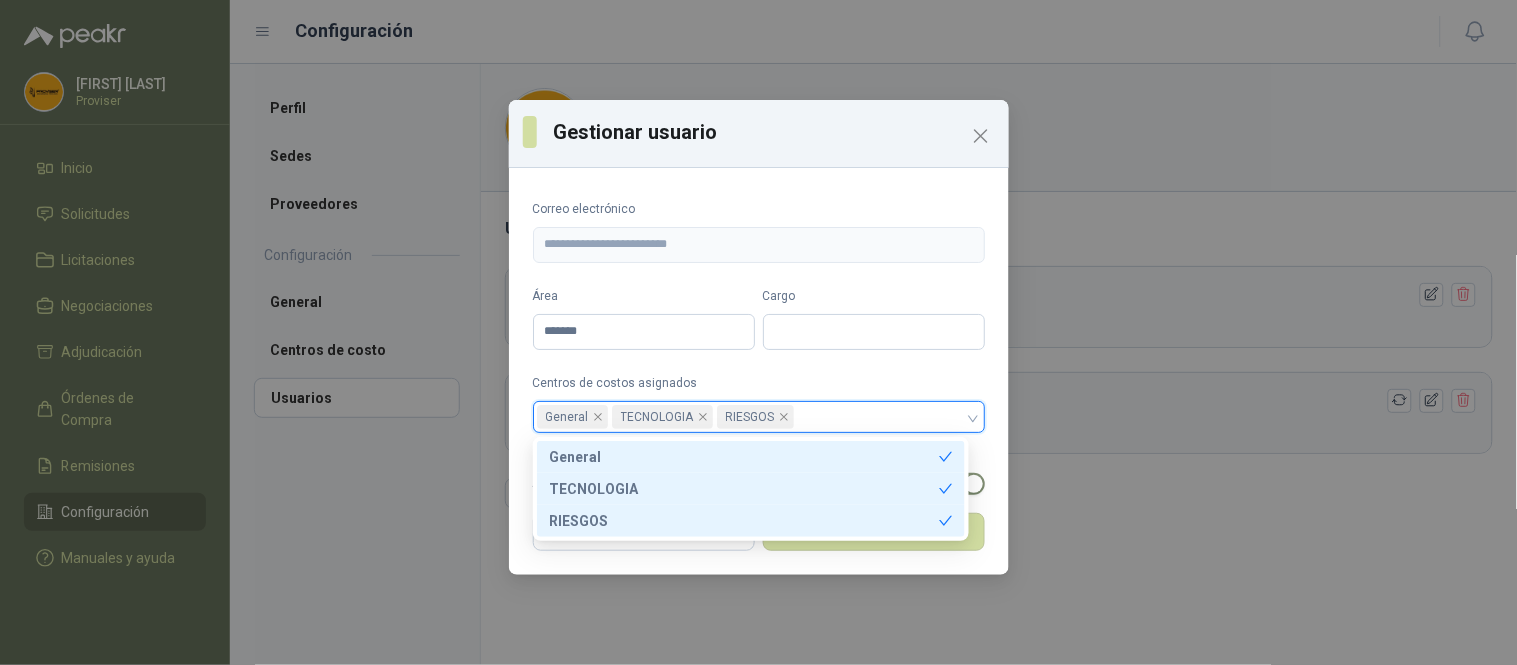 click on "**********" at bounding box center [759, 338] 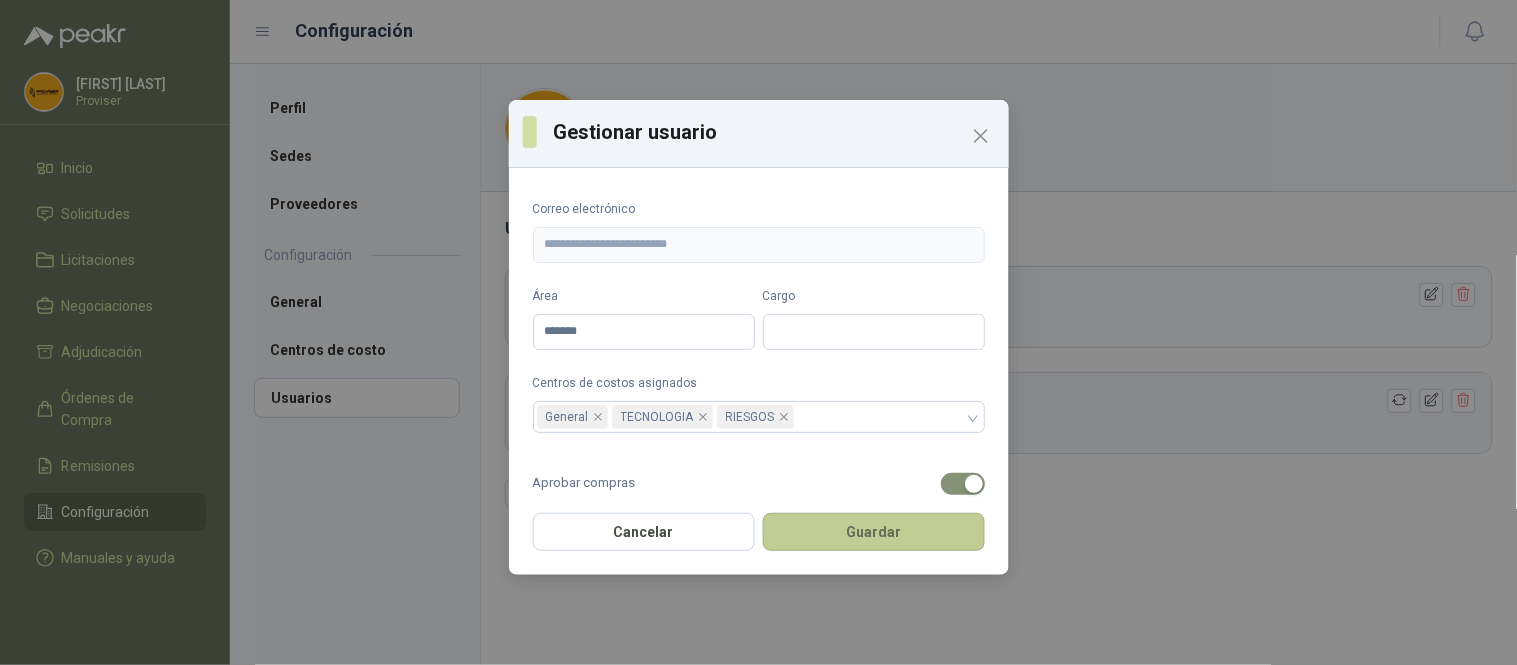 click on "Guardar" at bounding box center (874, 532) 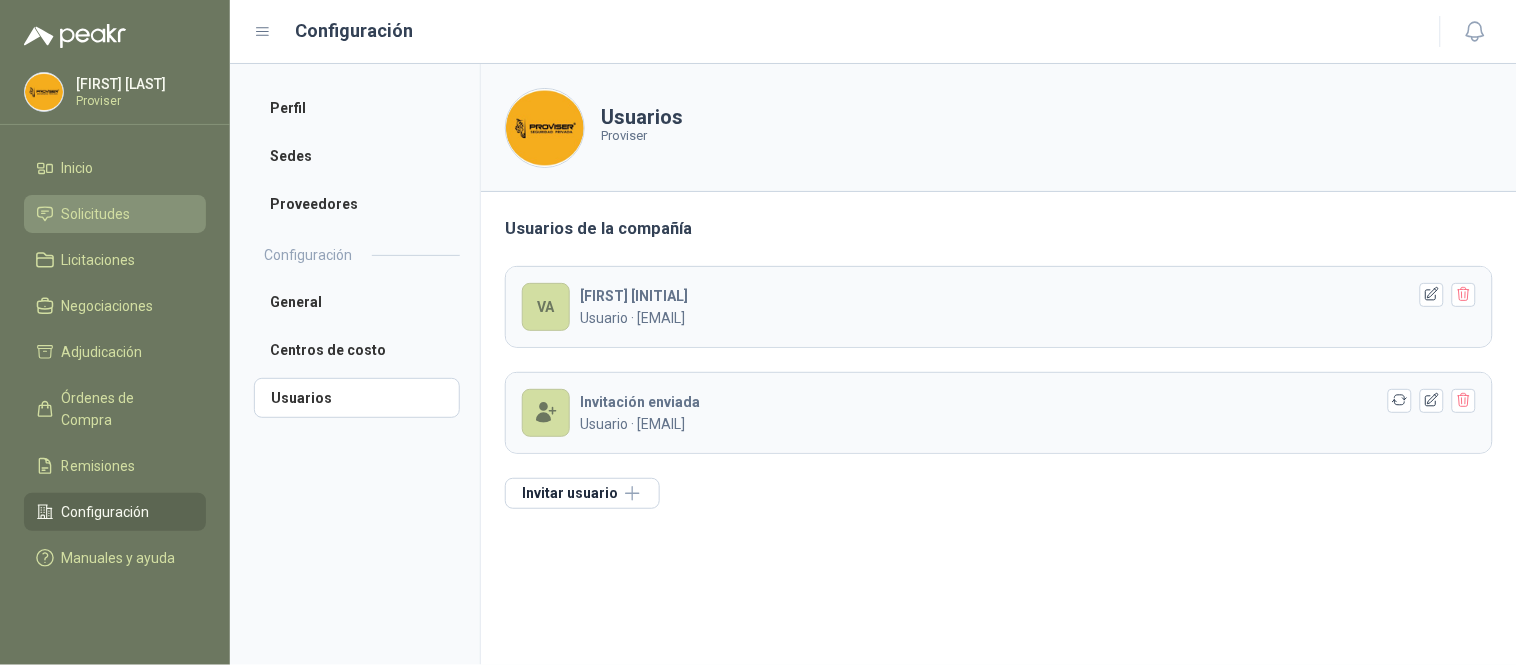 click on "Solicitudes" at bounding box center (115, 214) 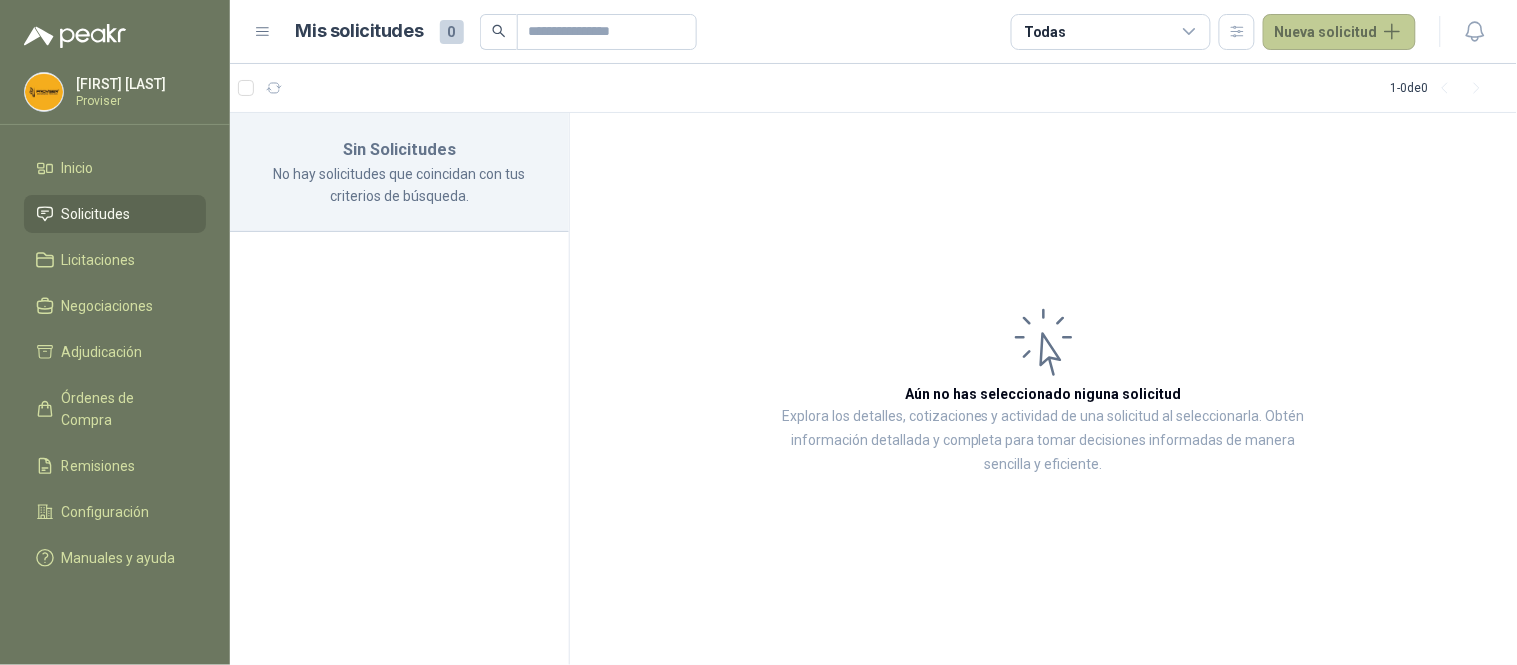 click on "Nueva solicitud" at bounding box center [1339, 32] 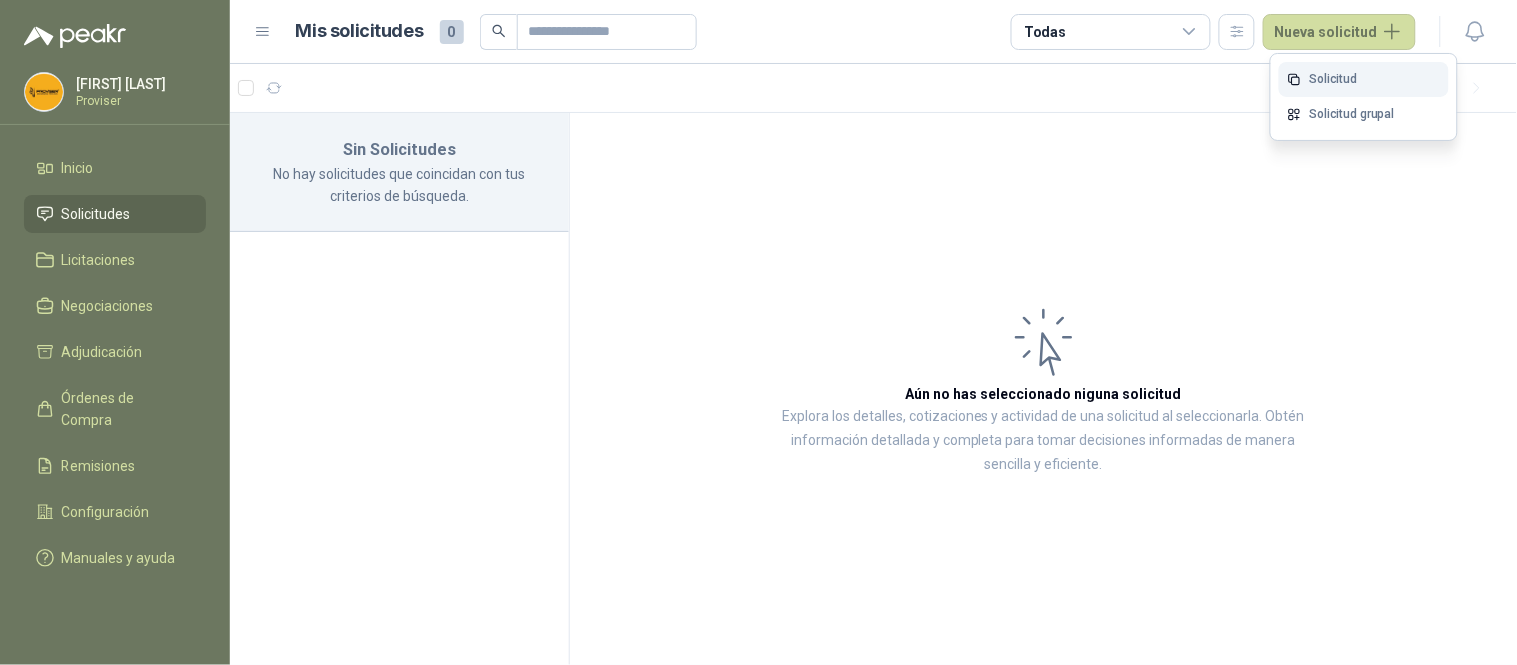 click on "Solicitud" at bounding box center [1364, 79] 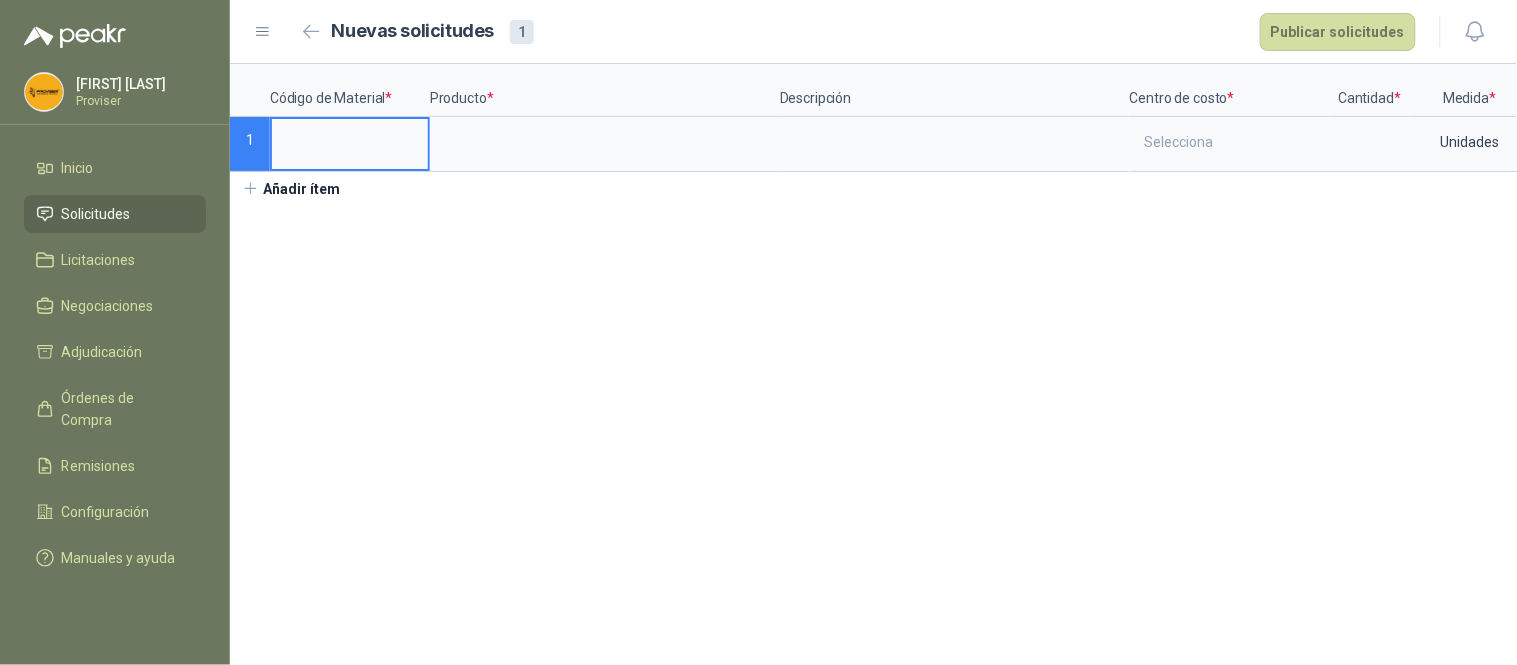 click at bounding box center [350, 138] 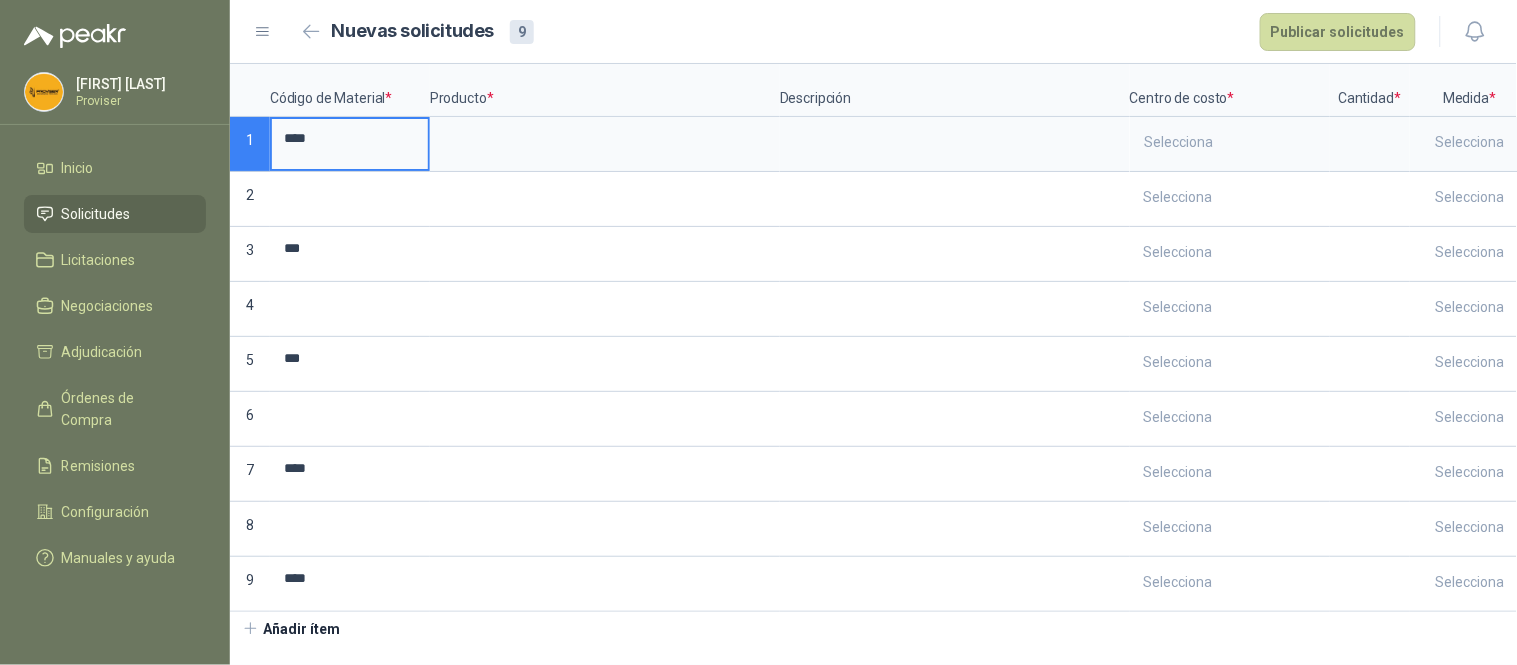 drag, startPoint x: 362, startPoint y: 143, endPoint x: 275, endPoint y: 115, distance: 91.394745 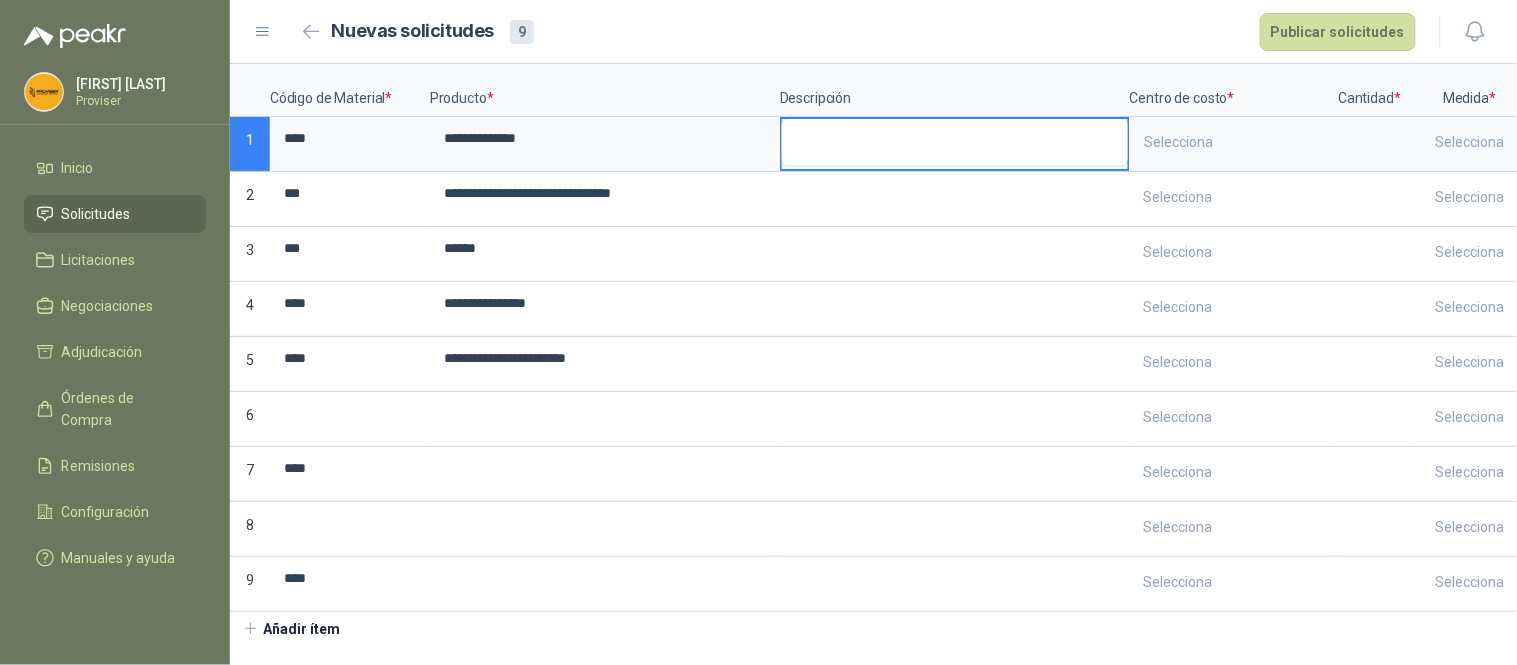 click at bounding box center [955, 142] 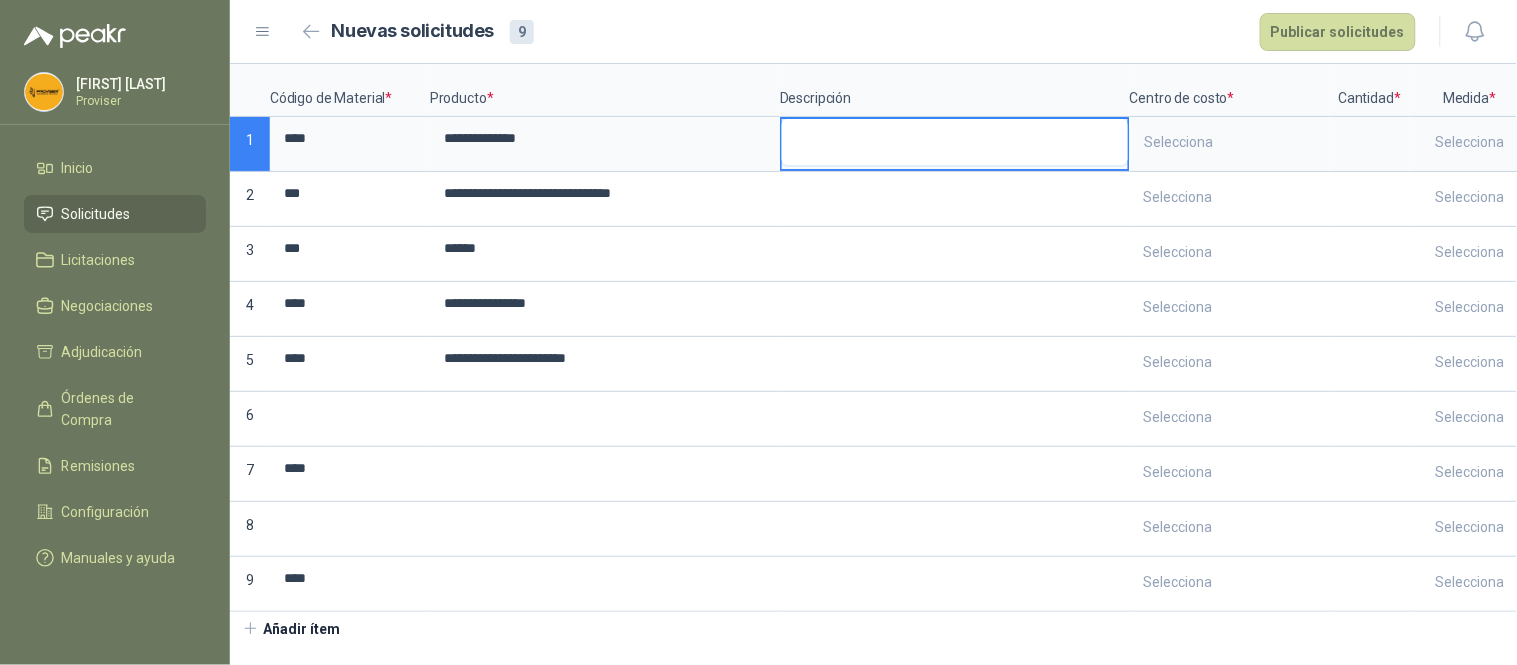 type 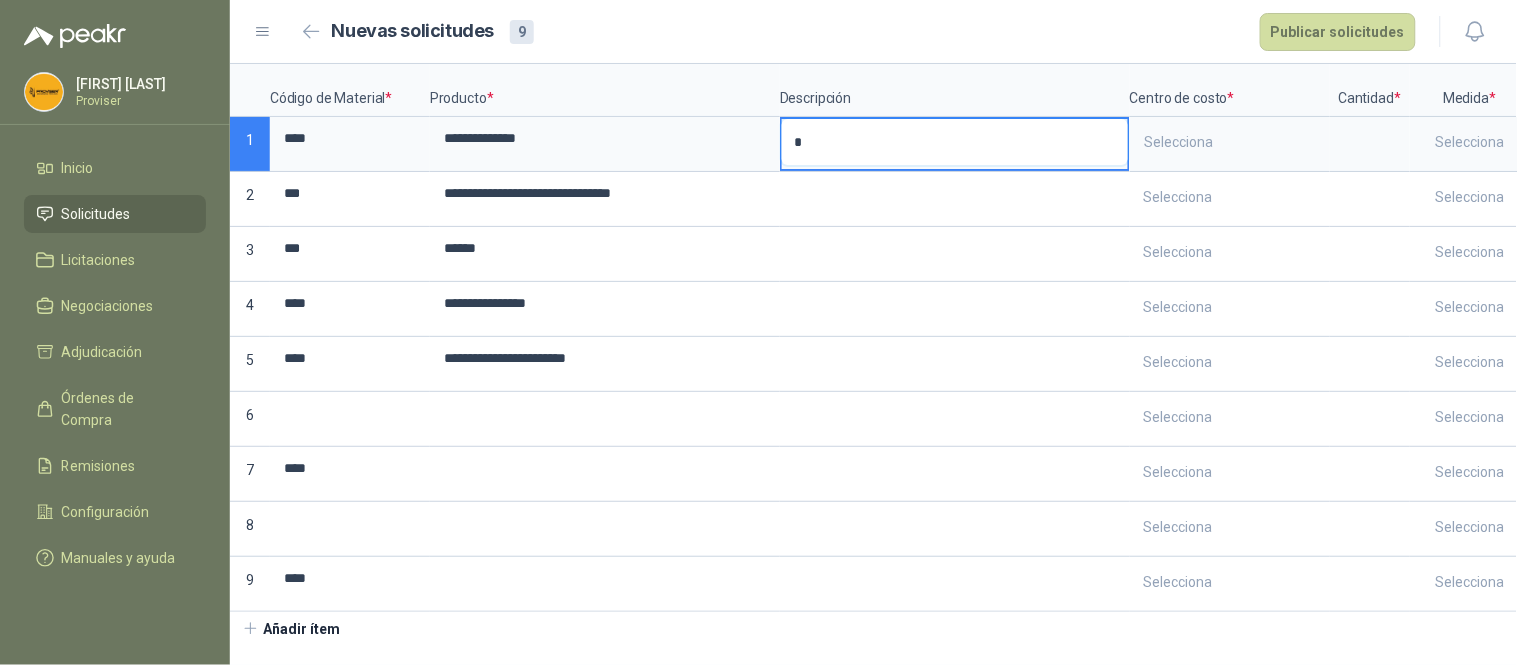 type 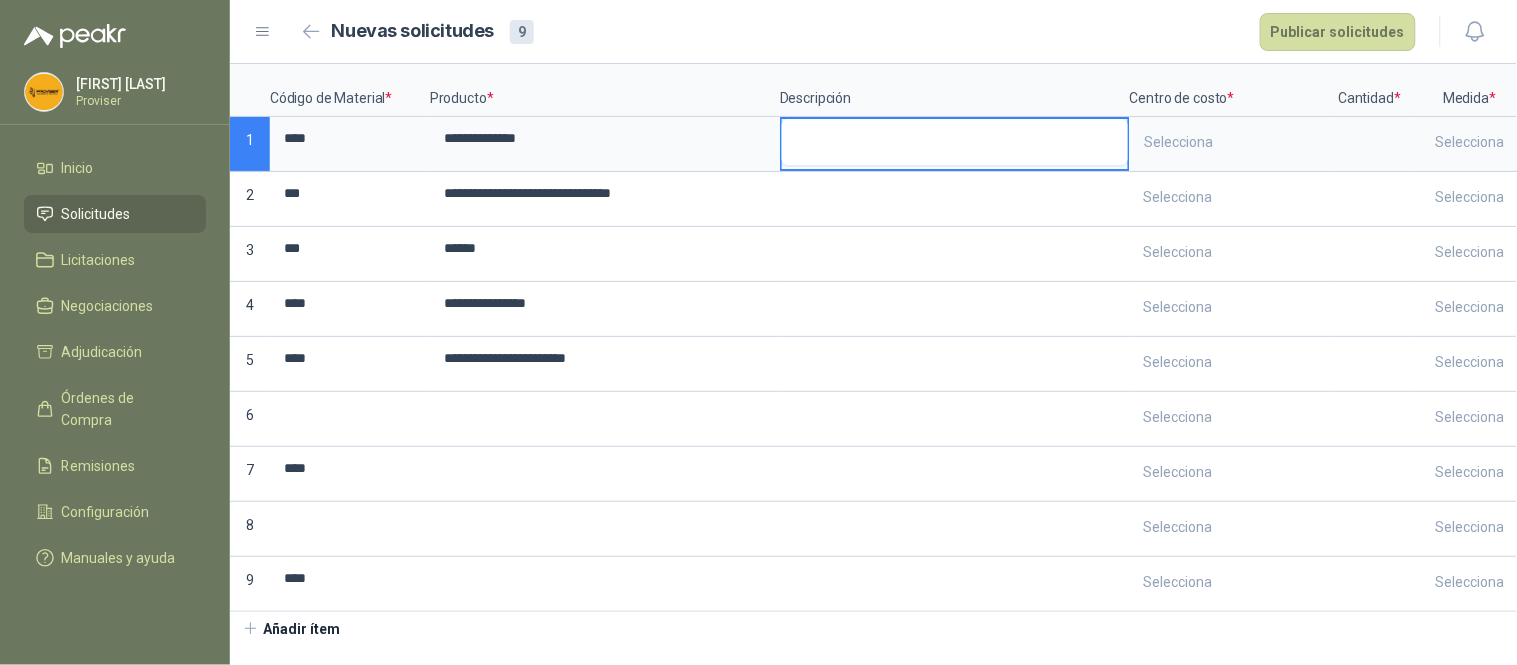 type 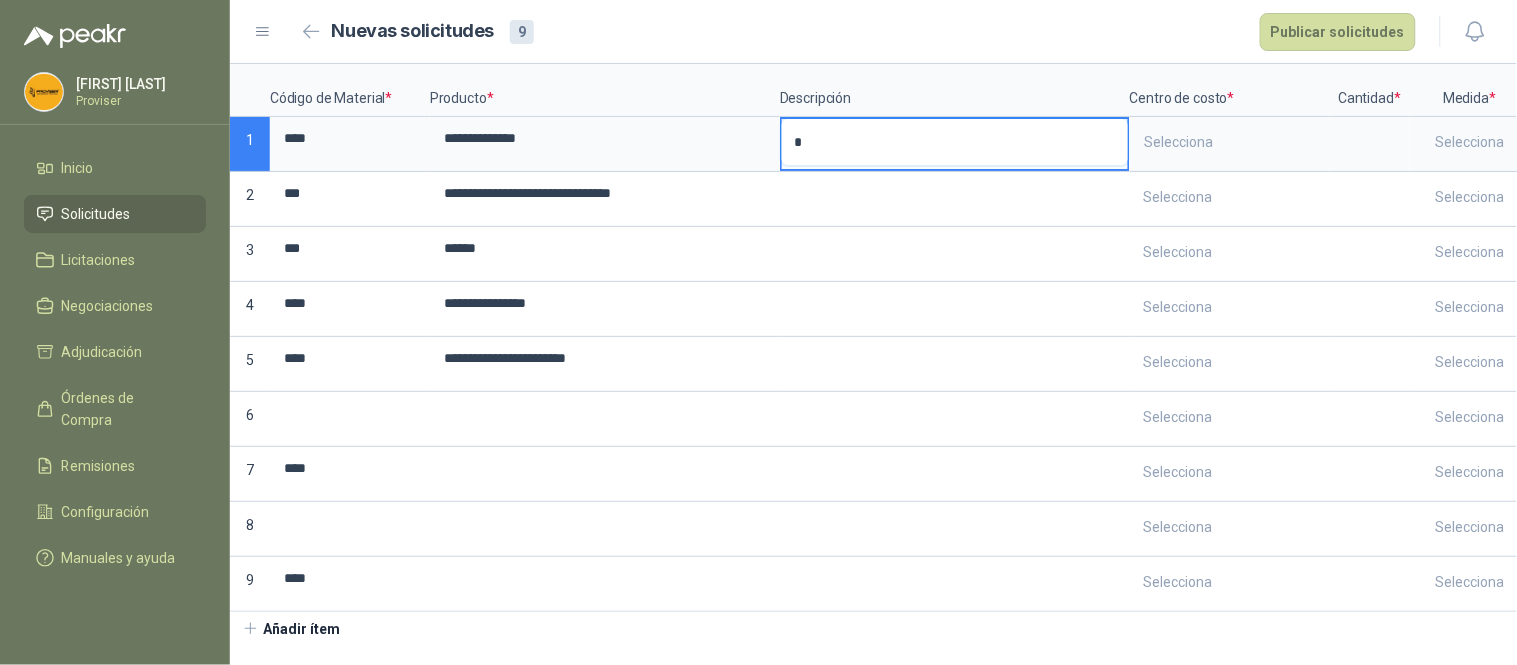type 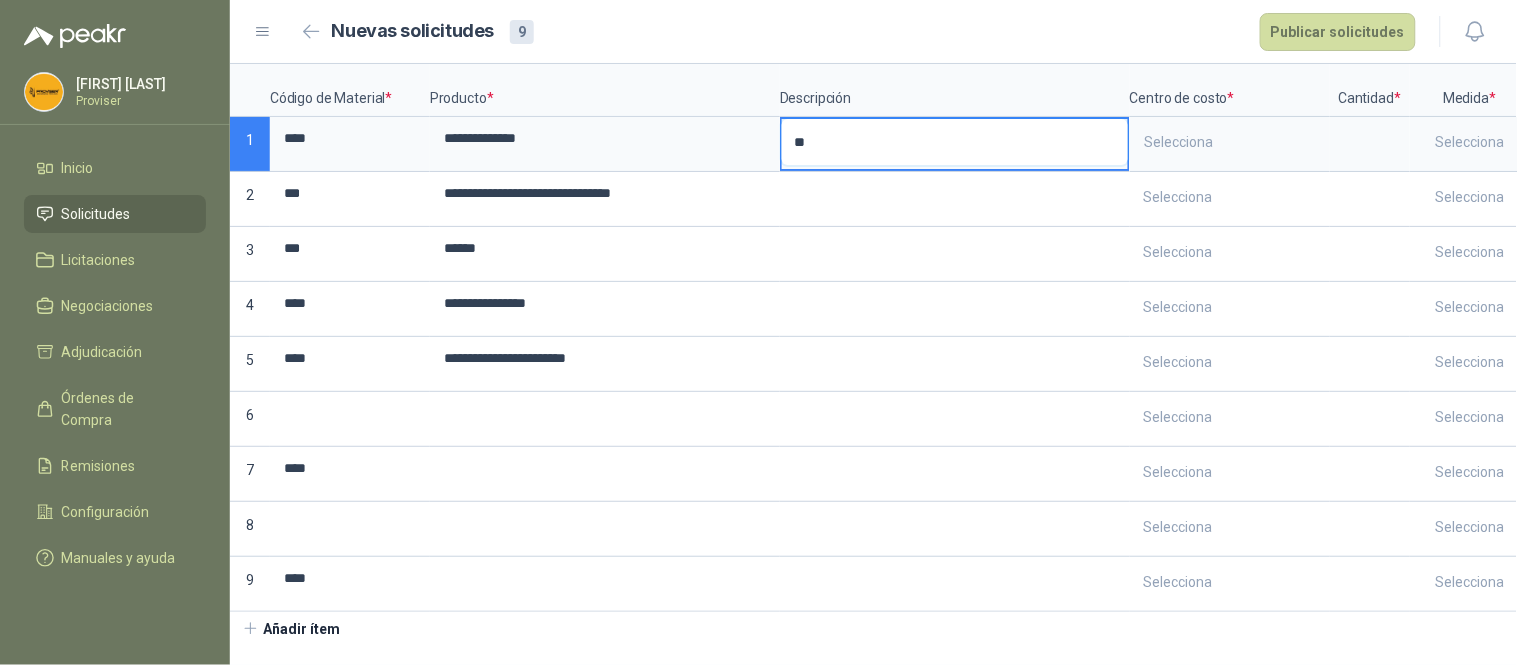 type 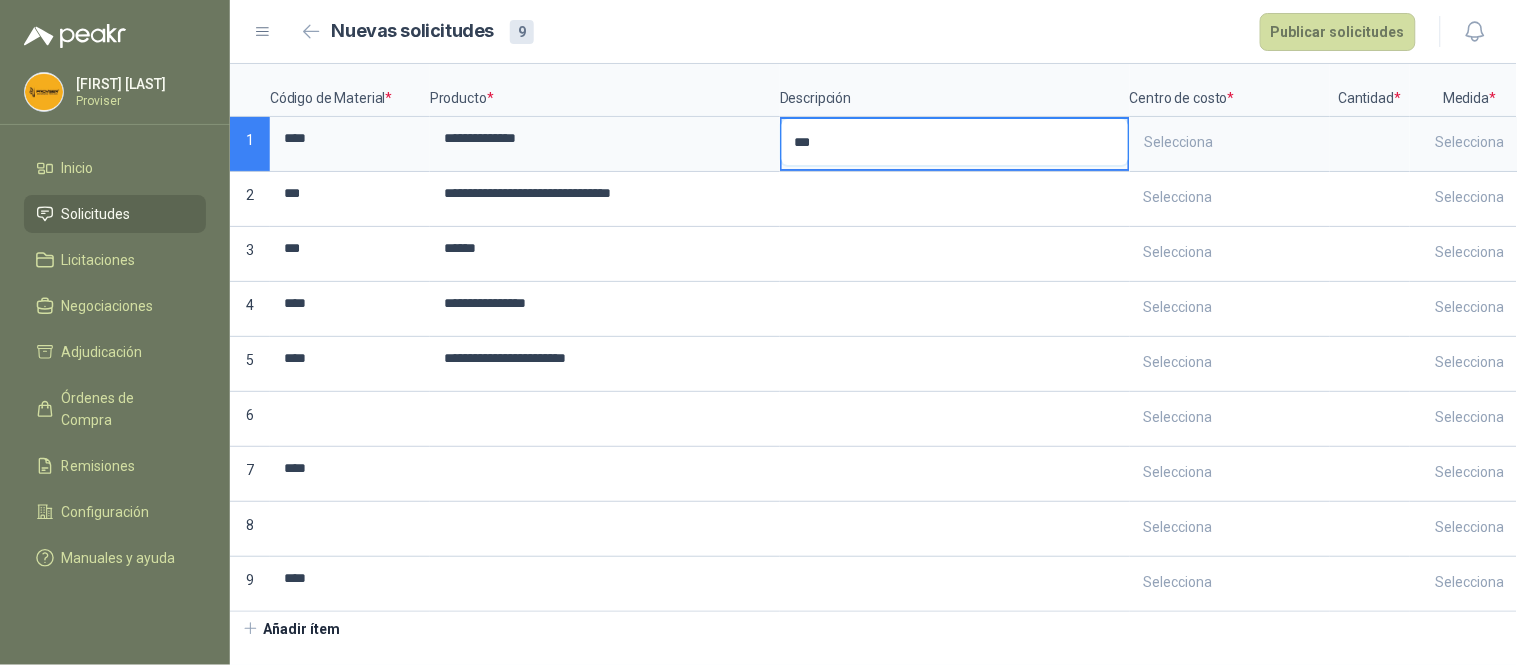 type 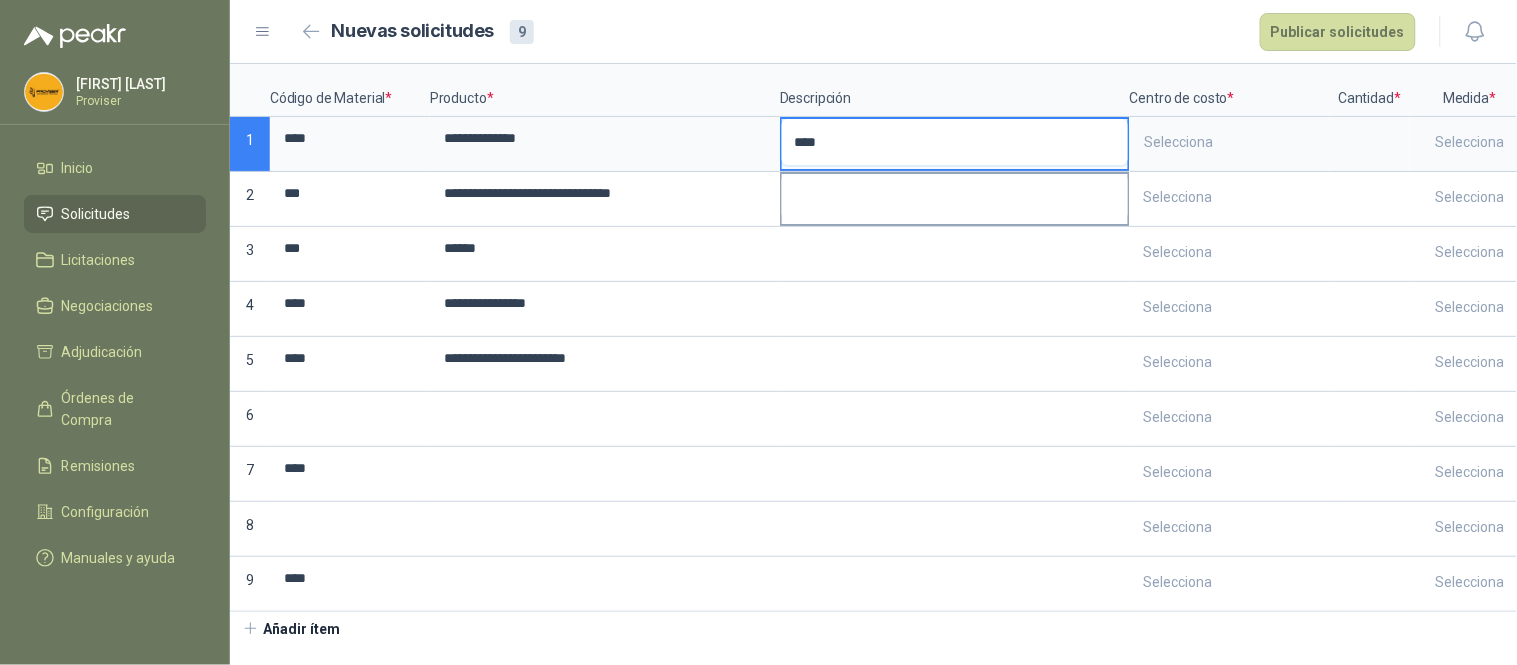 type on "****" 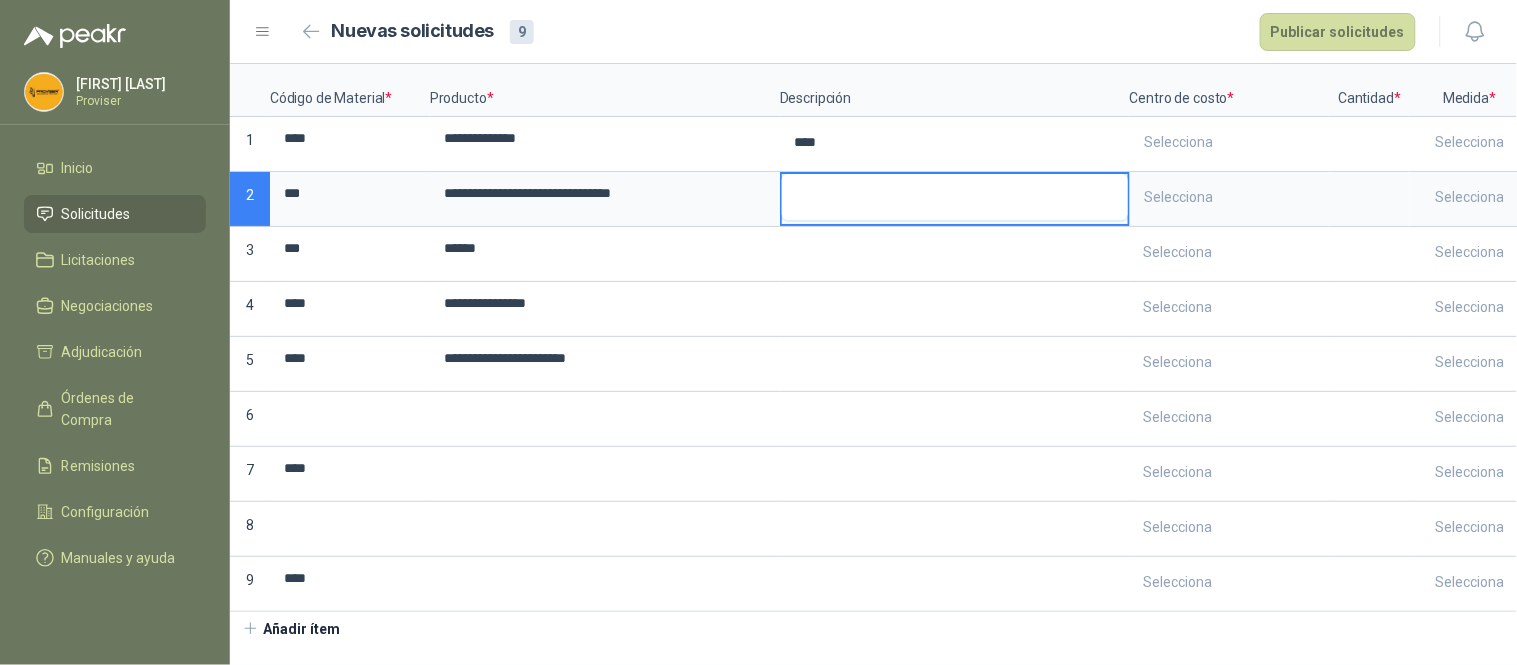 click at bounding box center (955, 197) 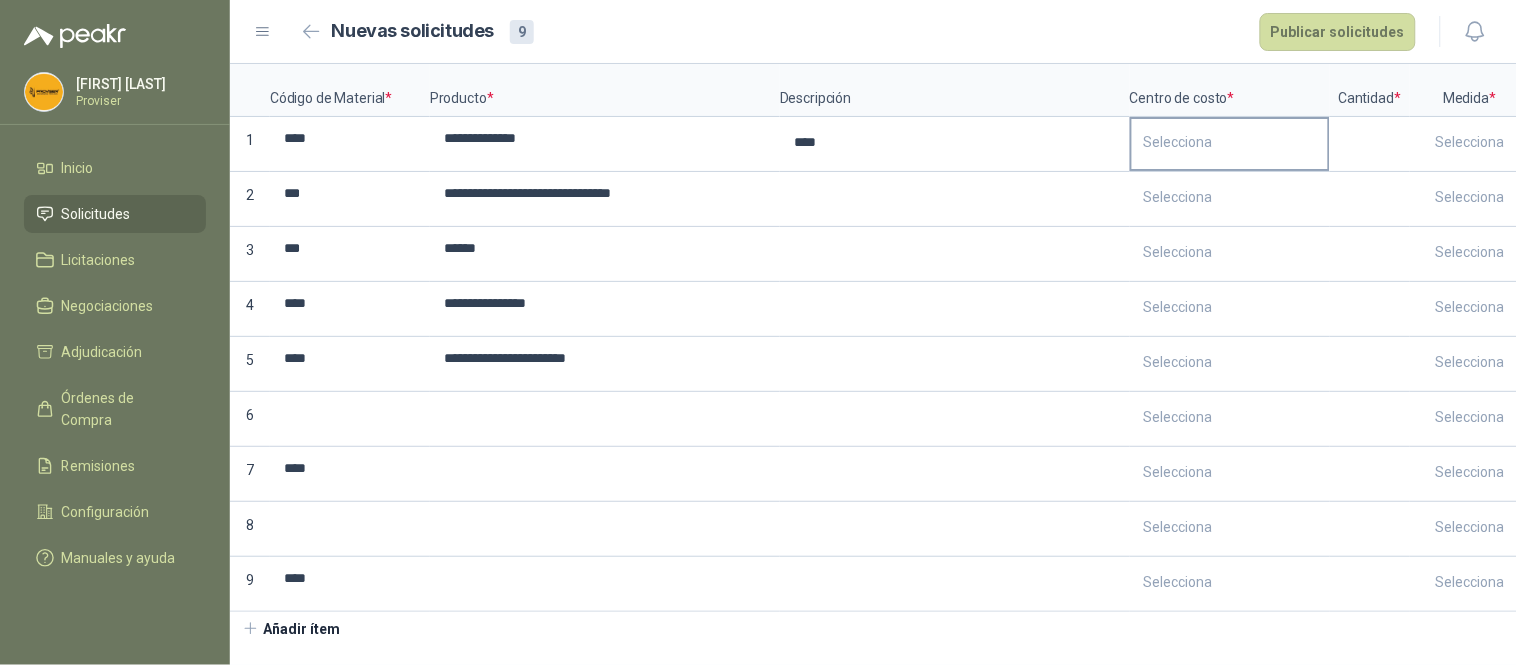 click on "Selecciona" at bounding box center (1230, 142) 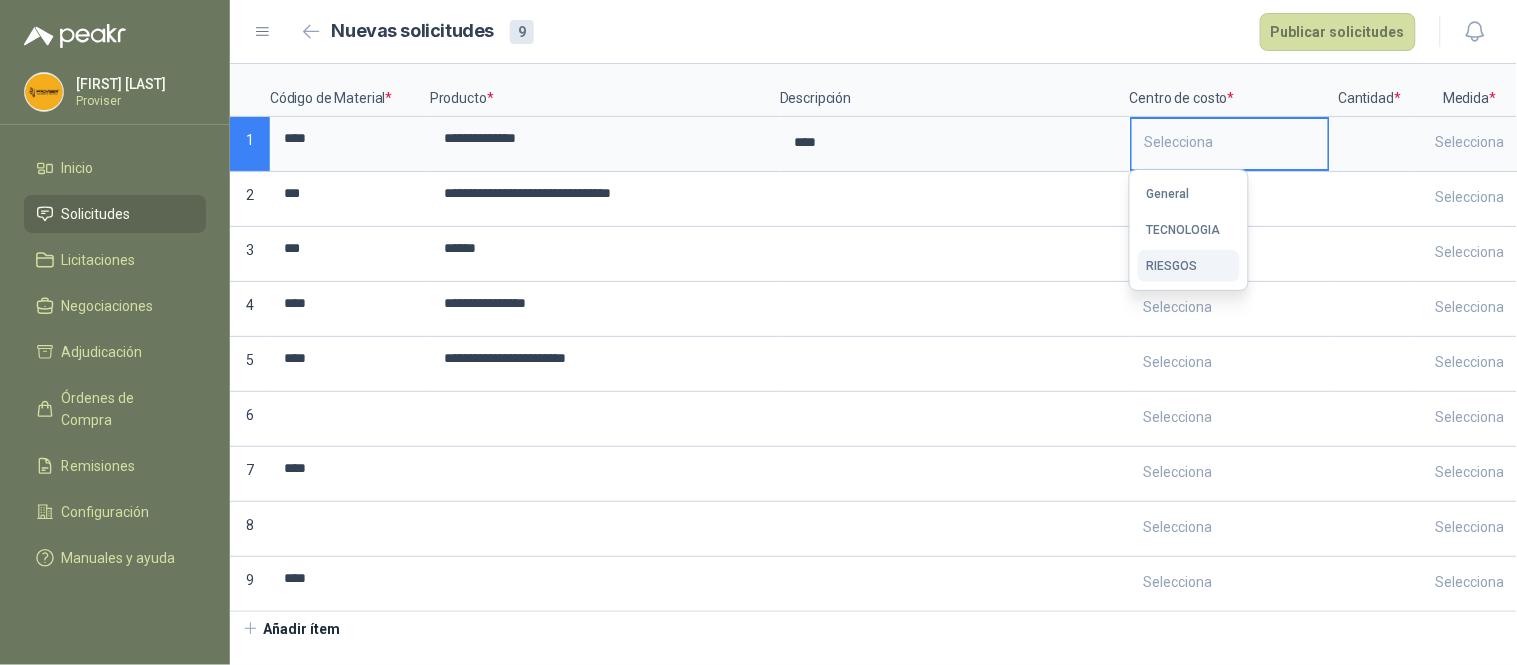 click on "RIESGOS" at bounding box center (1189, 266) 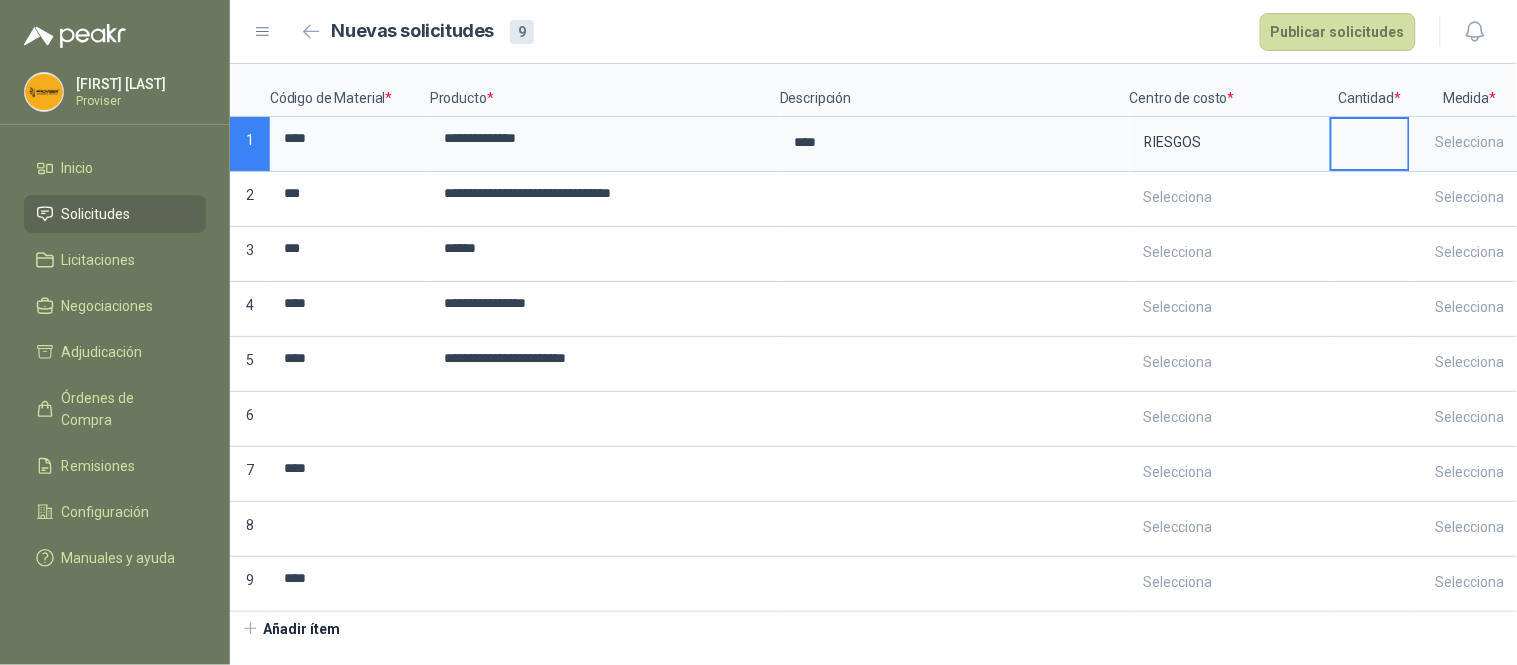 click at bounding box center [1370, 138] 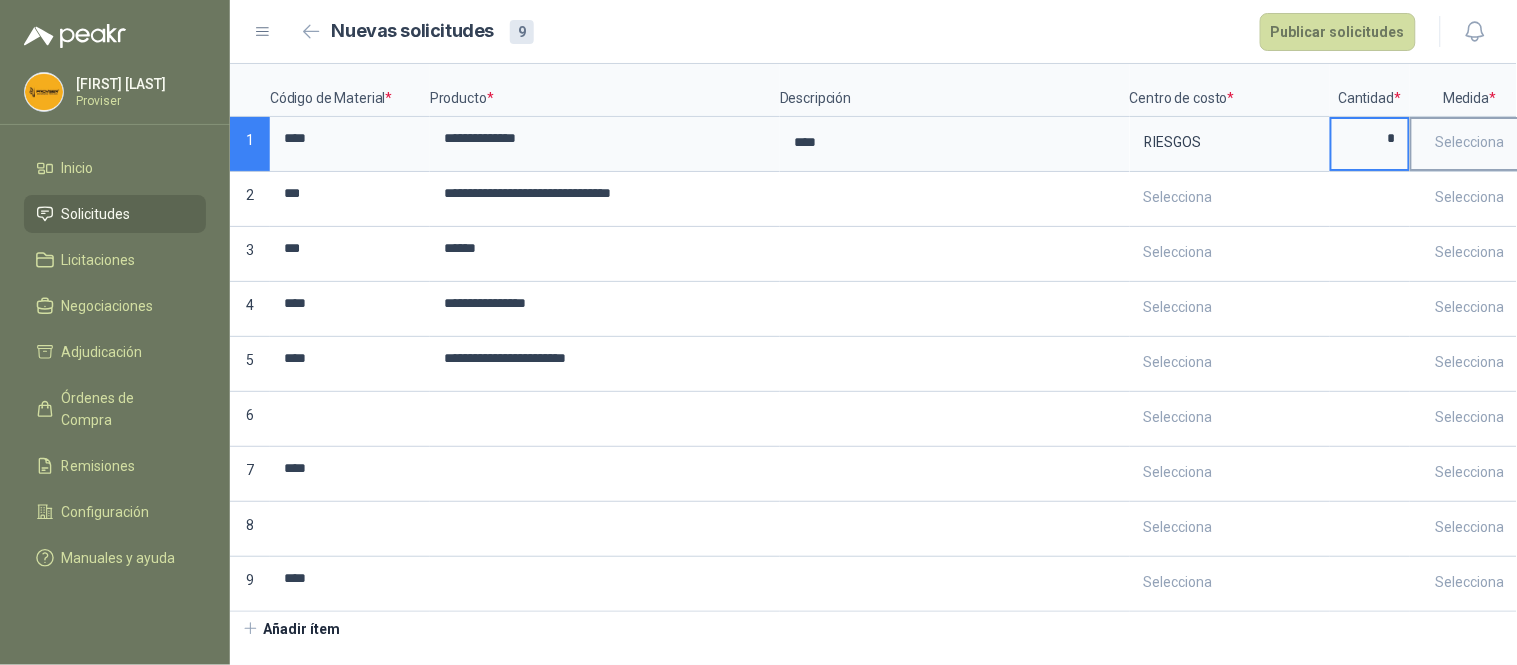 type on "*" 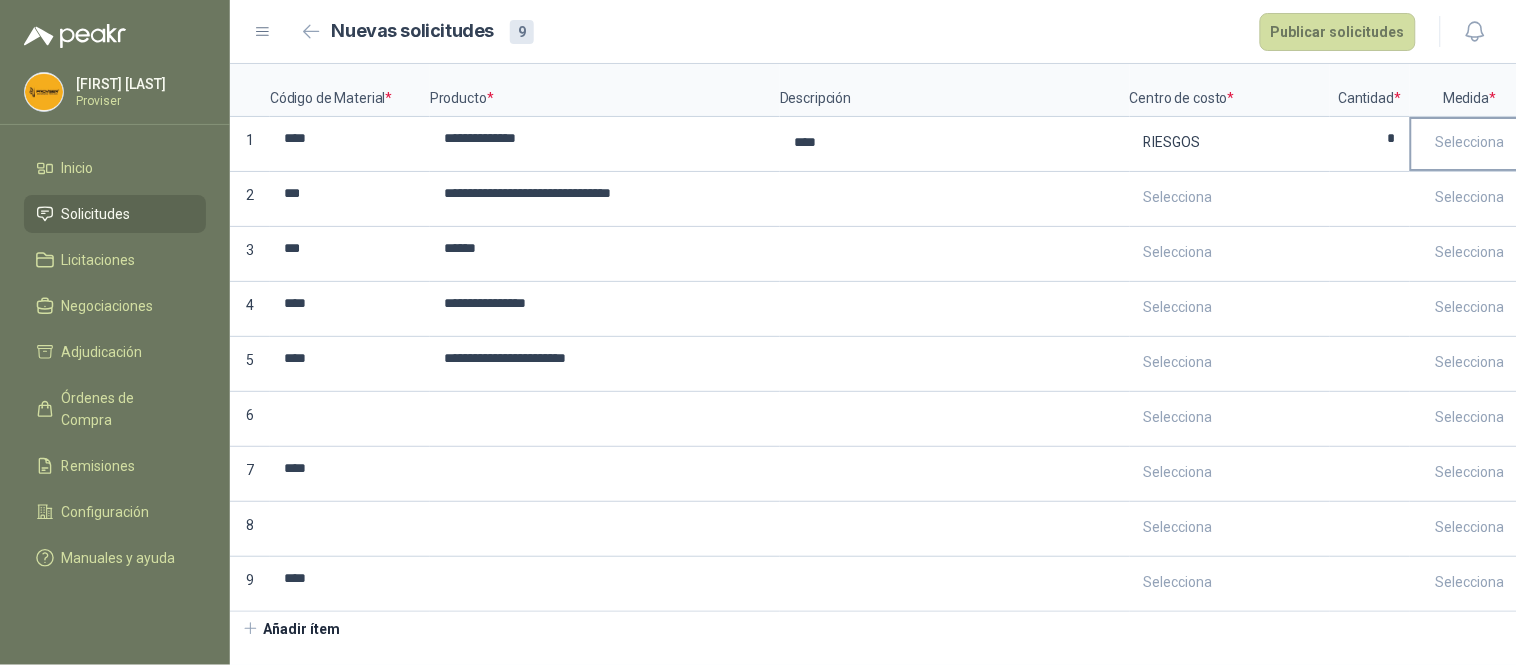 click on "Selecciona" at bounding box center (1470, 142) 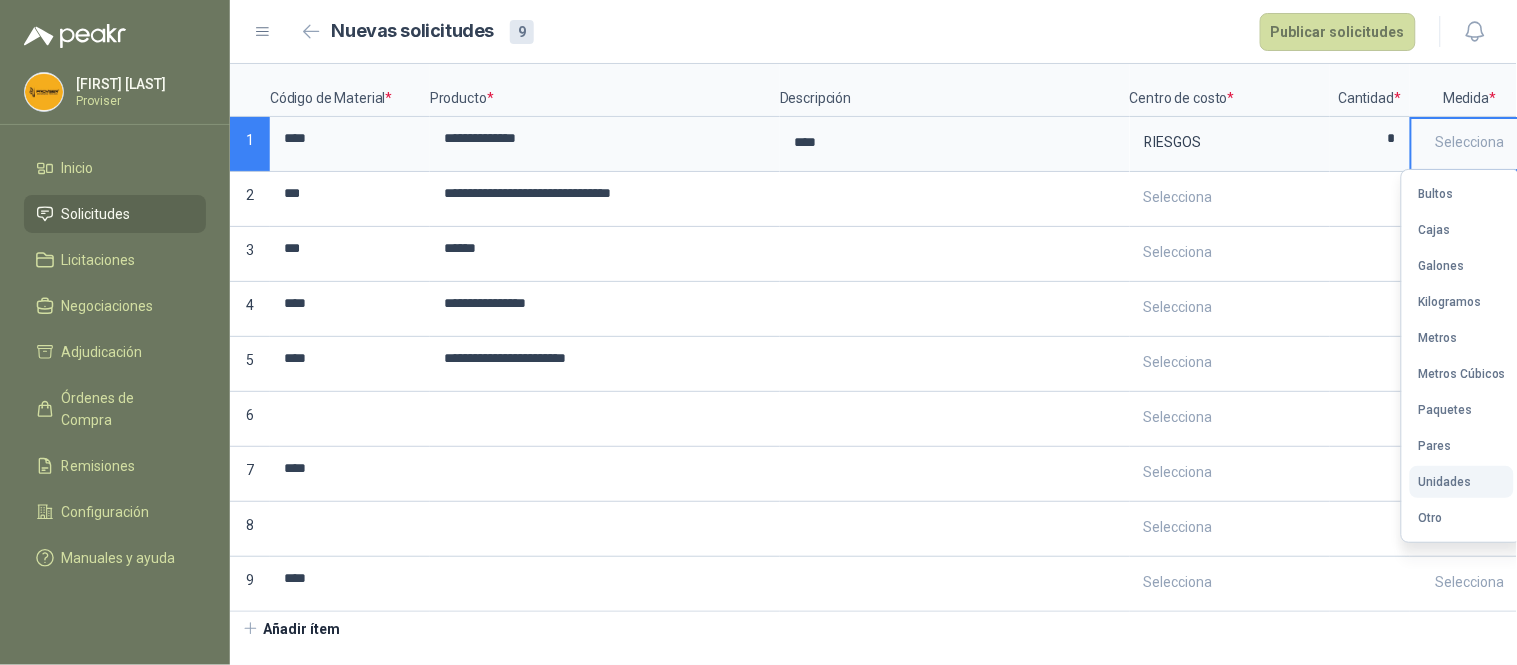 click on "Unidades" at bounding box center [1444, 482] 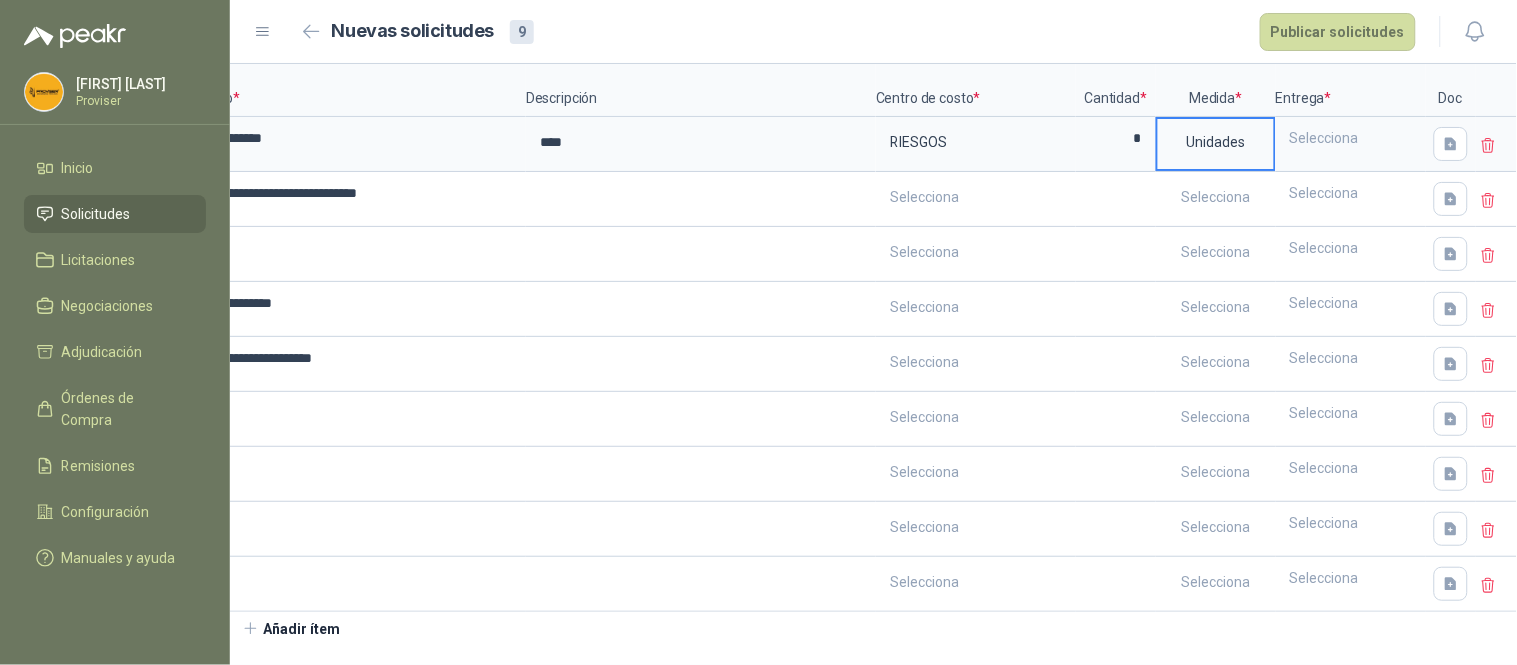 scroll, scrollTop: 0, scrollLeft: 262, axis: horizontal 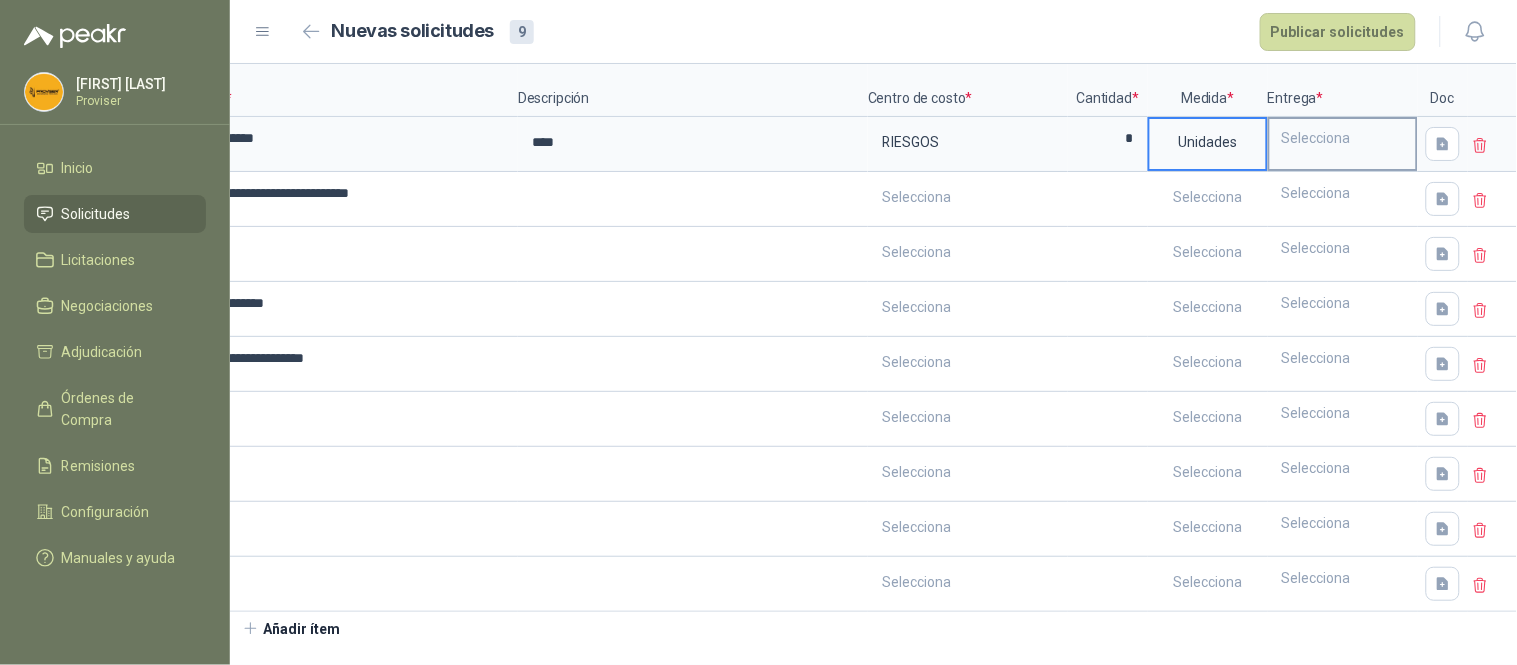 click on "Selecciona" at bounding box center [1343, 138] 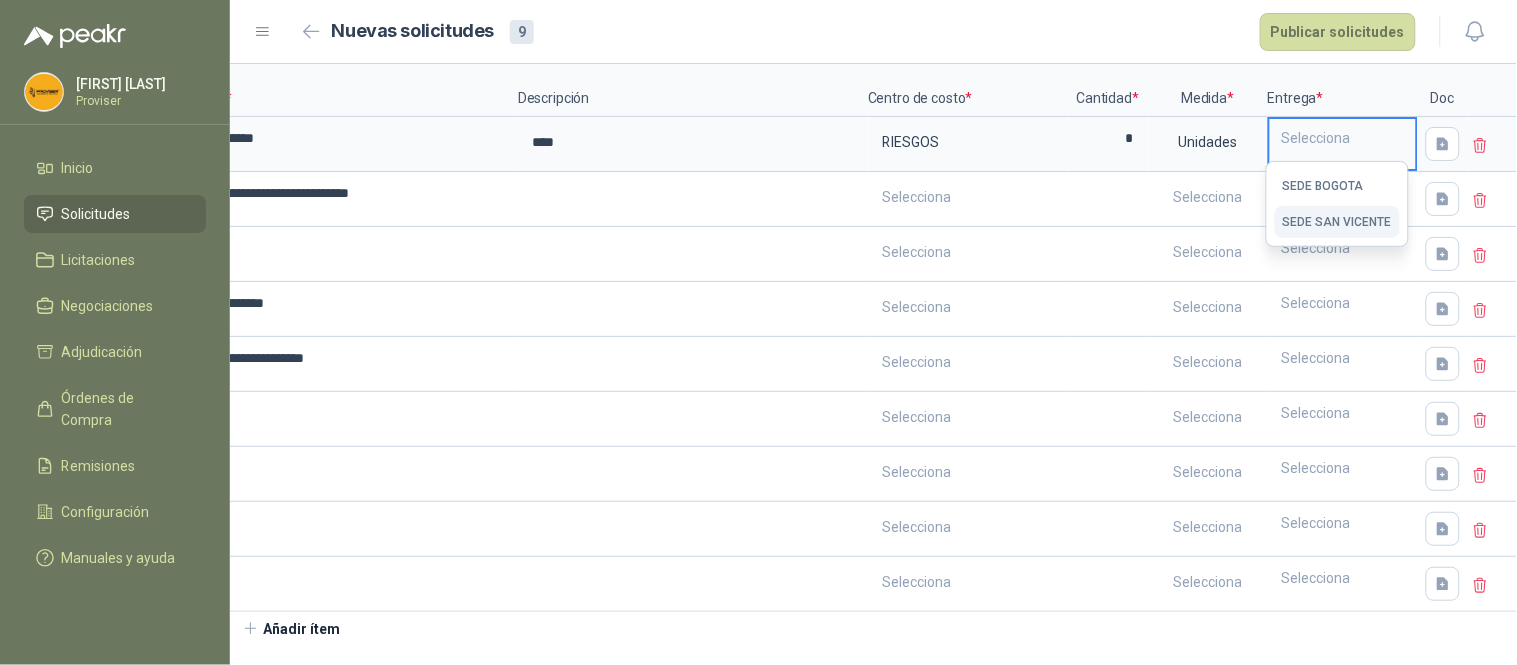 click on "SEDE SAN VICENTE" at bounding box center [1337, 222] 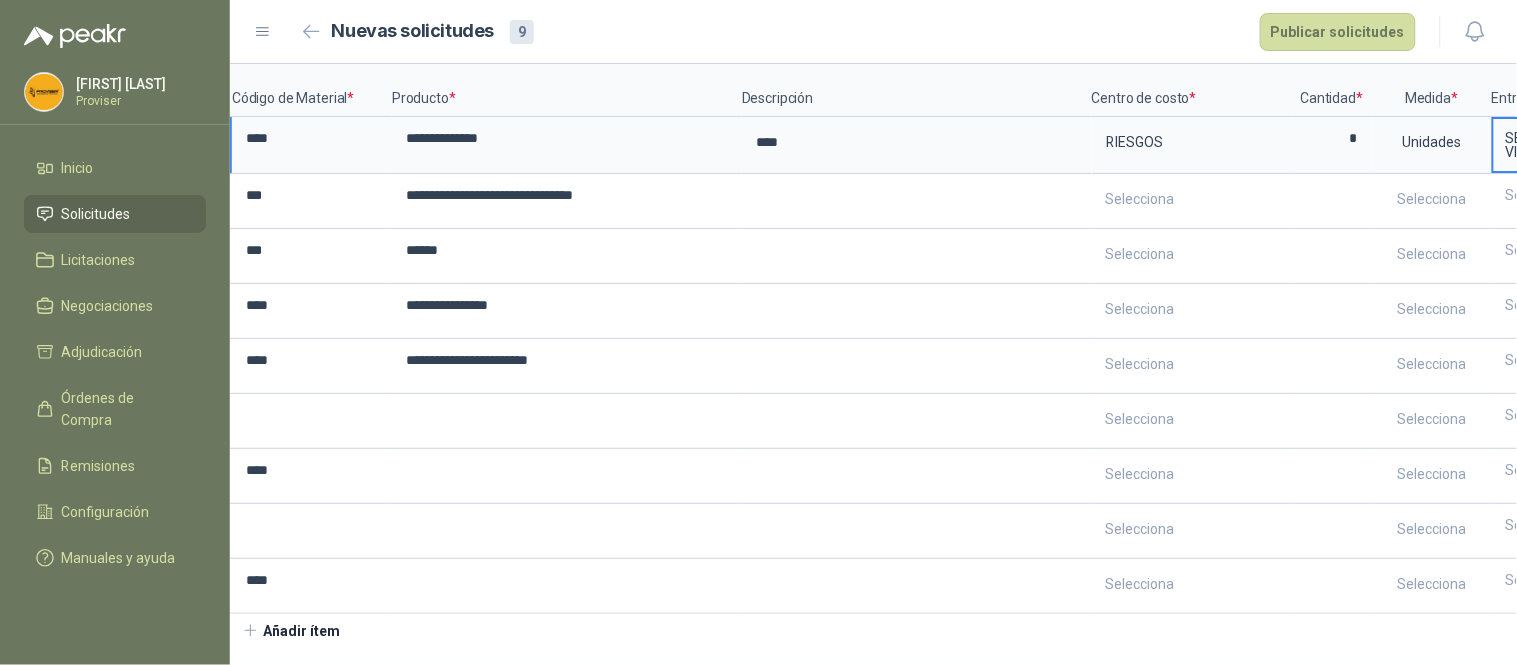 scroll, scrollTop: 0, scrollLeft: 0, axis: both 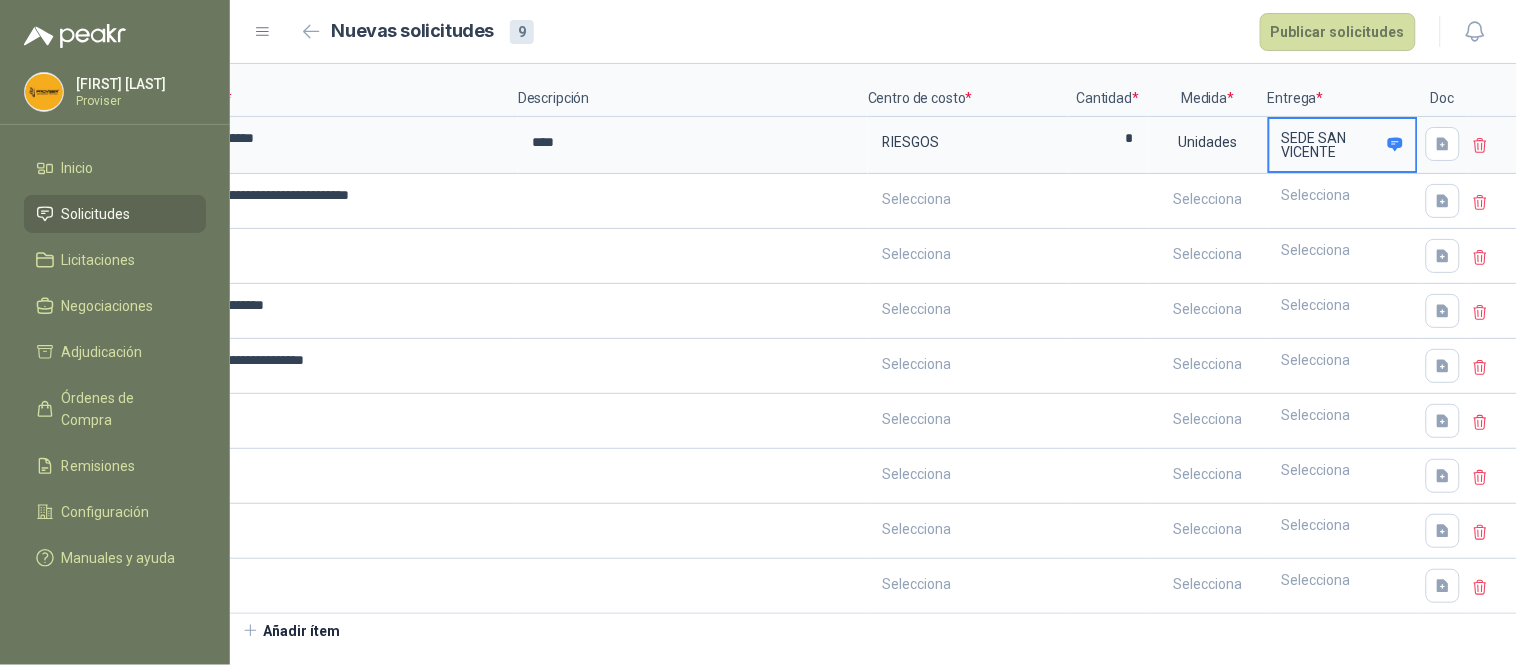 click 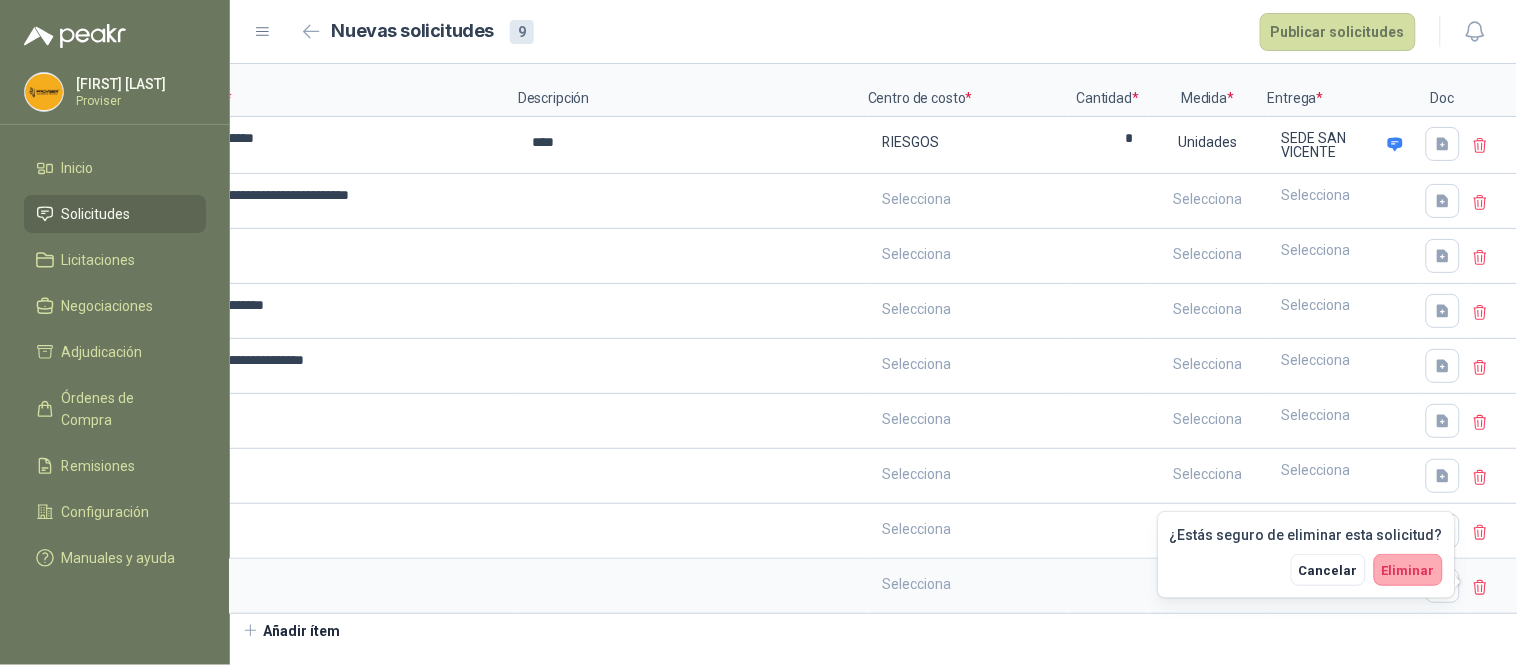 click on "Eliminar" at bounding box center (1408, 570) 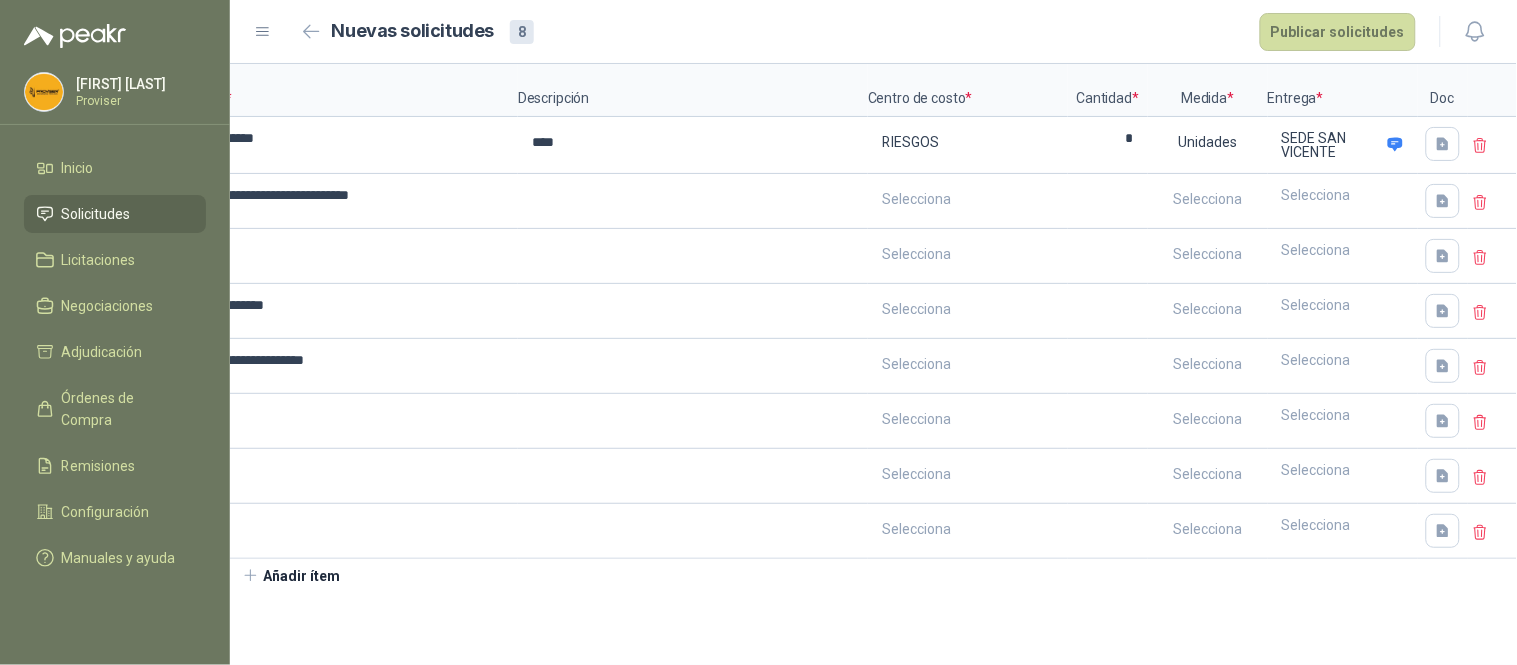 click 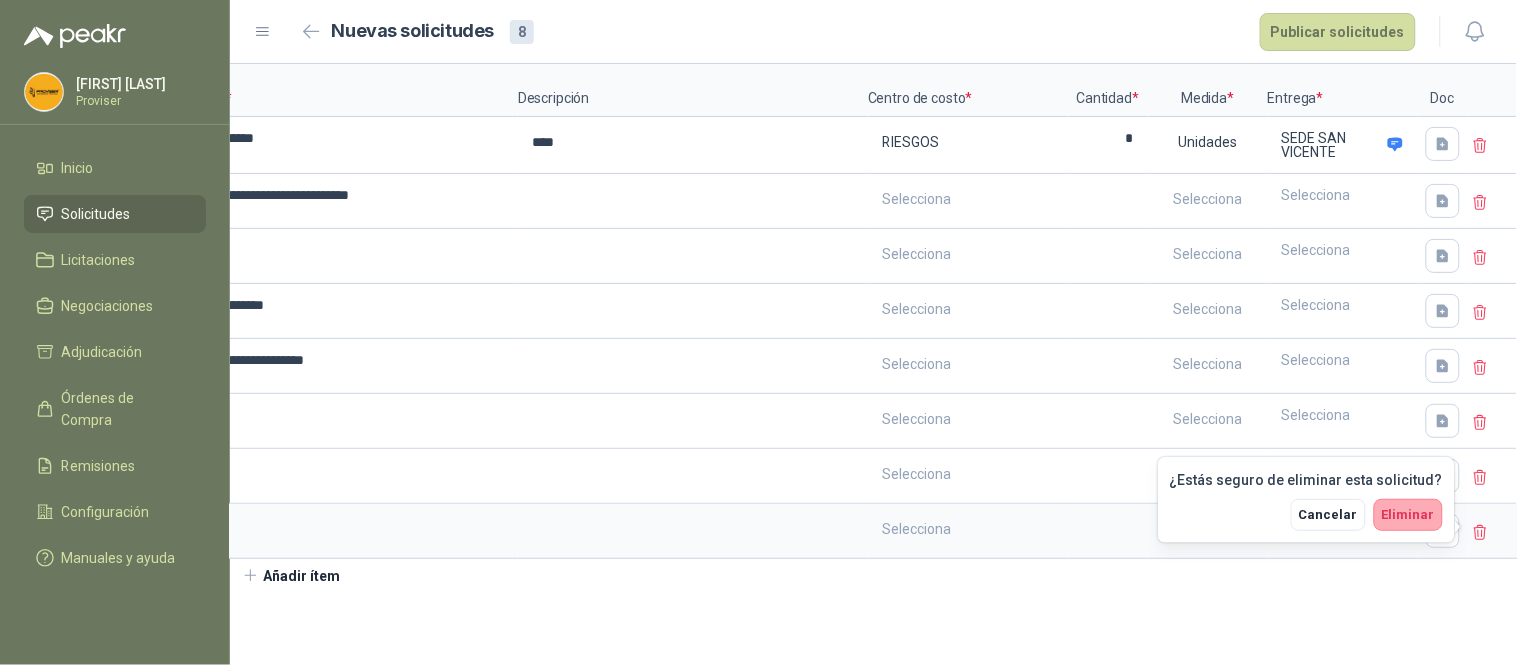 click on "Eliminar" at bounding box center (1408, 514) 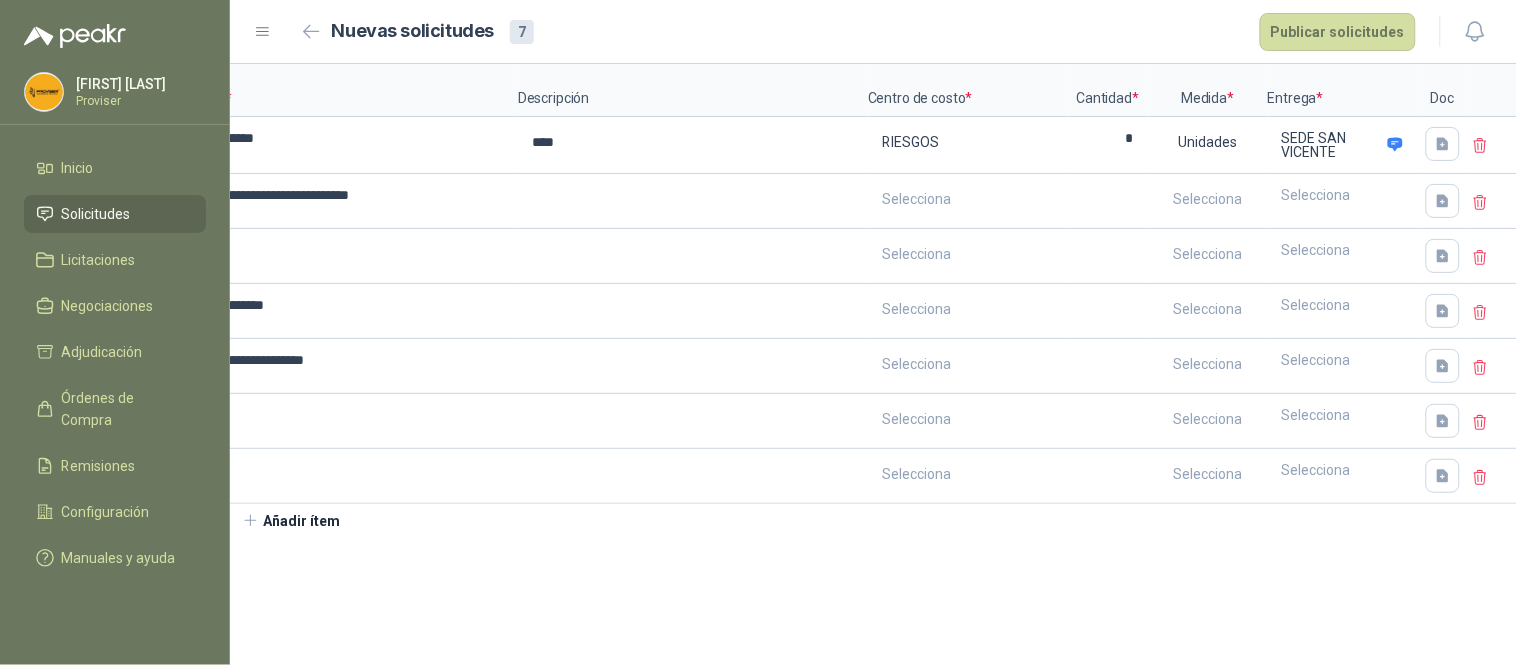 click 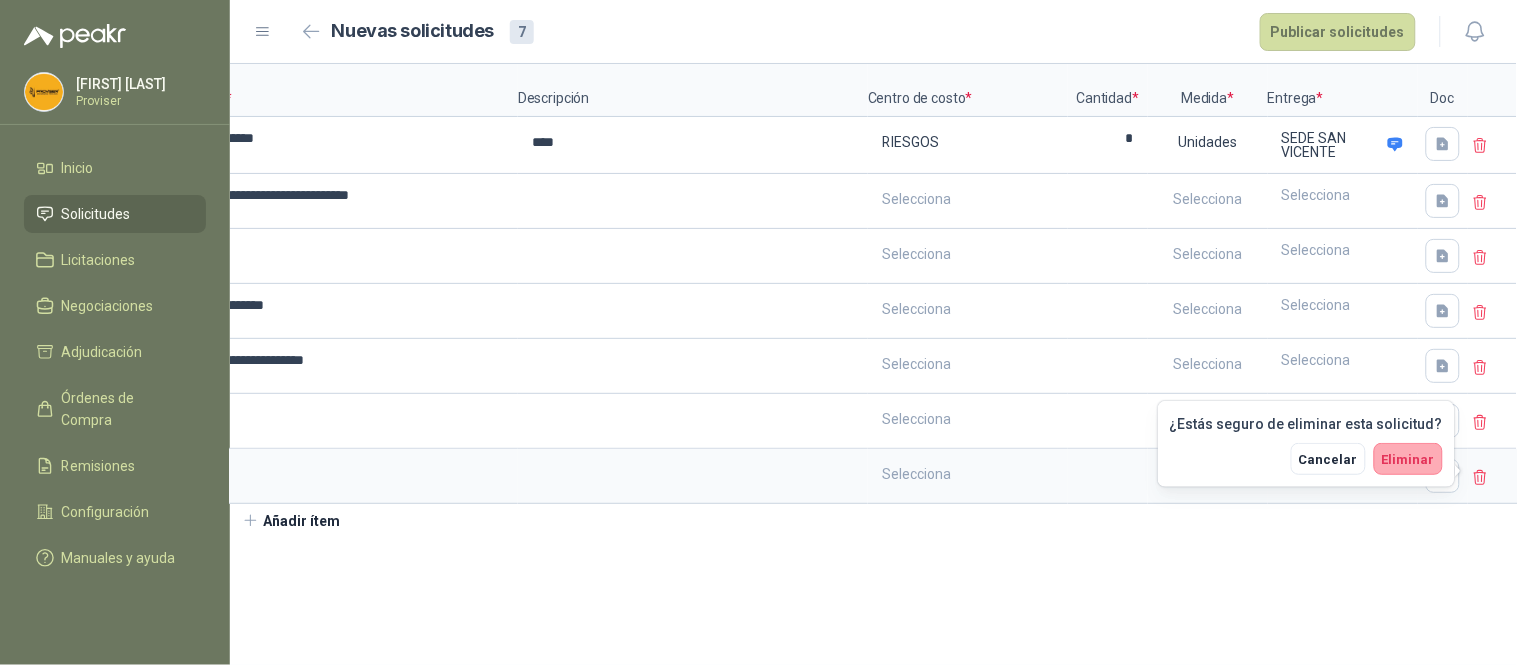 click on "Eliminar" at bounding box center [1408, 459] 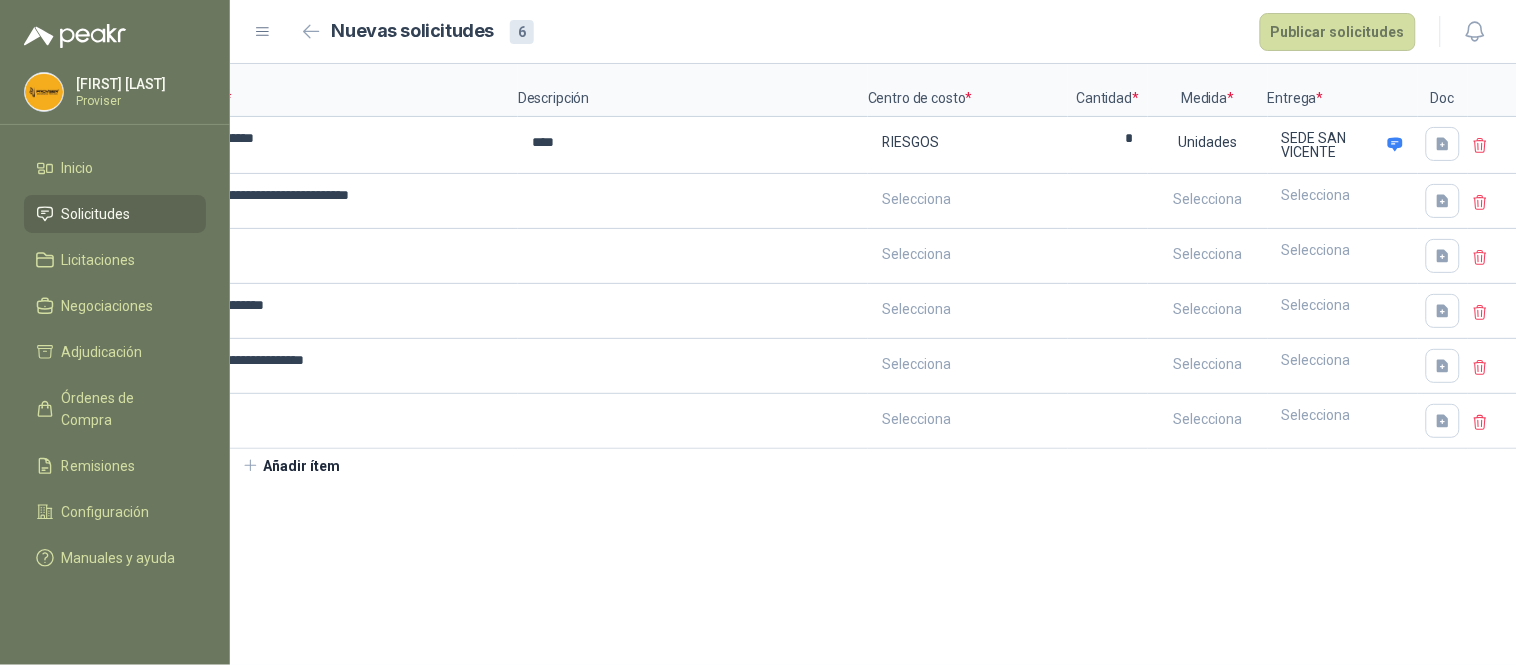 click 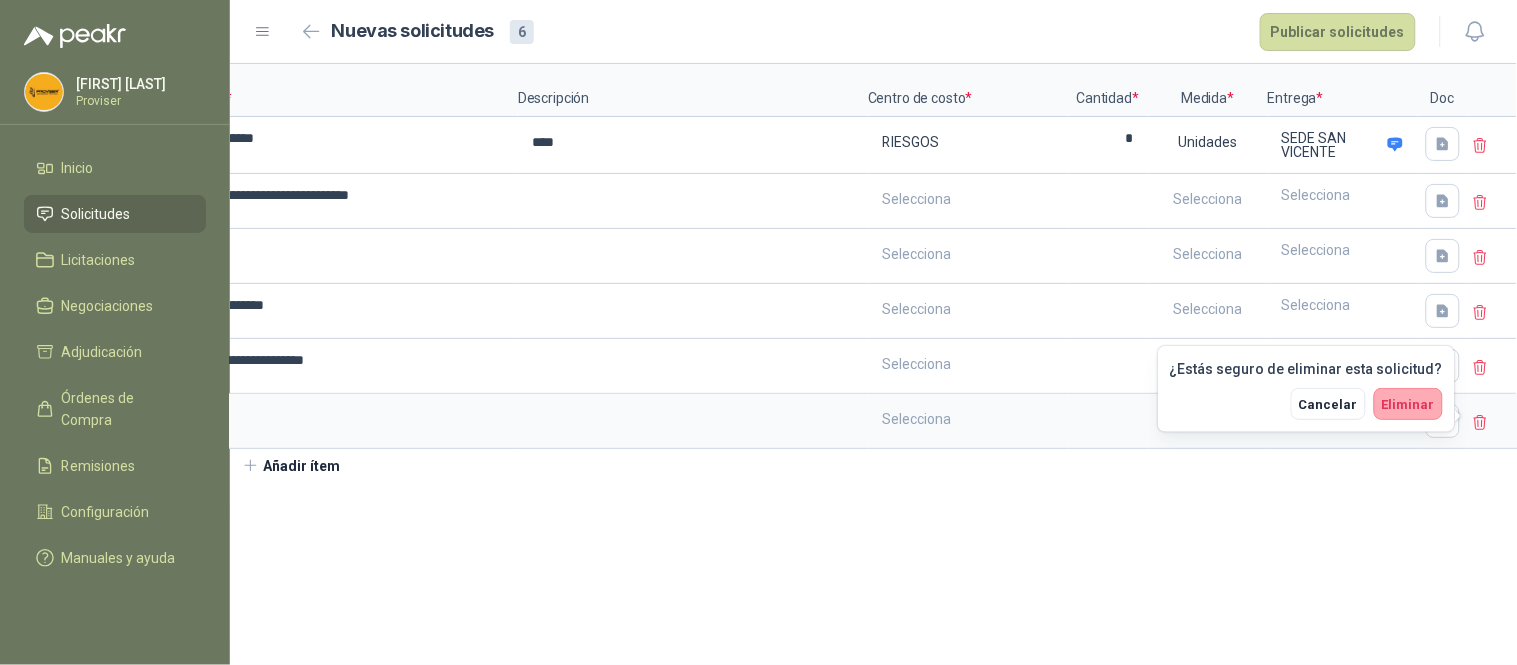 click on "Eliminar" at bounding box center [1408, 404] 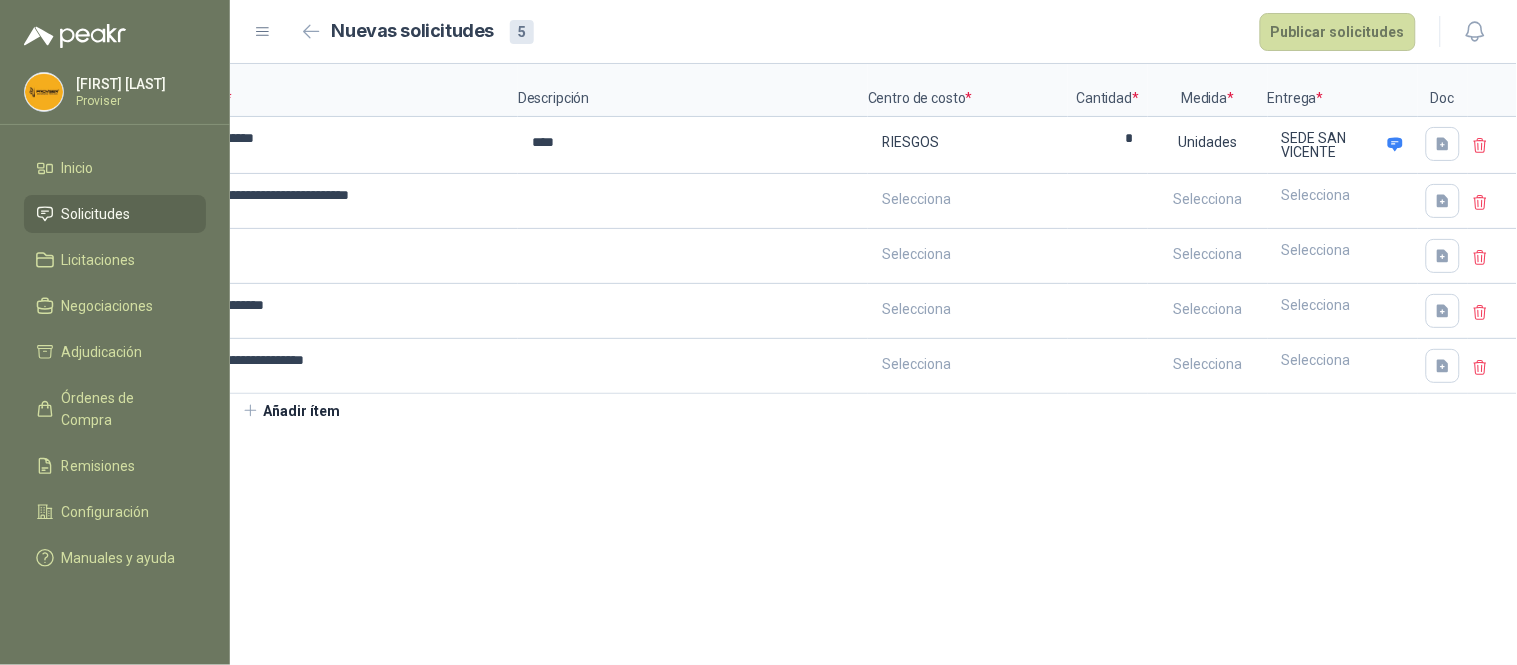 click 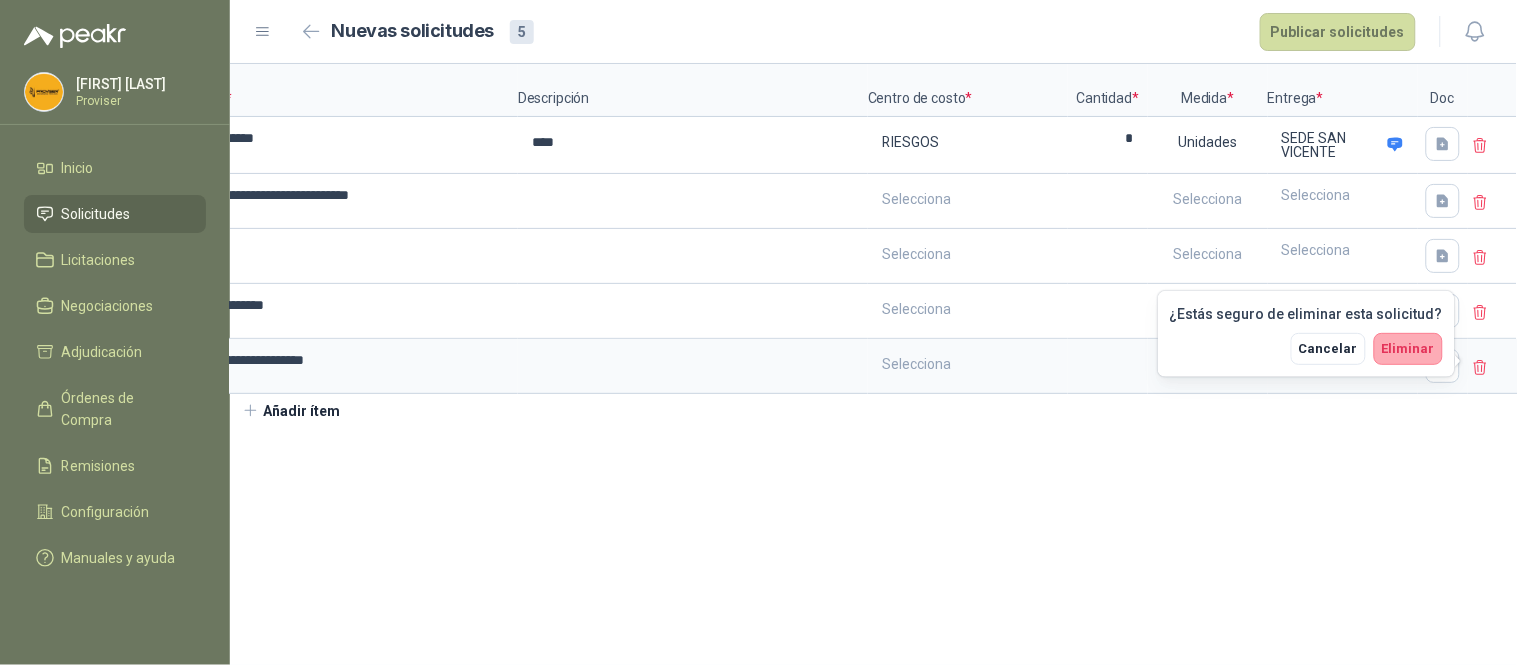 click on "Eliminar" at bounding box center [1408, 348] 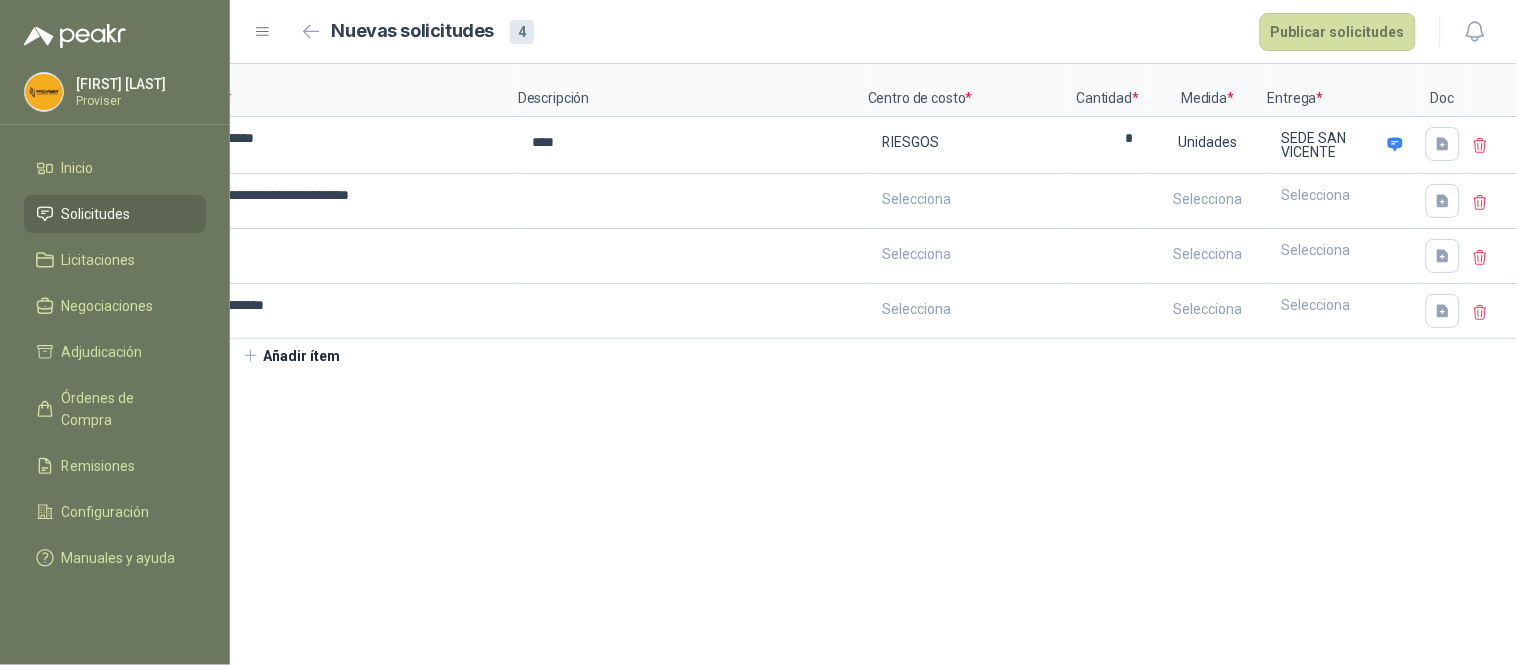 click 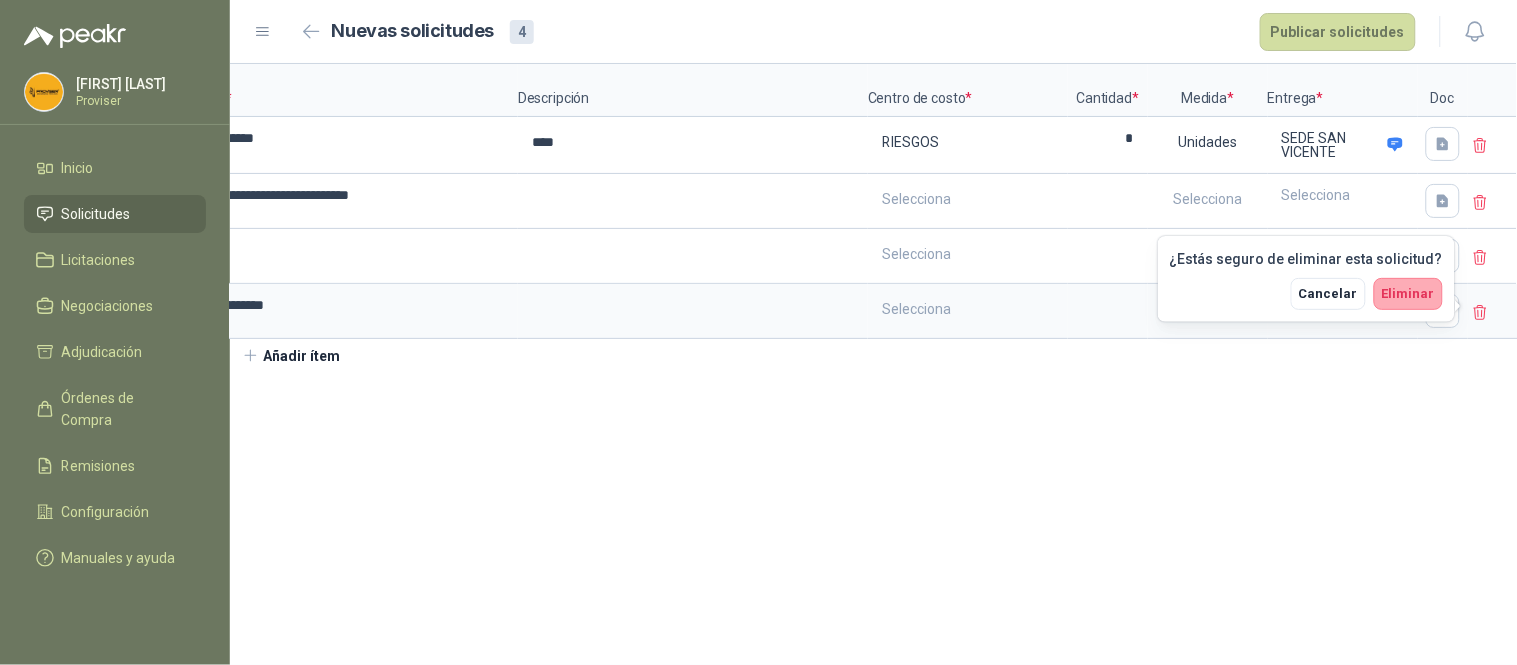 click on "Eliminar" at bounding box center (1408, 293) 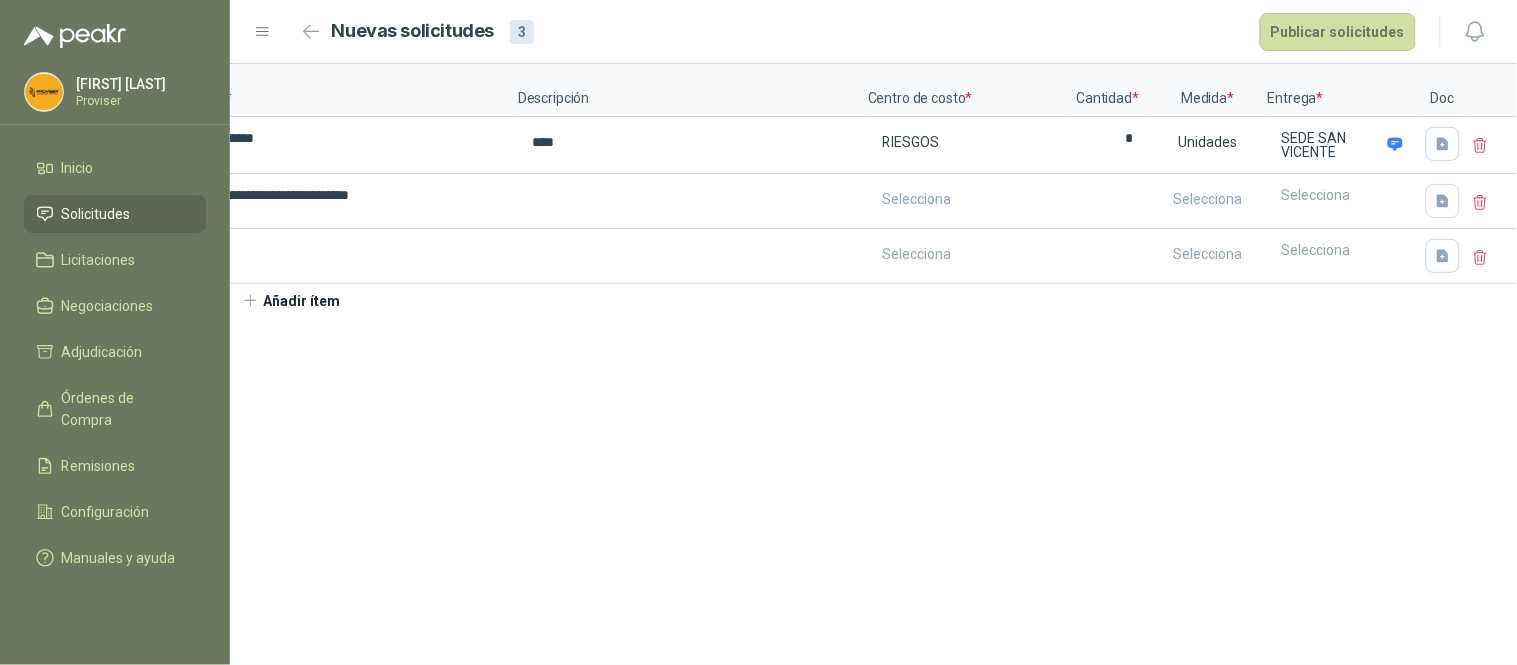 click 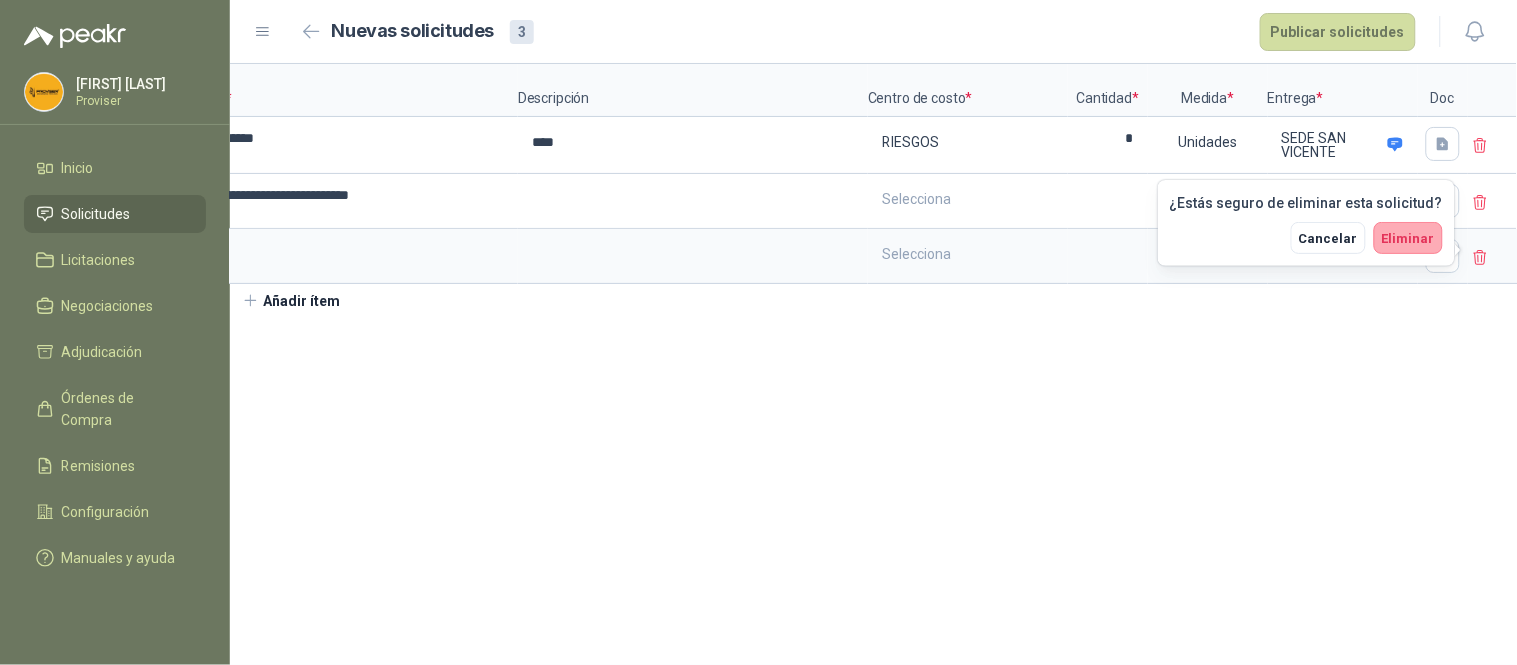 click on "Eliminar" at bounding box center [1408, 238] 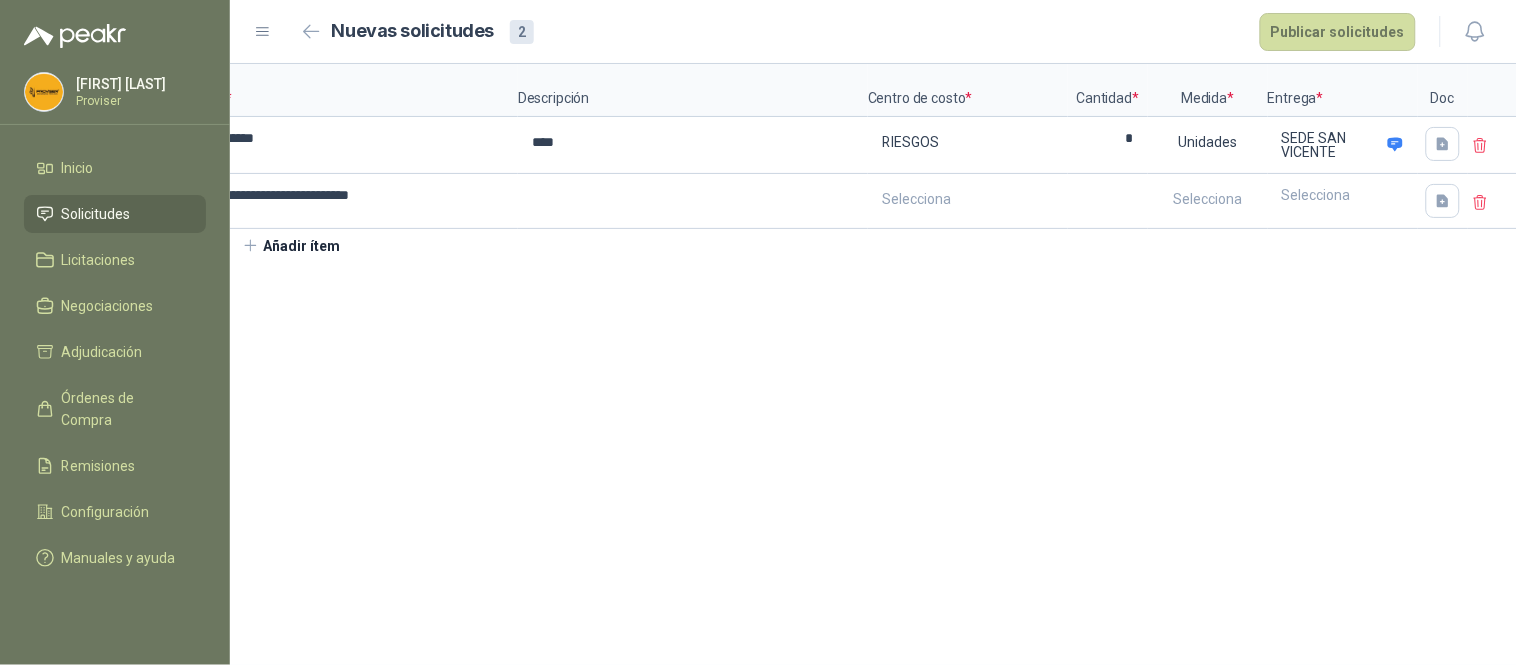 click 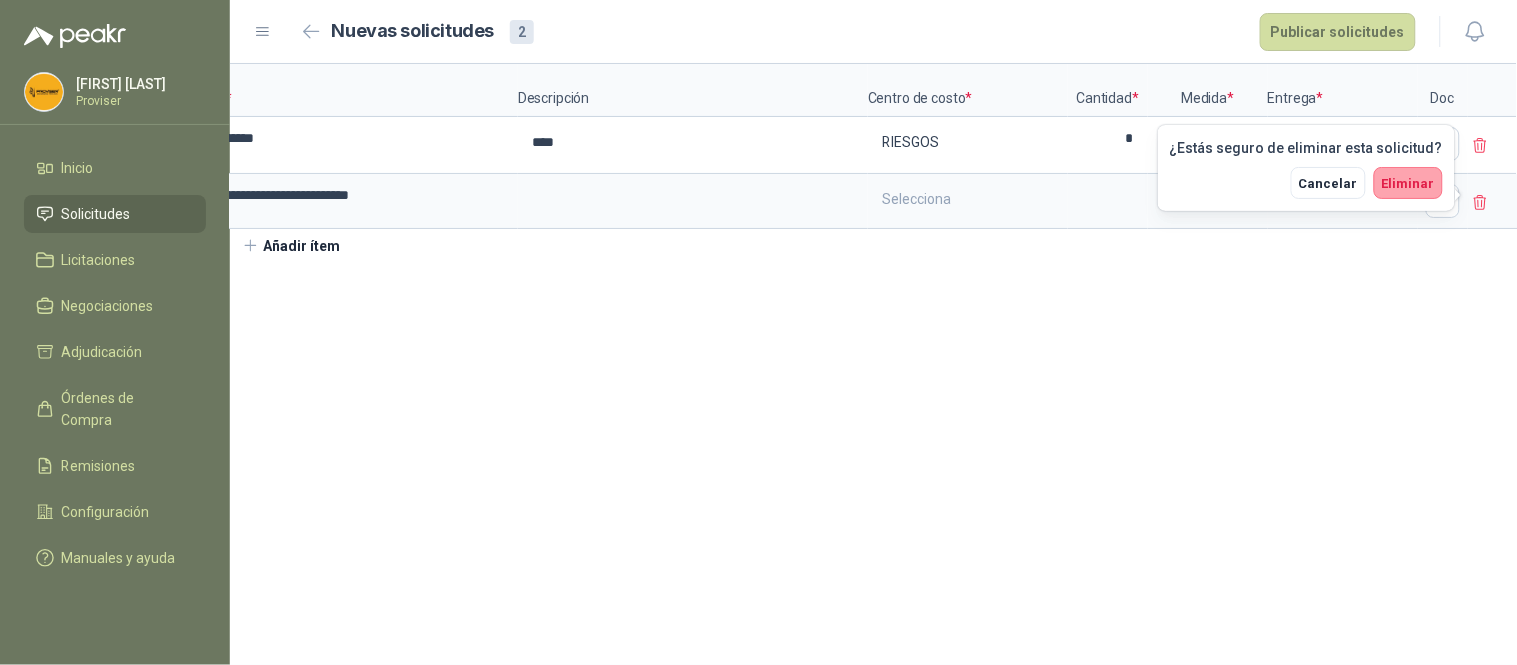 drag, startPoint x: 1401, startPoint y: 186, endPoint x: 1395, endPoint y: 202, distance: 17.088007 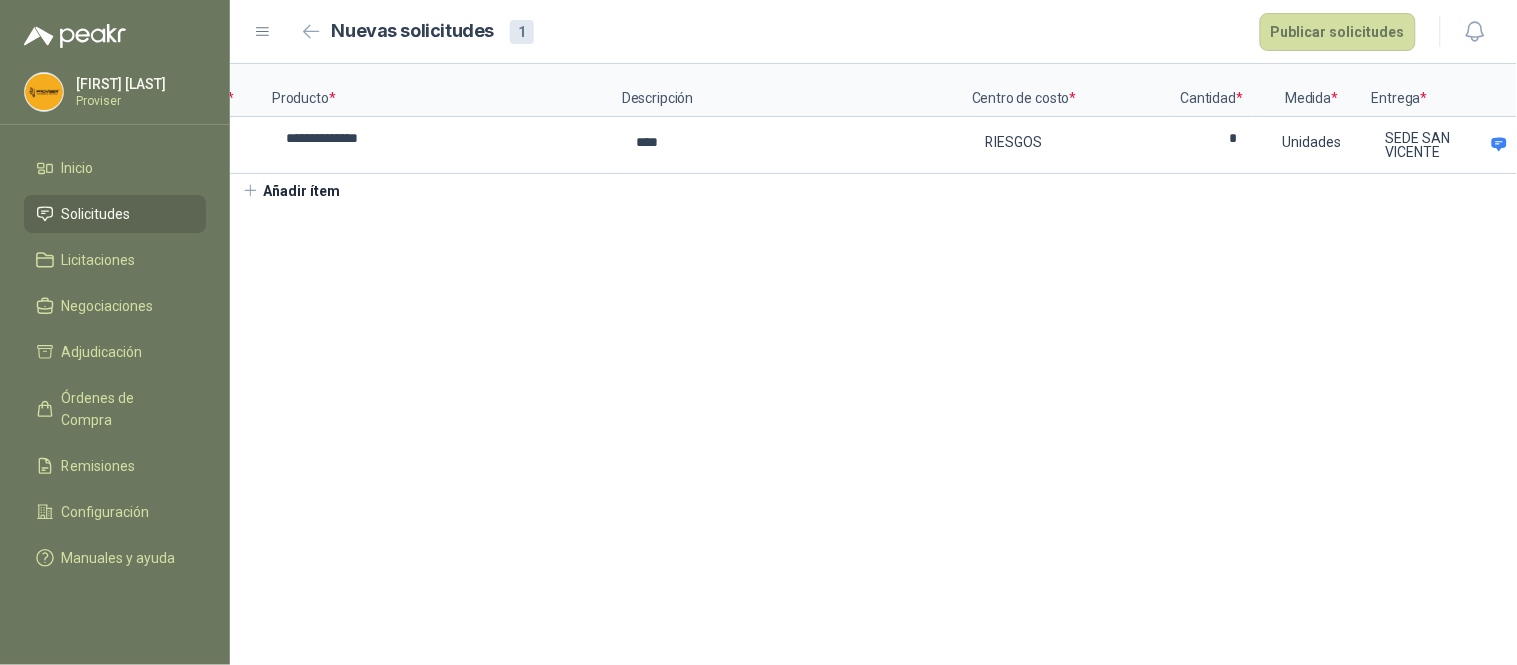 scroll, scrollTop: 0, scrollLeft: 0, axis: both 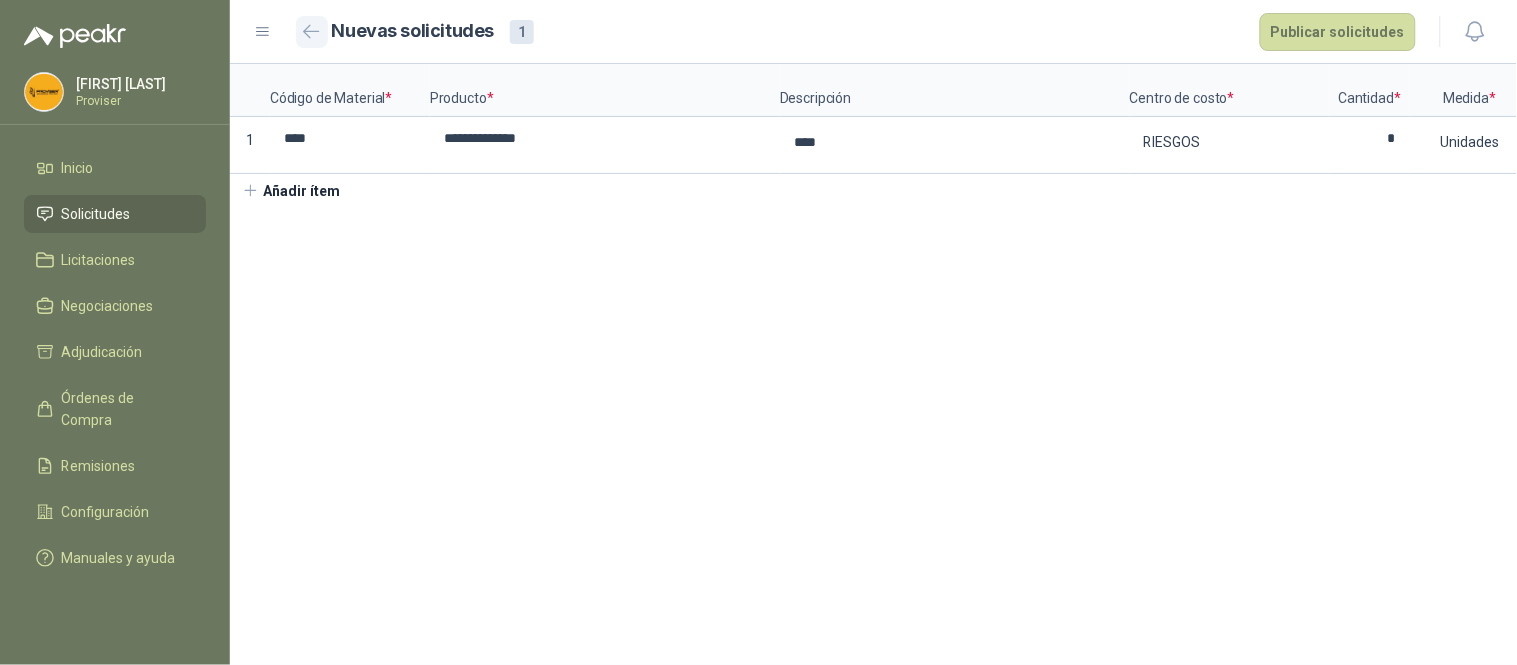 click 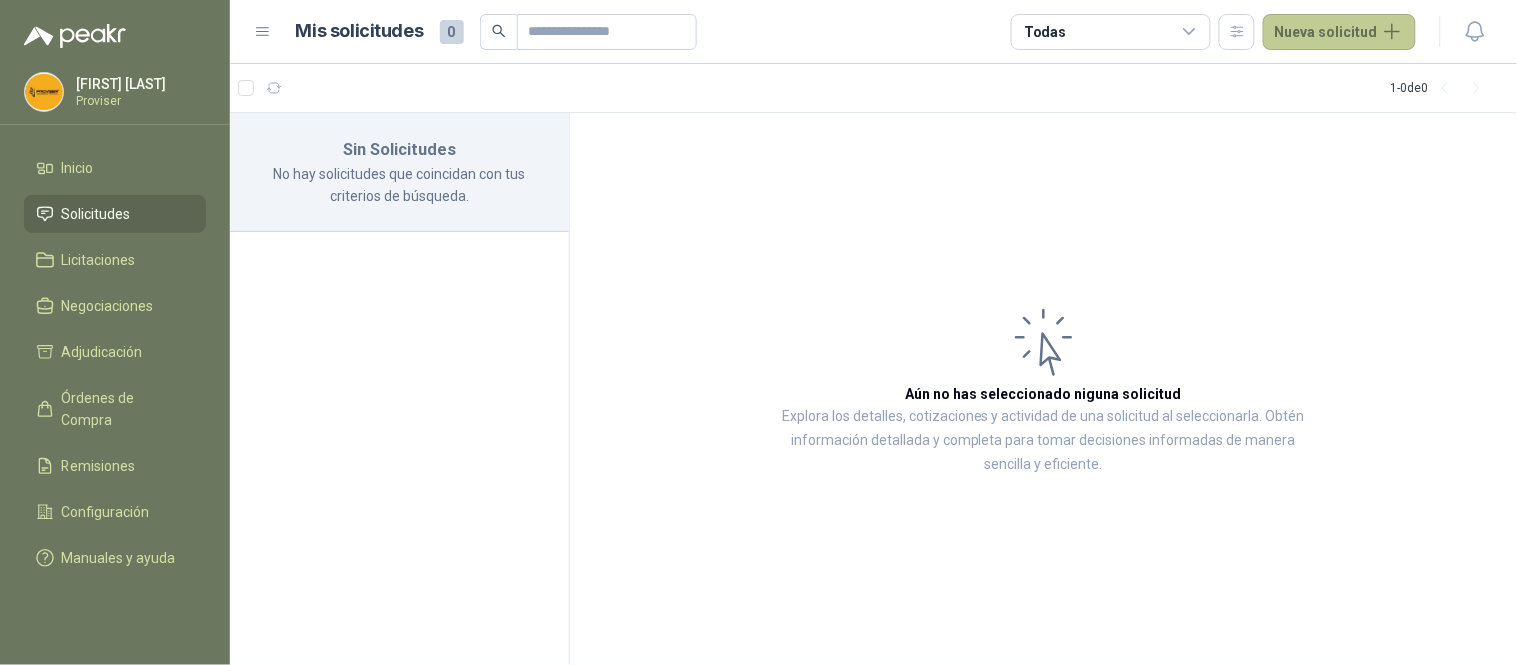 click on "Nueva solicitud" at bounding box center [1339, 32] 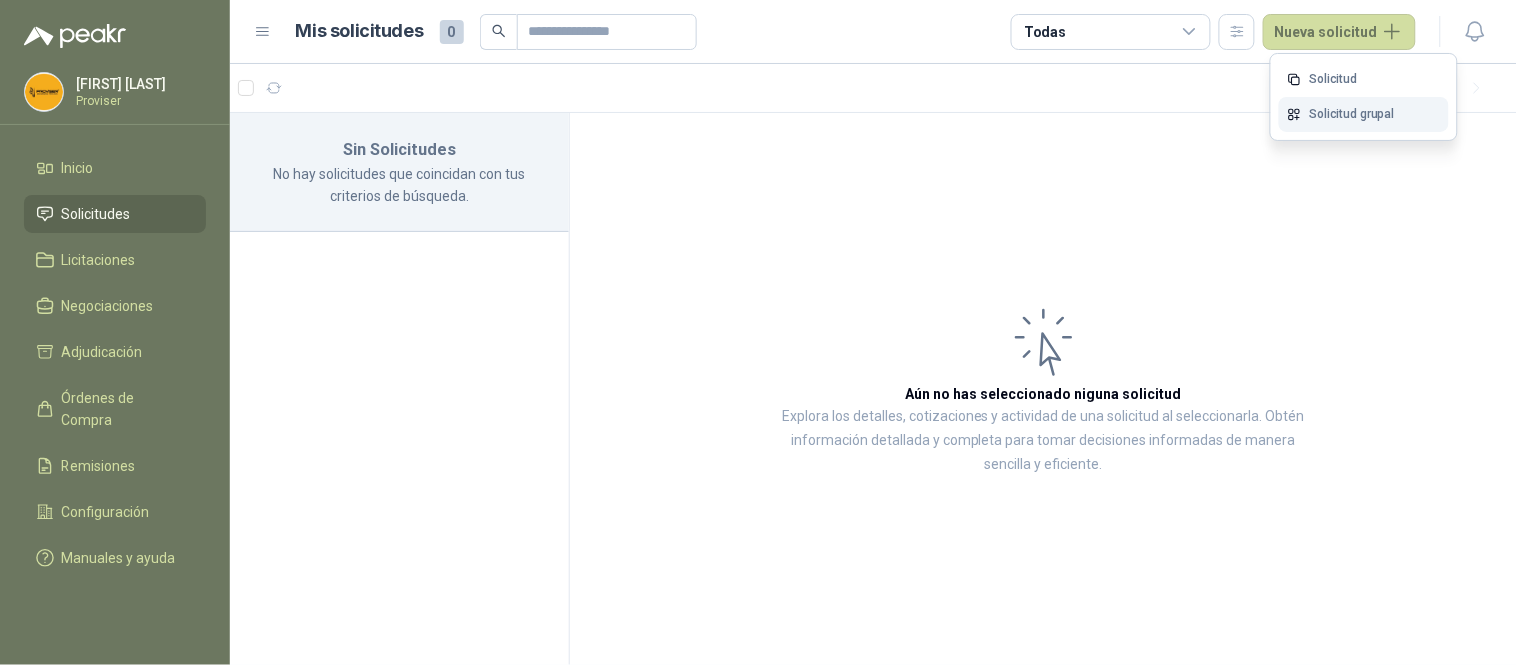 click on "Solicitud grupal" at bounding box center (1364, 114) 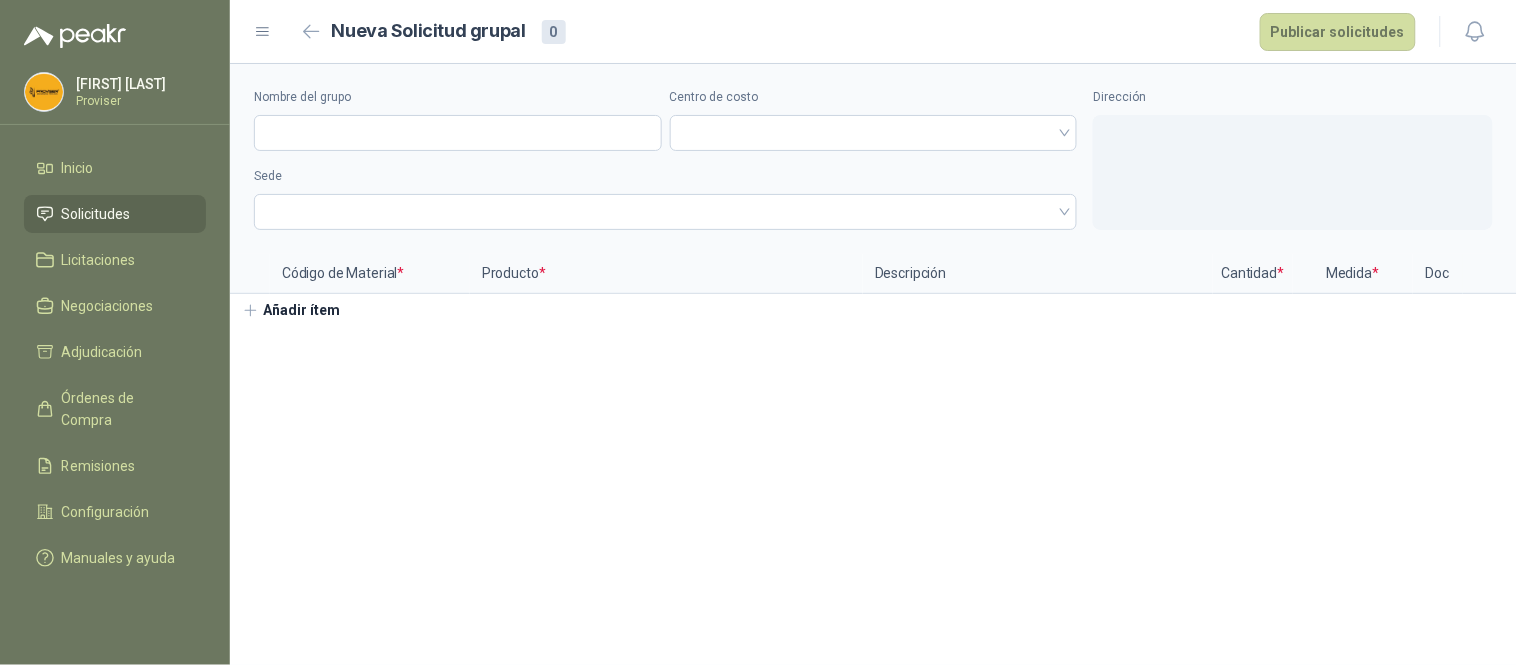 type 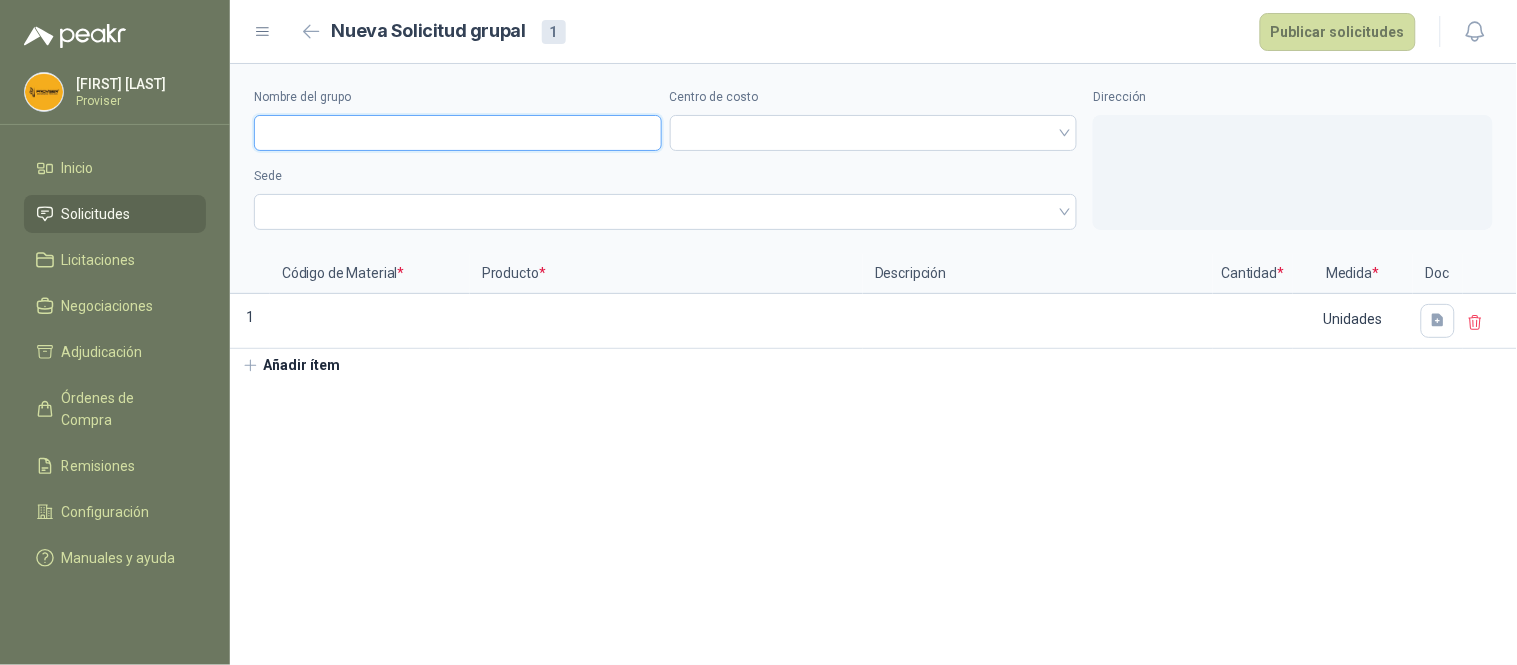 click on "Nombre del grupo" at bounding box center (458, 133) 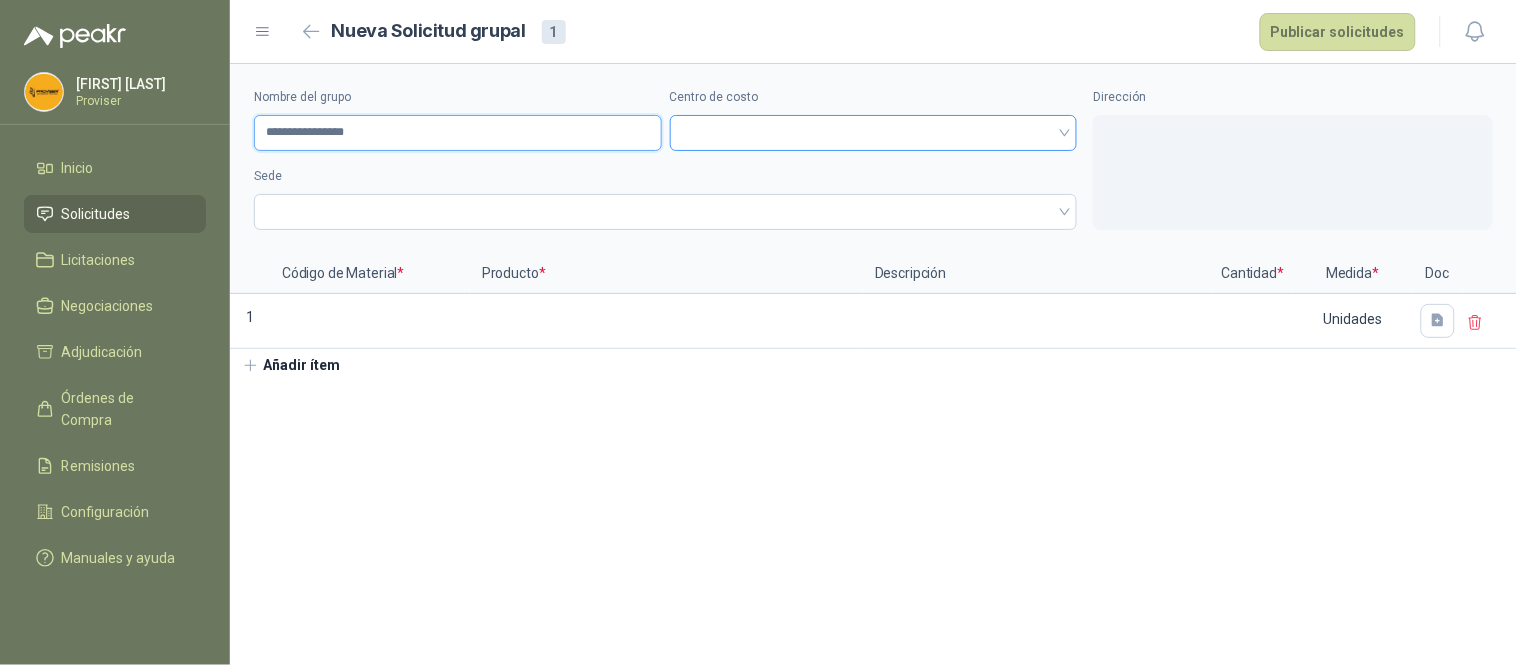 click at bounding box center (874, 133) 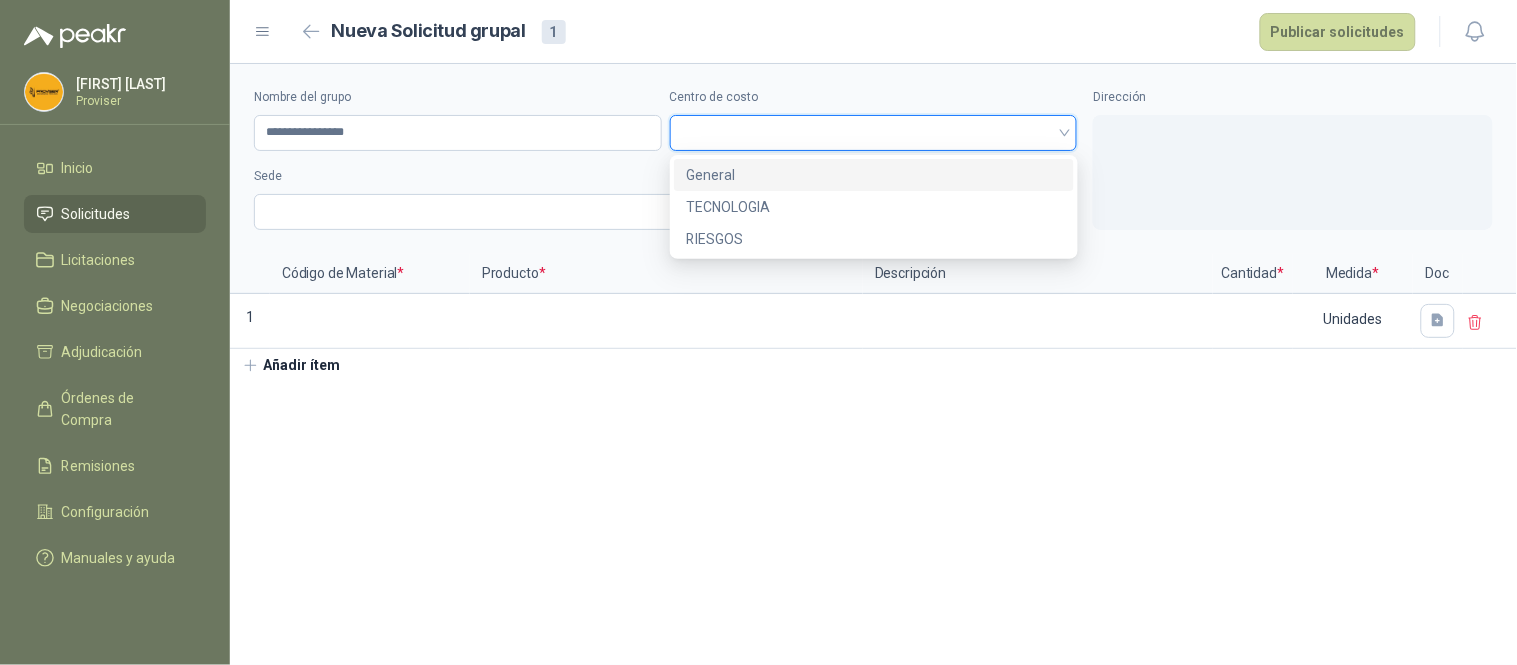 click at bounding box center (874, 133) 